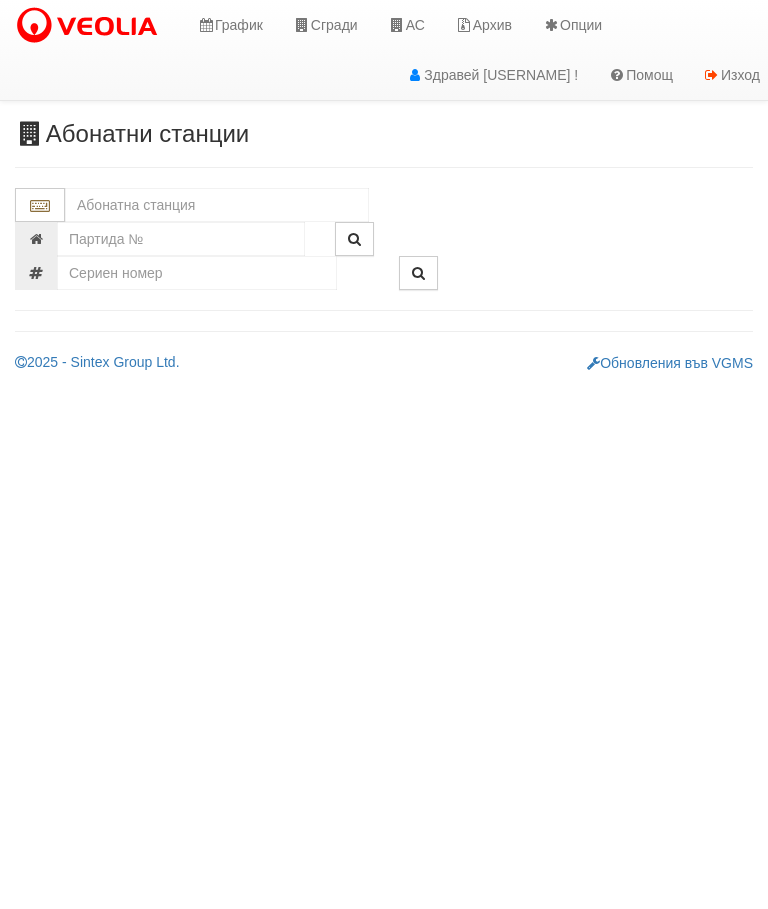 scroll, scrollTop: 0, scrollLeft: 0, axis: both 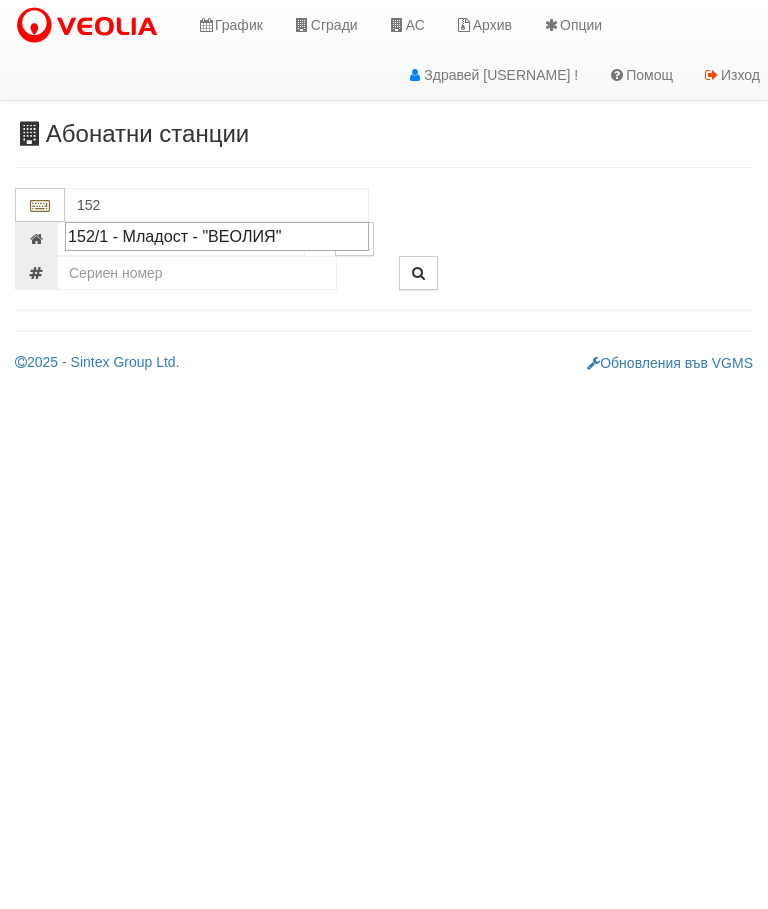 click on "152/1 - Младост - "ВЕОЛИЯ"" at bounding box center [217, 236] 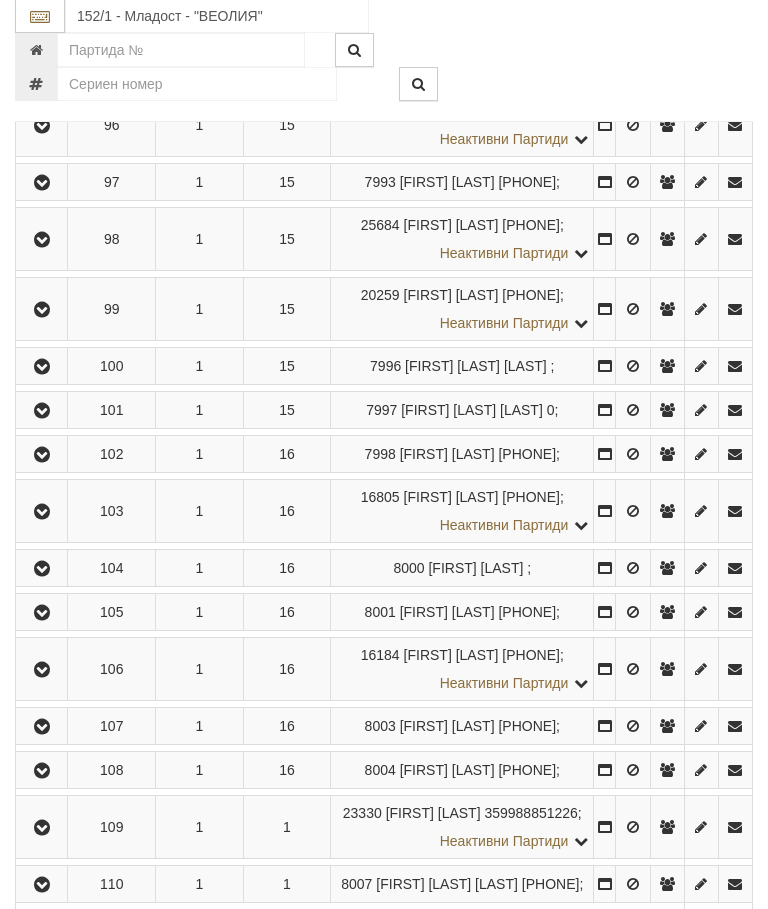 scroll, scrollTop: 5691, scrollLeft: 0, axis: vertical 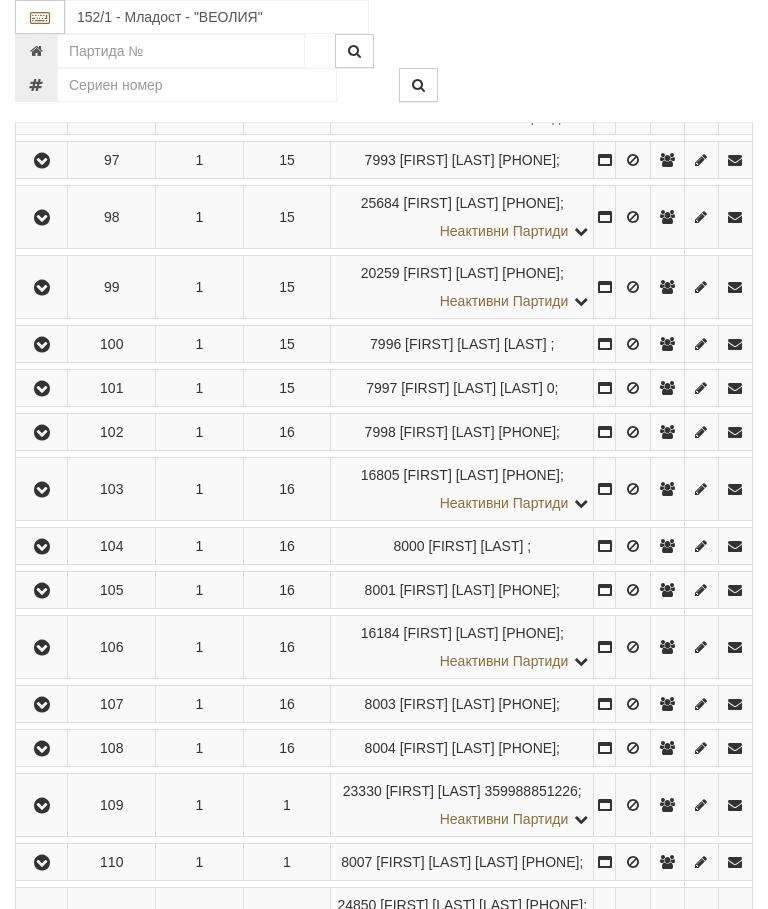 click at bounding box center [42, -1331] 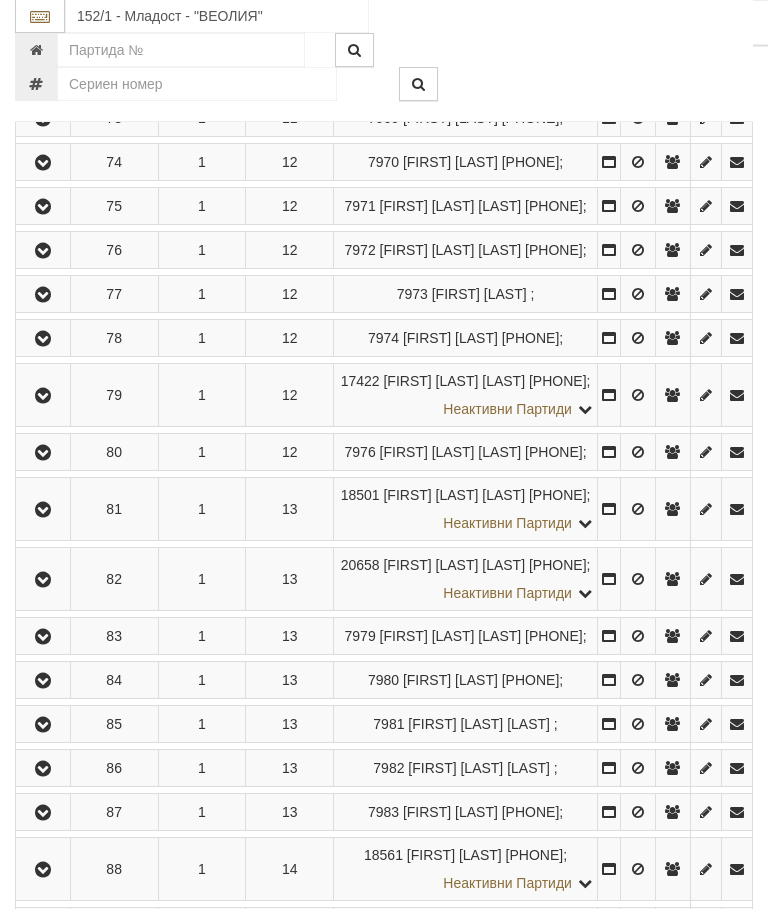scroll, scrollTop: 5135, scrollLeft: 0, axis: vertical 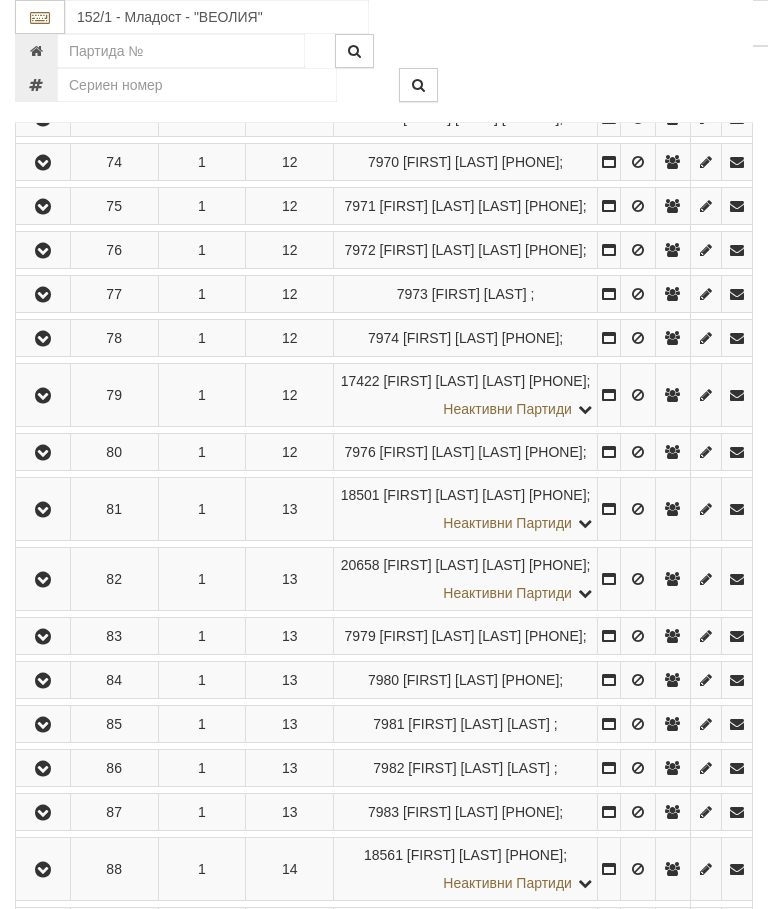 click at bounding box center (558, -629) 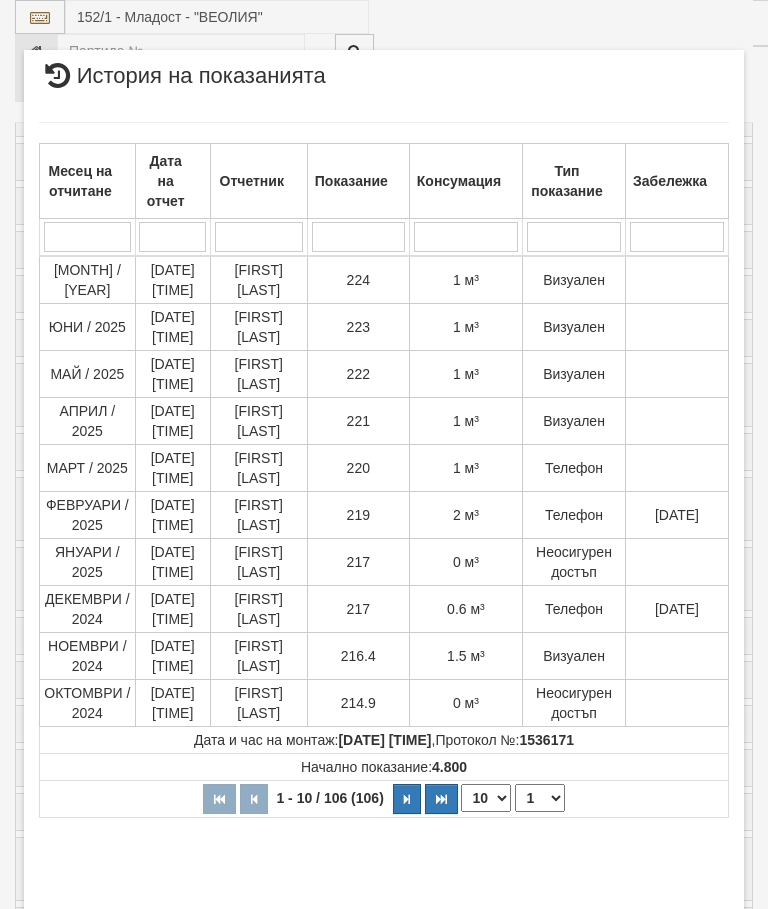select on "10" 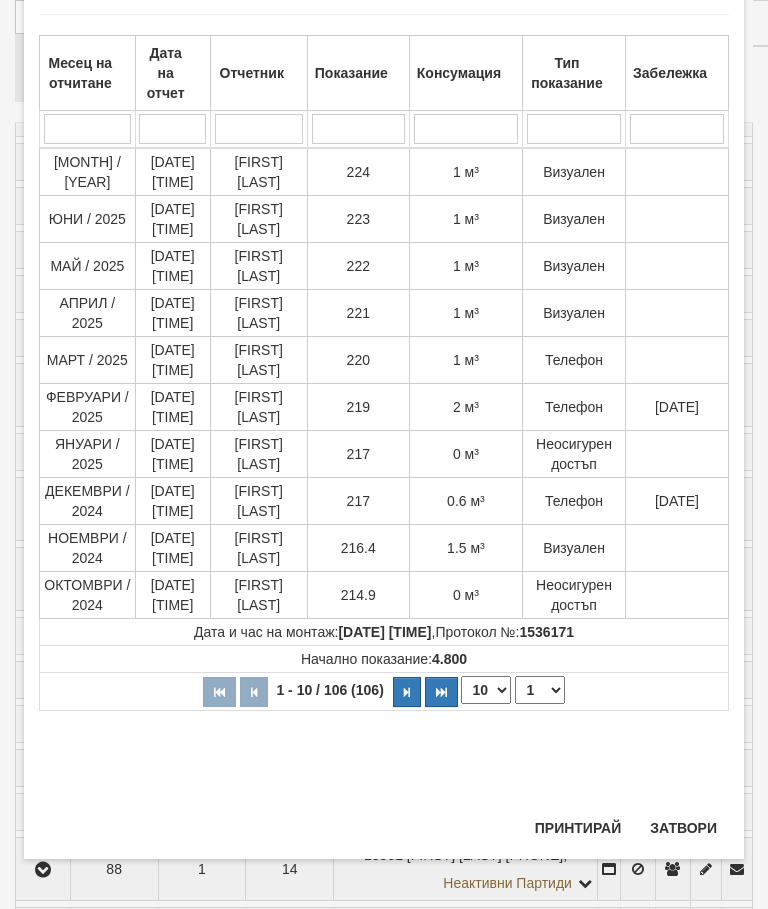 scroll, scrollTop: 1411, scrollLeft: 0, axis: vertical 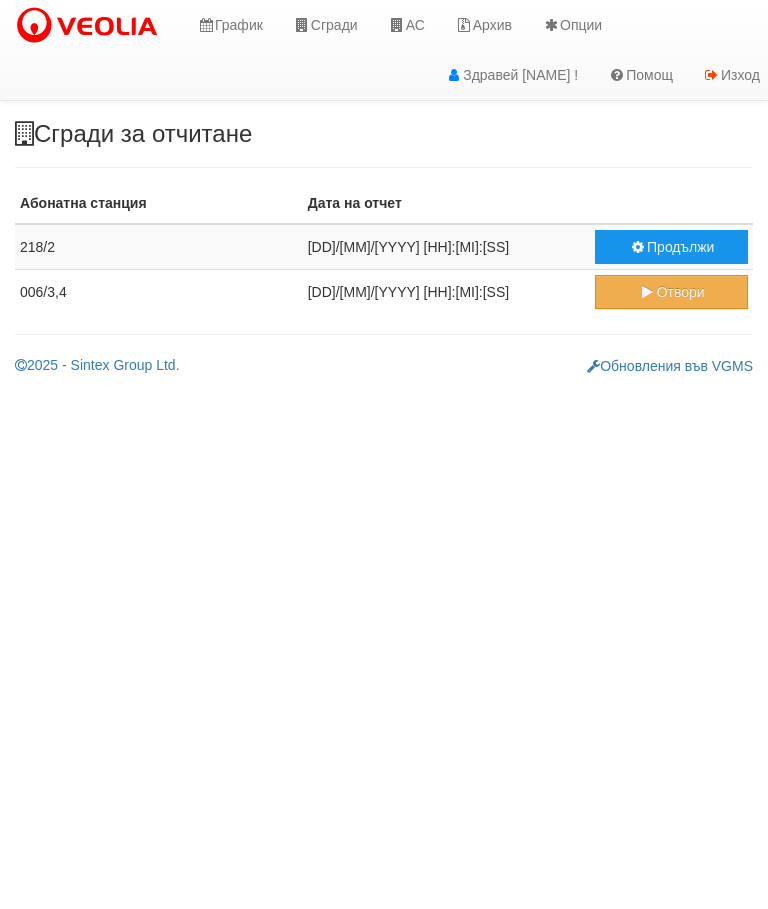 click at bounding box center (638, 247) 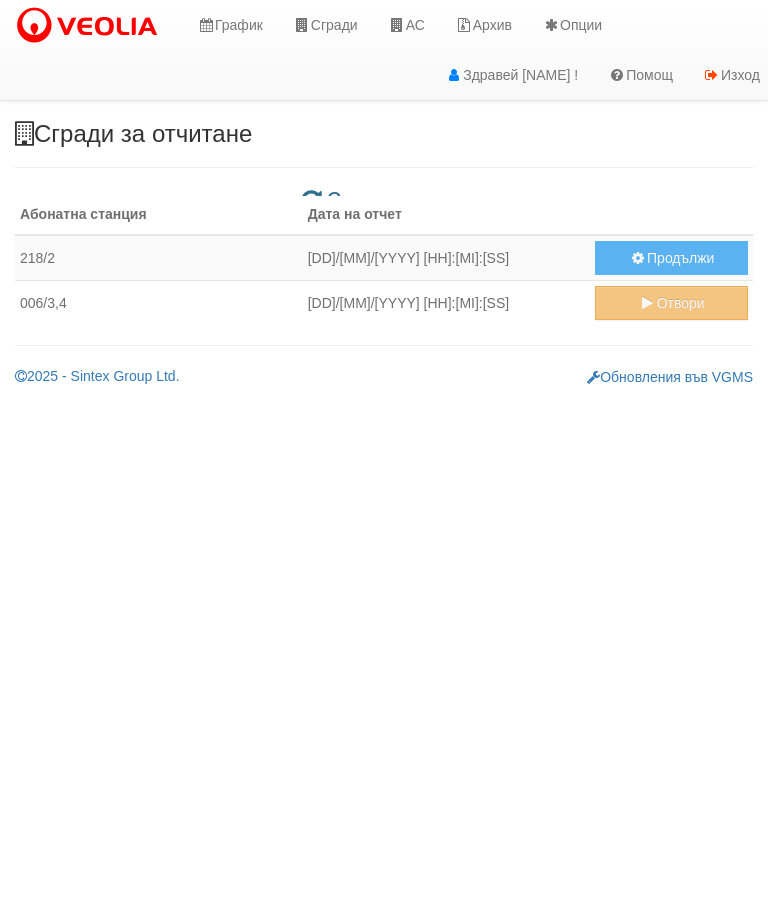 click on "АС" at bounding box center [406, 25] 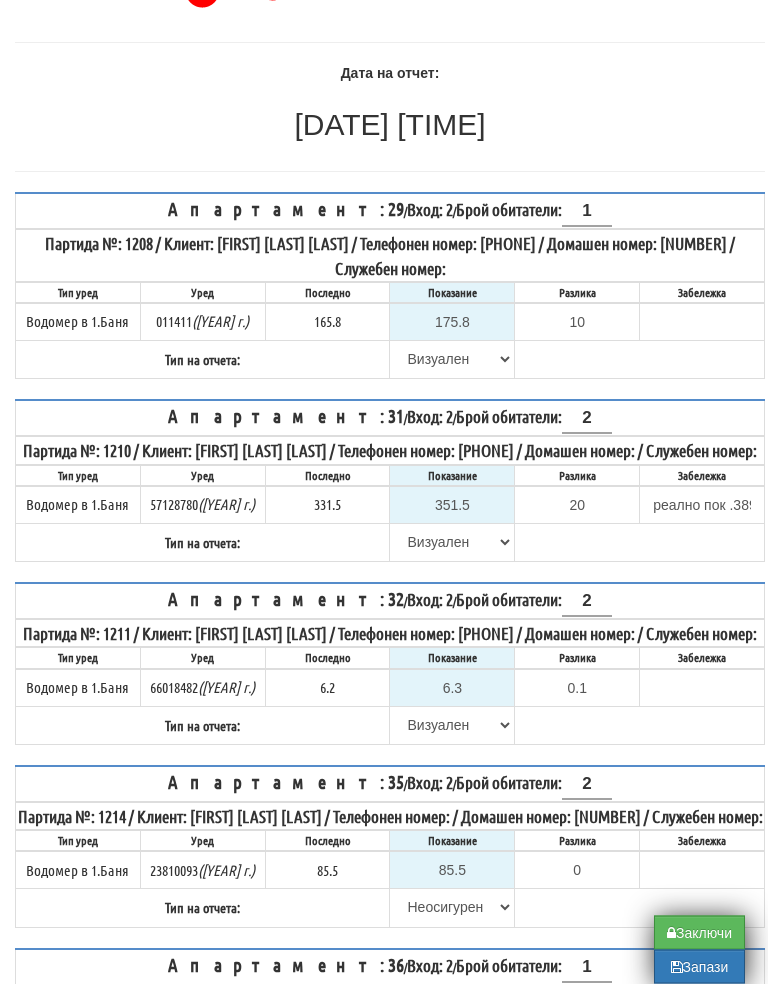 scroll, scrollTop: 142, scrollLeft: 0, axis: vertical 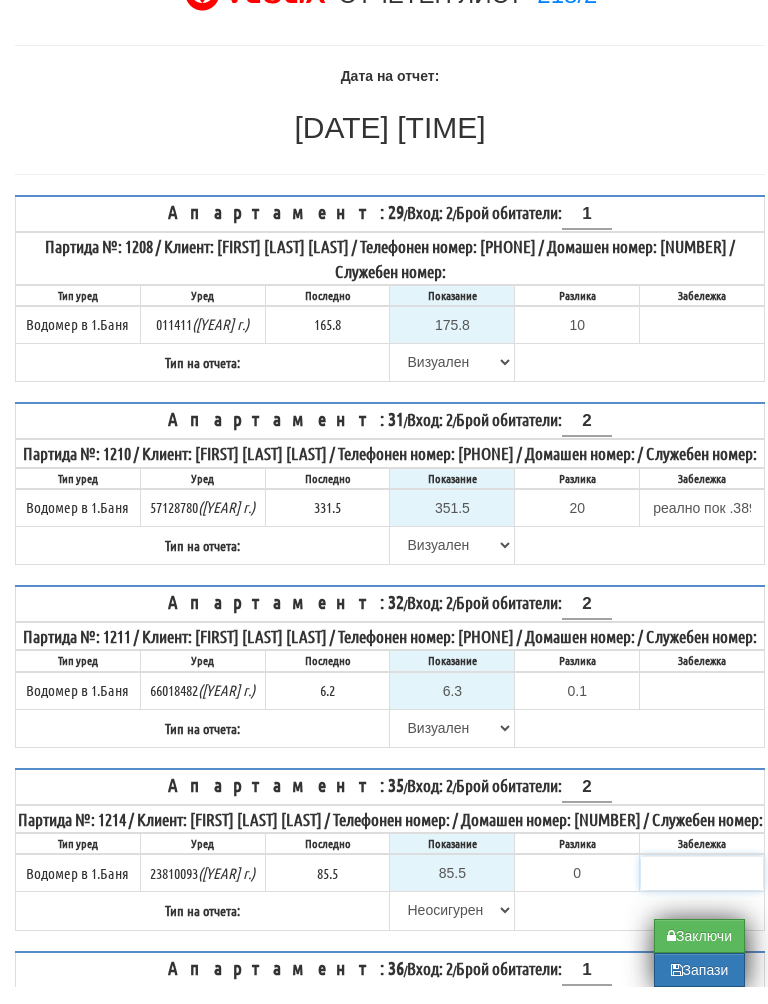 click at bounding box center (702, 890) 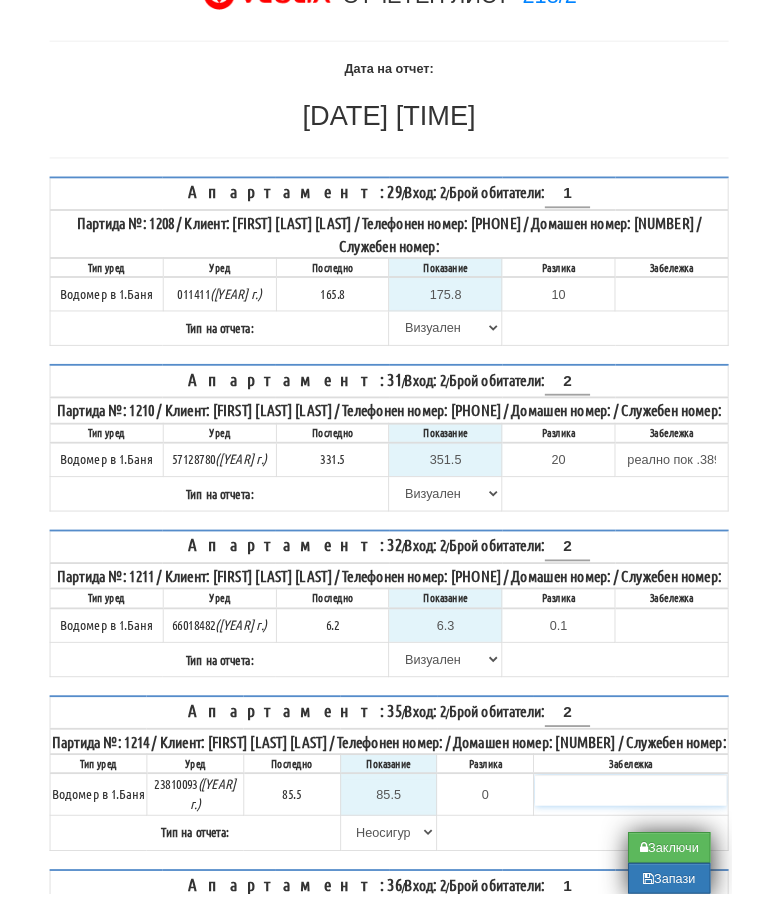 scroll, scrollTop: 458, scrollLeft: 12, axis: both 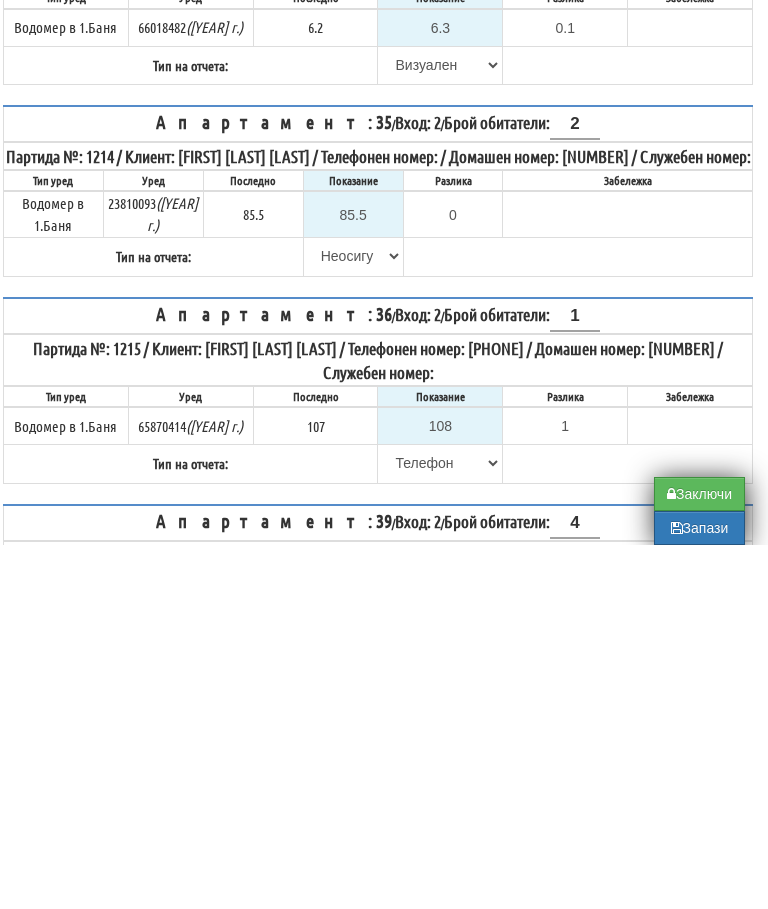 click on "Апартамент:
29
/
Вход:
2
/
Брой обитатели:
1
Партида №:
1208
/
Клиент:
ДИАН СТОЯНОВ ДОЧЕВ /
Телефонен номер:
359898732093 /
Домашен номер:
565573  /
Служебен номер:
Тип уред
Уред
Последно
Показание
Разлика
Забележка" at bounding box center [378, 1495] 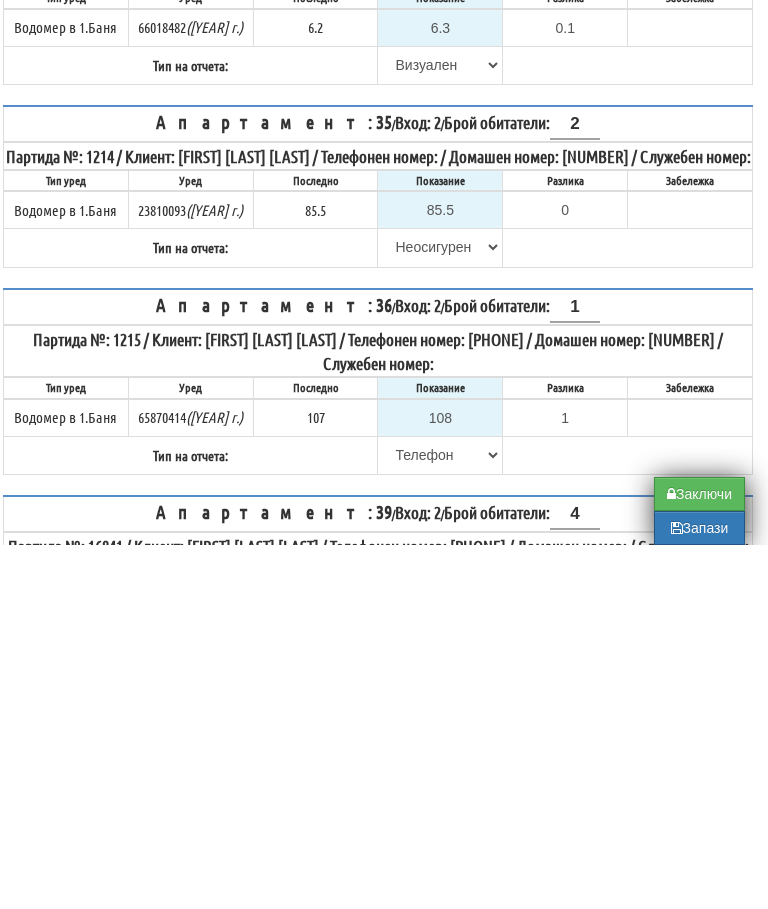 scroll, scrollTop: 822, scrollLeft: 12, axis: both 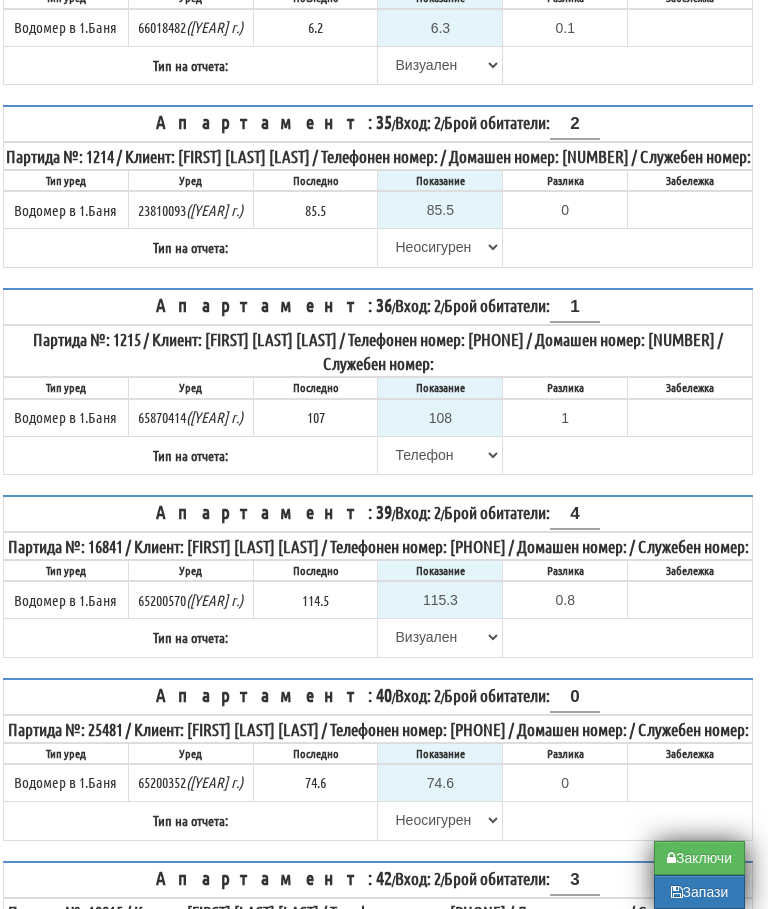 click on "Заключи" at bounding box center (699, 858) 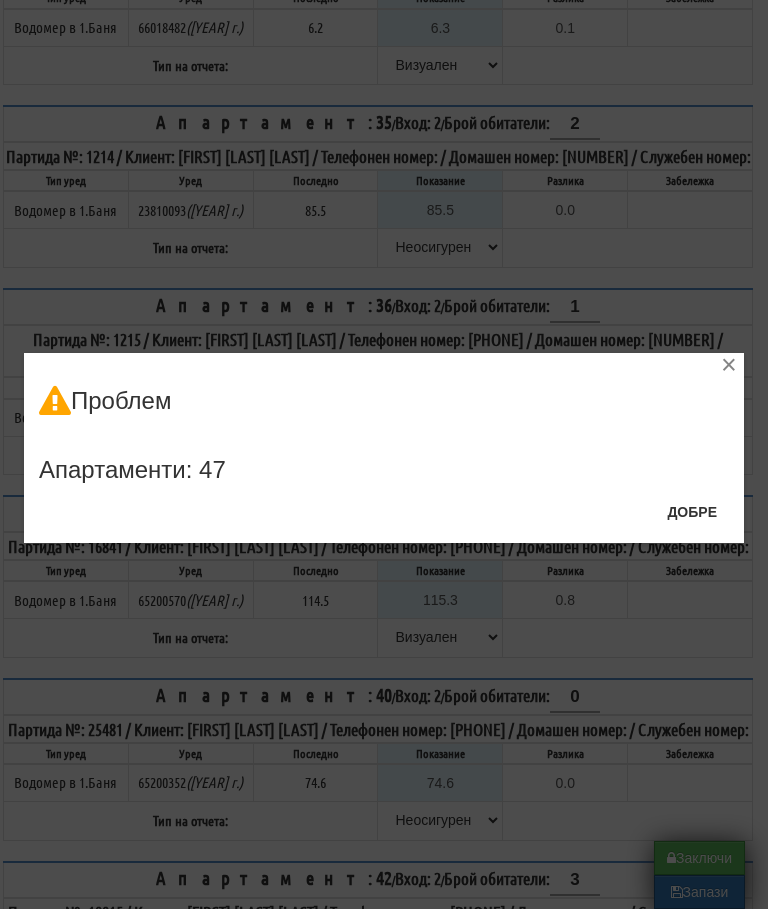 click on "Добре" at bounding box center (692, 512) 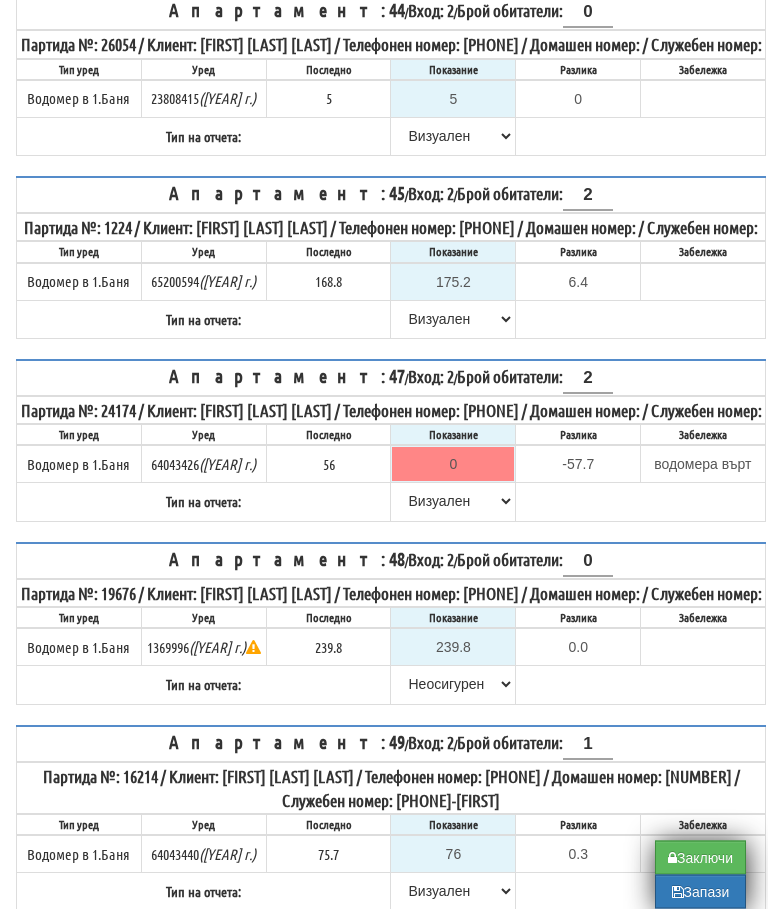 scroll, scrollTop: 1885, scrollLeft: 0, axis: vertical 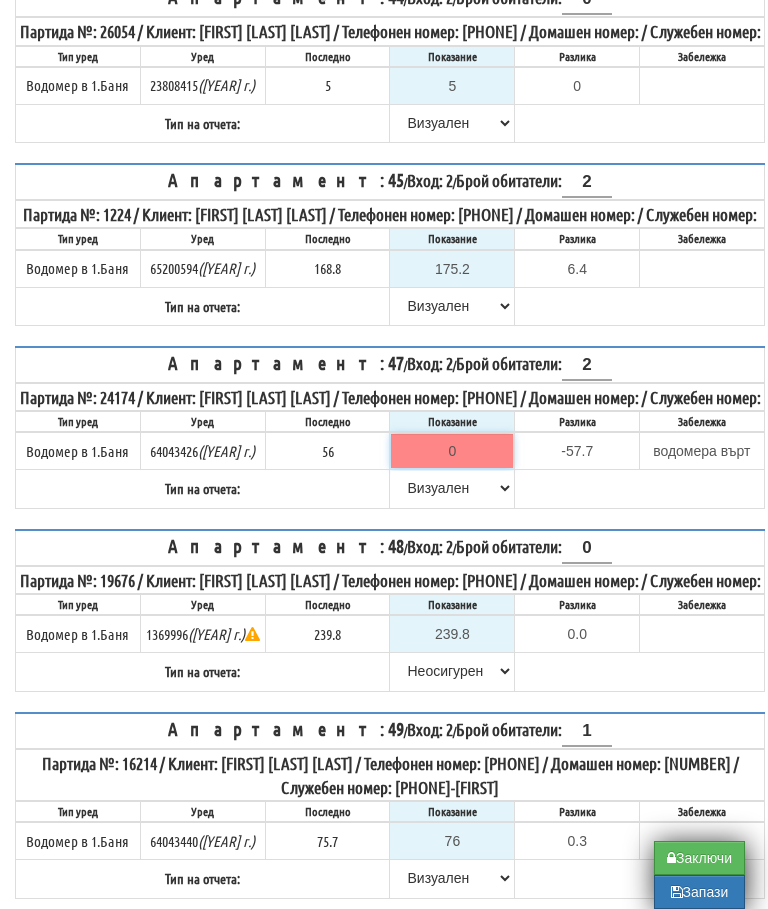 click on "0" at bounding box center (452, 451) 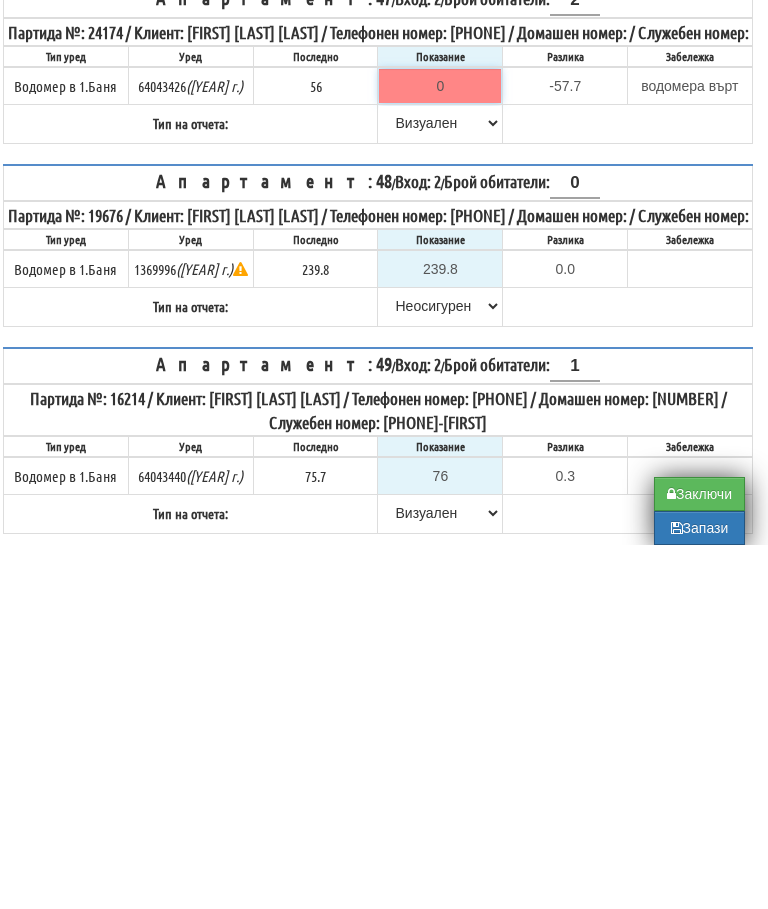 type on "5" 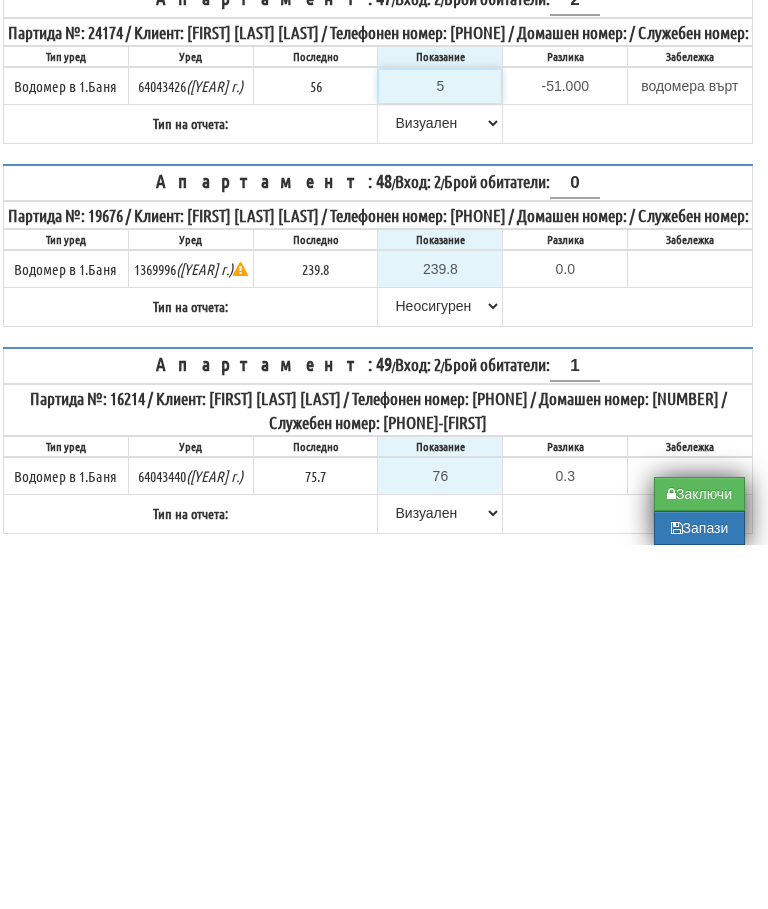 type on "56" 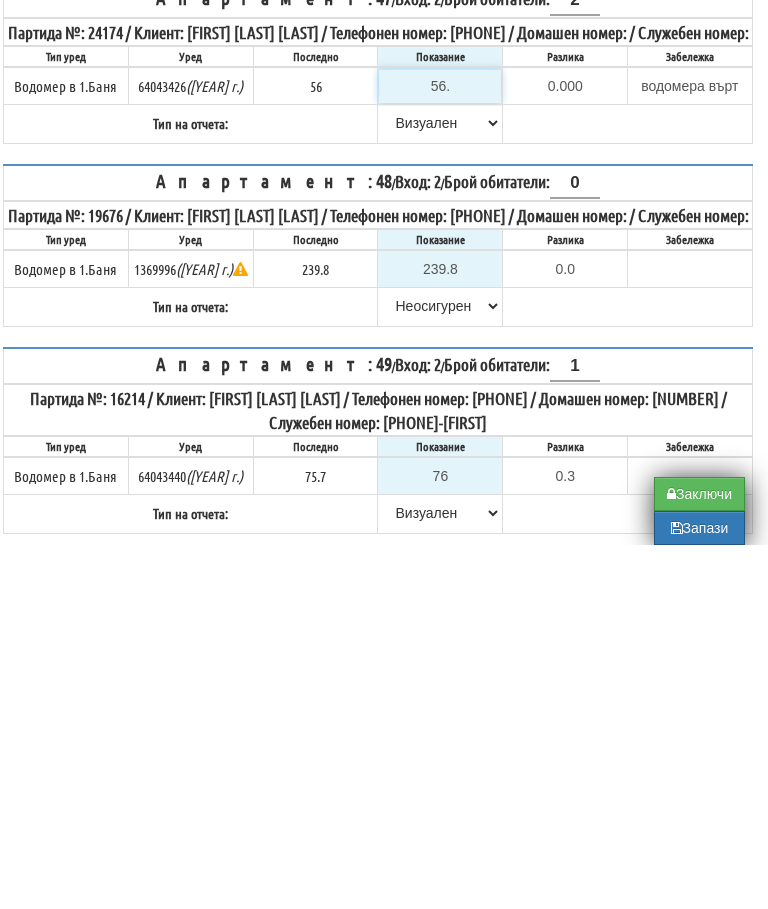 type on "56.5" 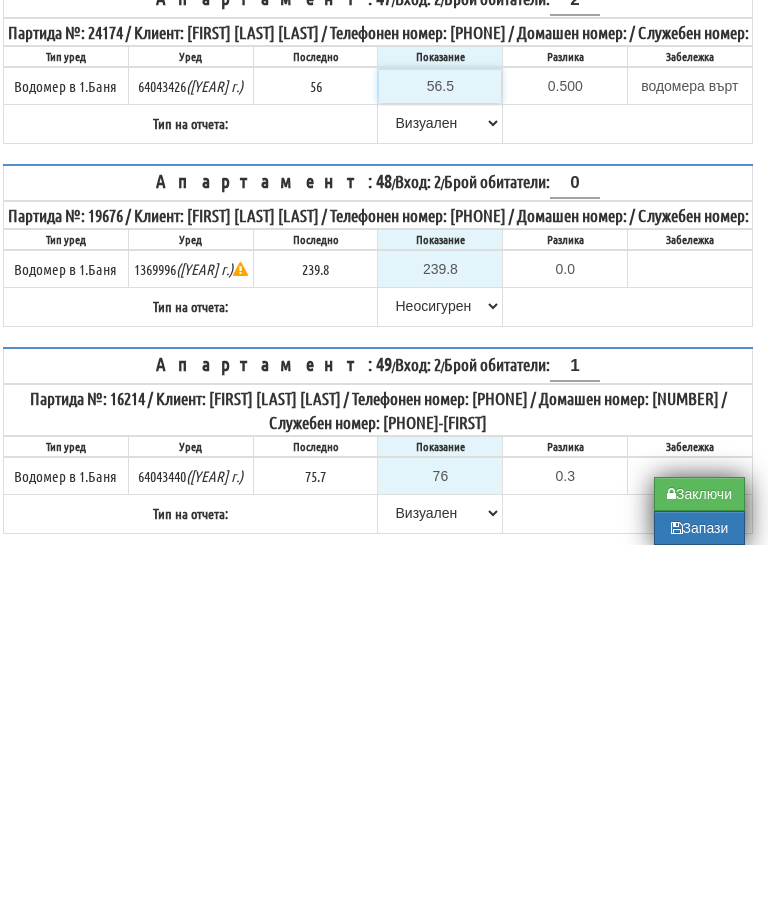 type on "56.5" 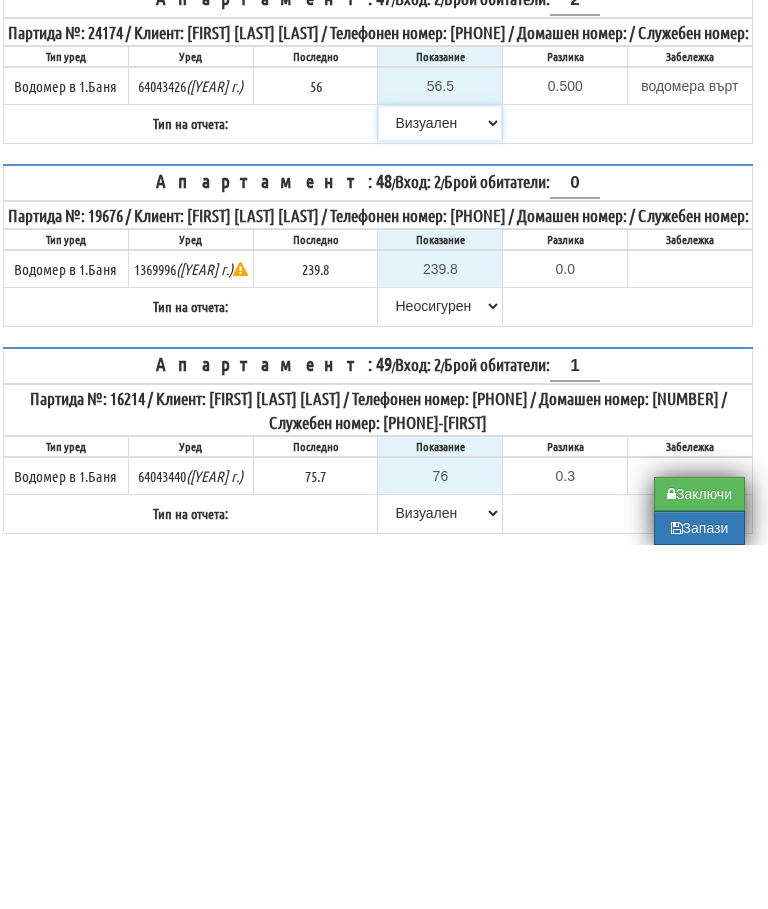 click on "Избери
Визуален
Телефон
Бележка
Неосигурен достъп
Самоотчет
Служебно
Дистанционен" at bounding box center (440, 487) 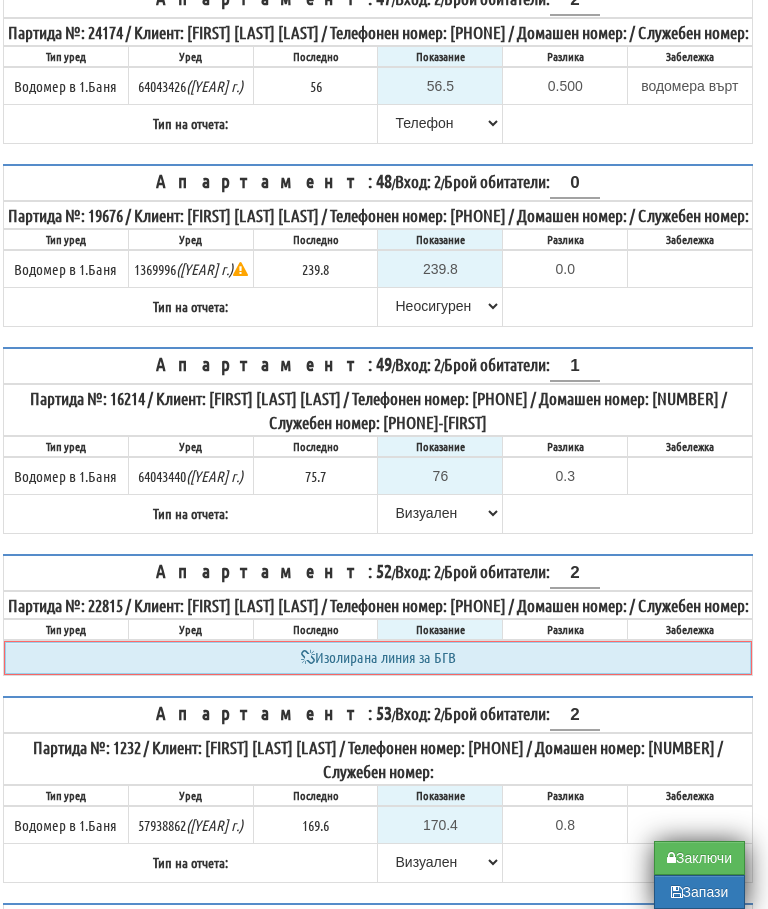 click on "Заключи" at bounding box center [699, 858] 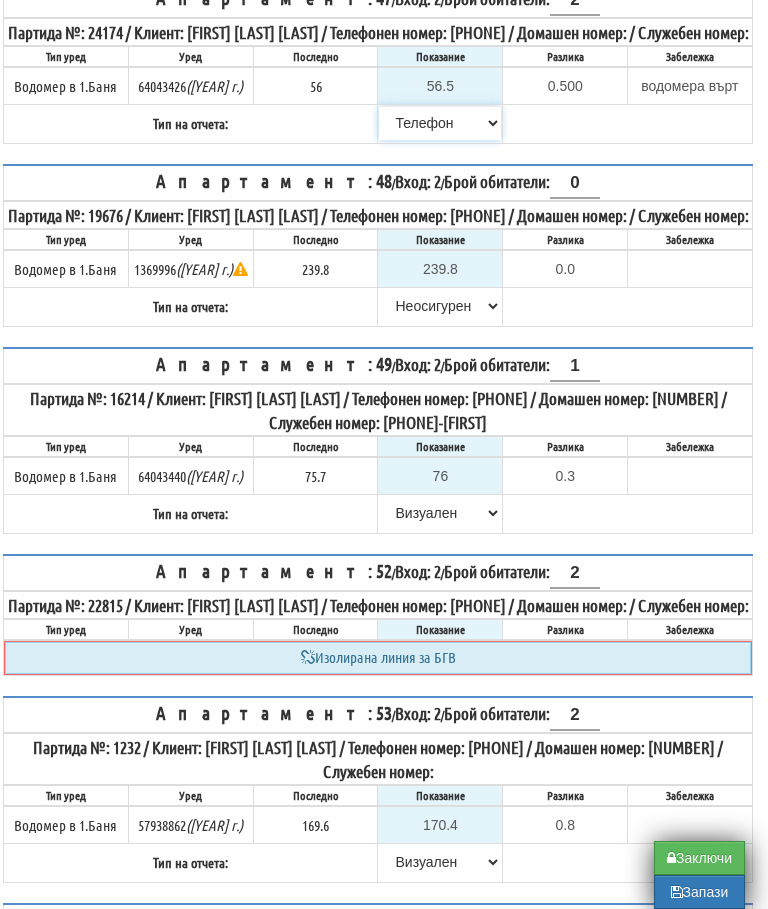 click on "Избери
Визуален
Телефон
Бележка
Неосигурен достъп
Самоотчет
Служебно
Дистанционен" at bounding box center (440, 123) 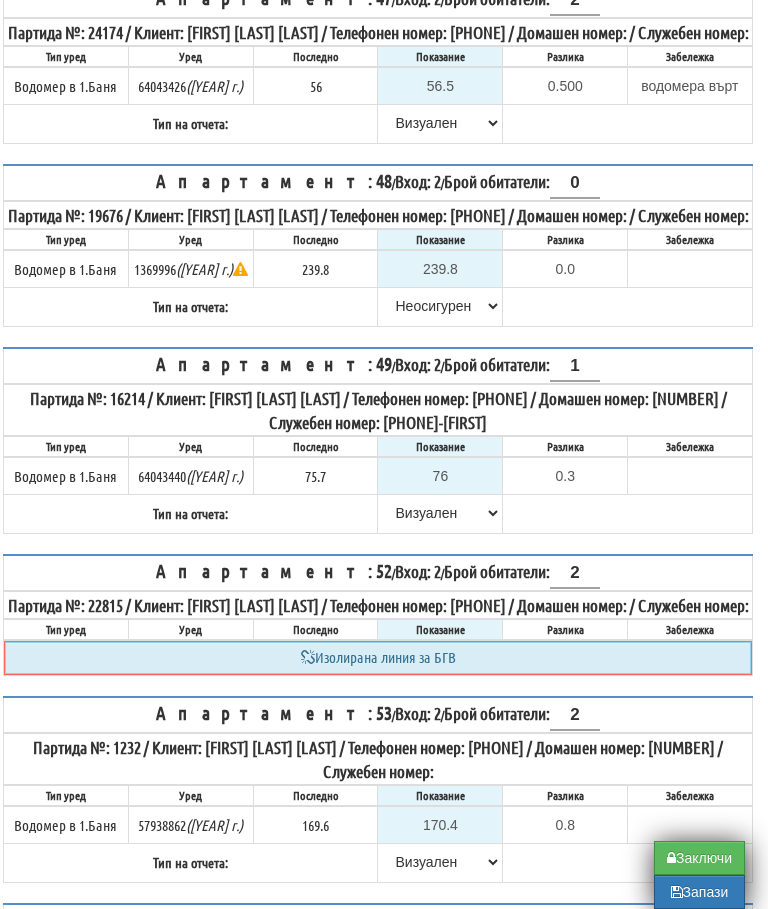click on "Заключи" at bounding box center (699, 858) 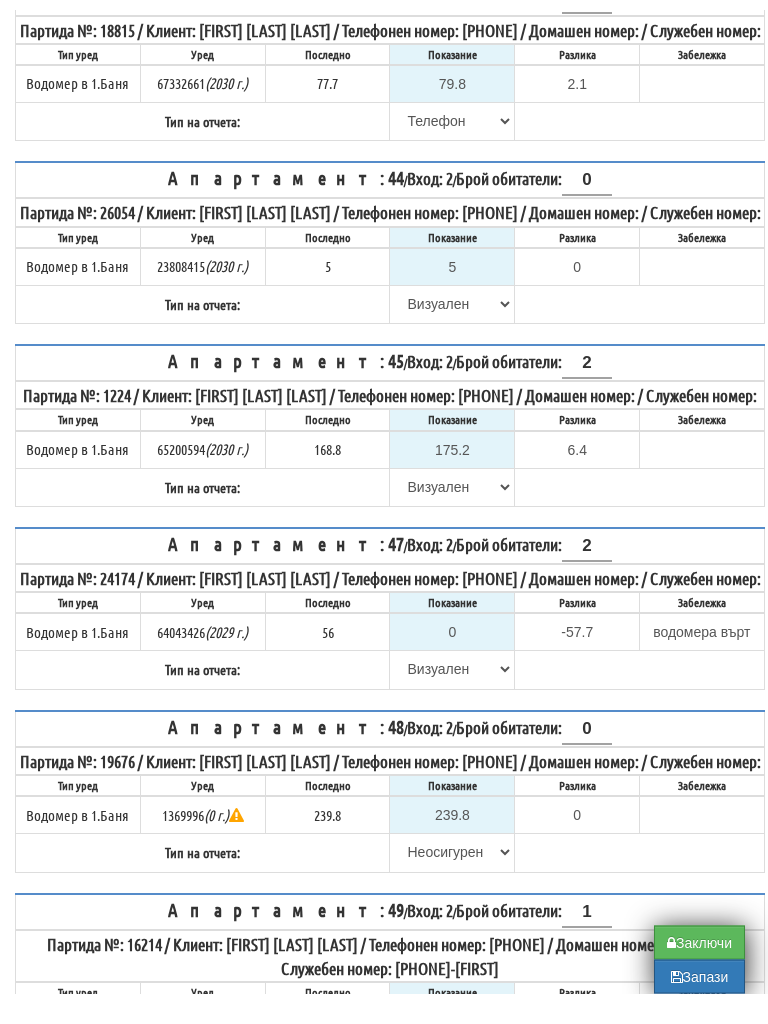 scroll, scrollTop: 2027, scrollLeft: 0, axis: vertical 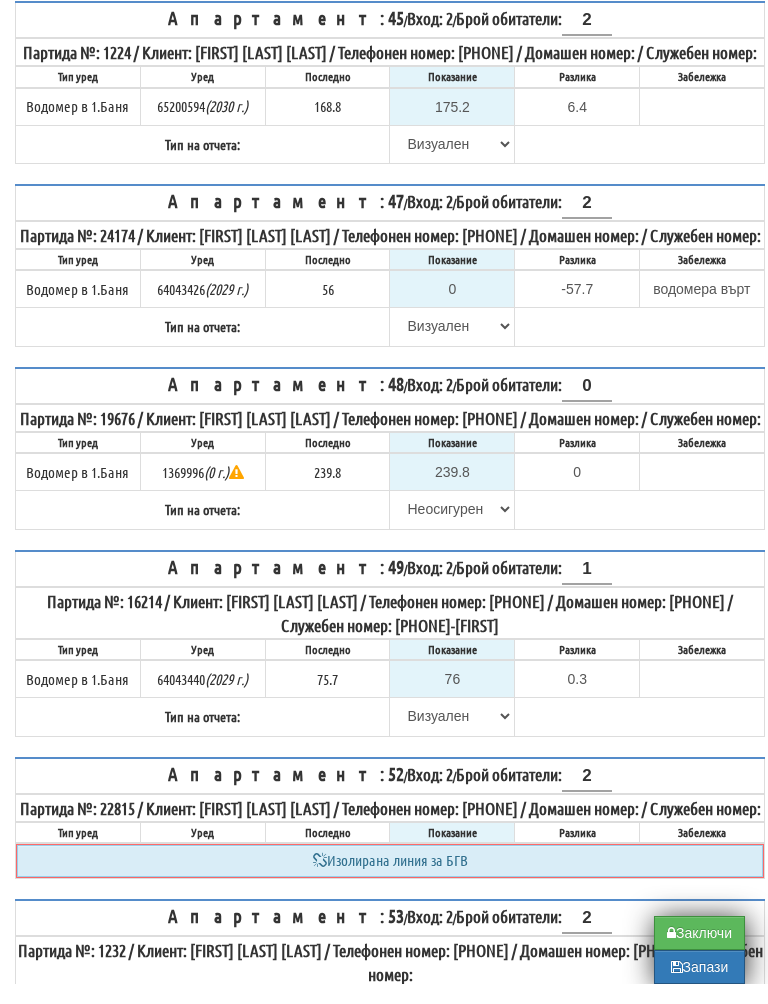 click on "Заключи" at bounding box center (699, 953) 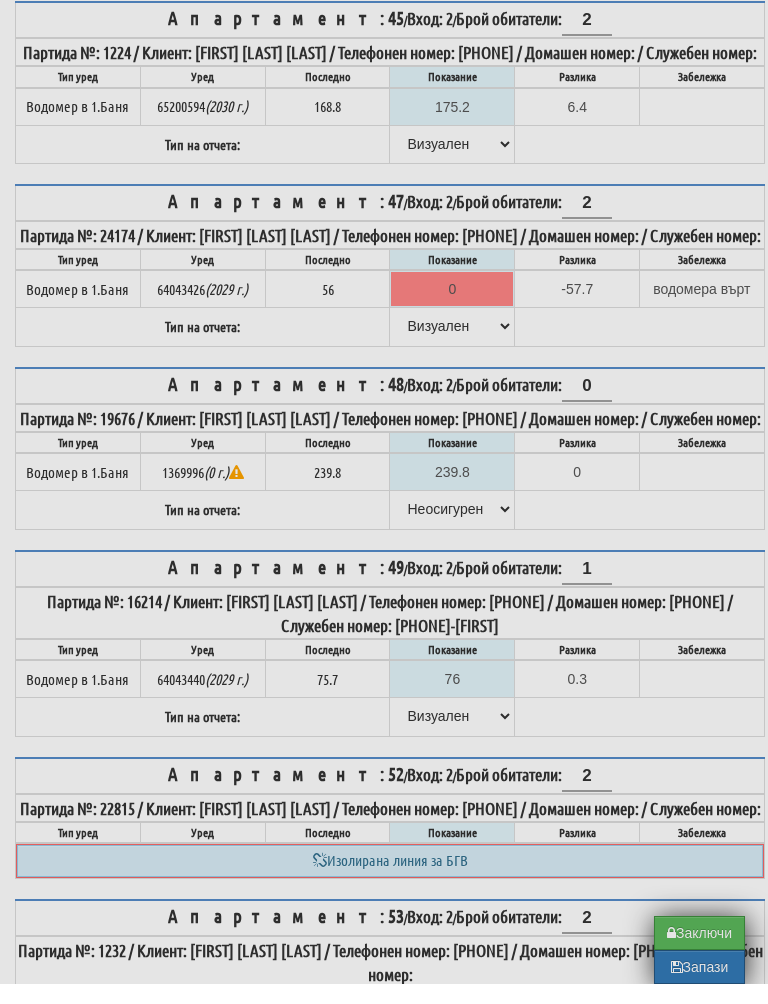 type on "0.0" 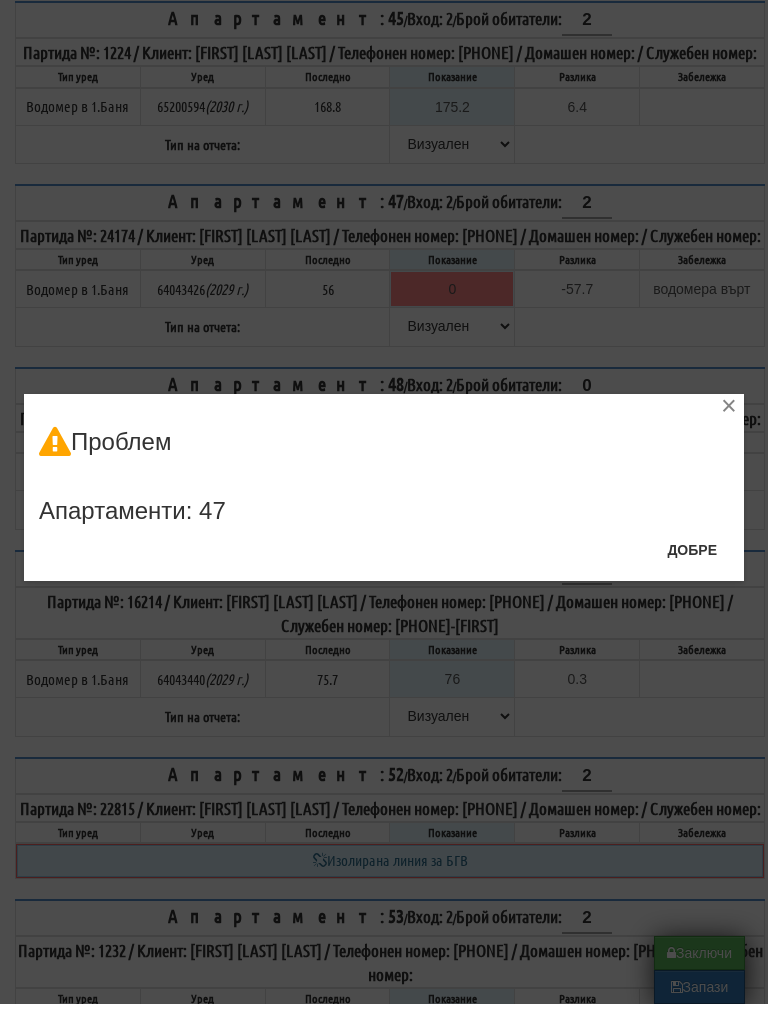 click on "Добре" at bounding box center [692, 570] 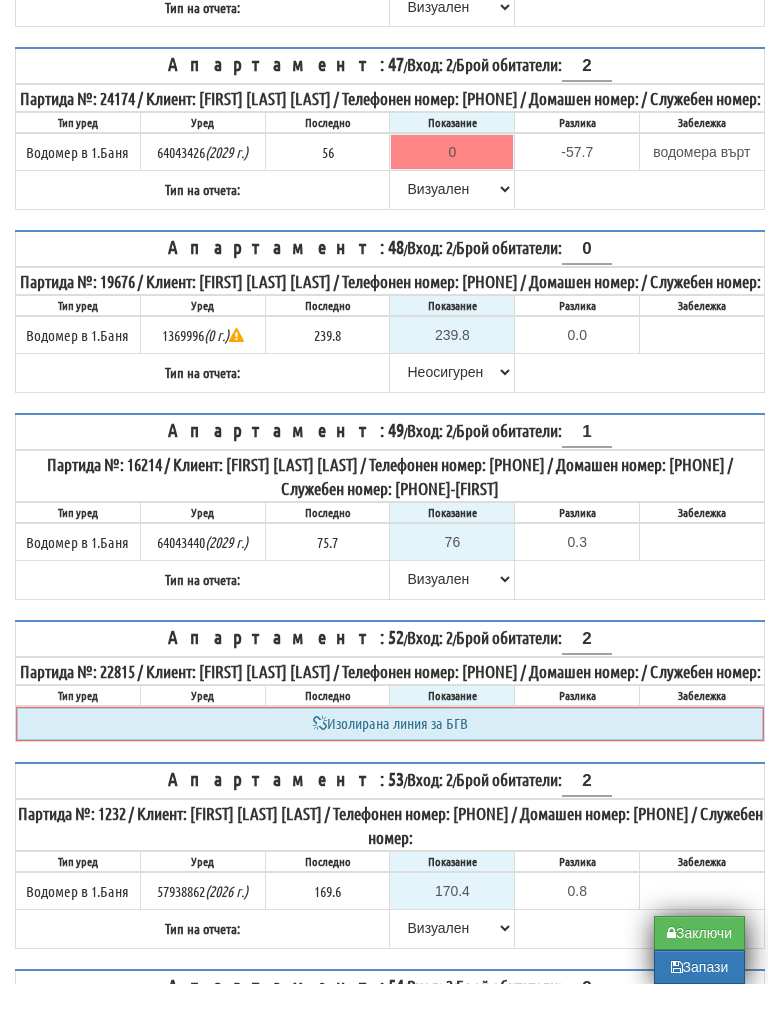 scroll, scrollTop: 2158, scrollLeft: 0, axis: vertical 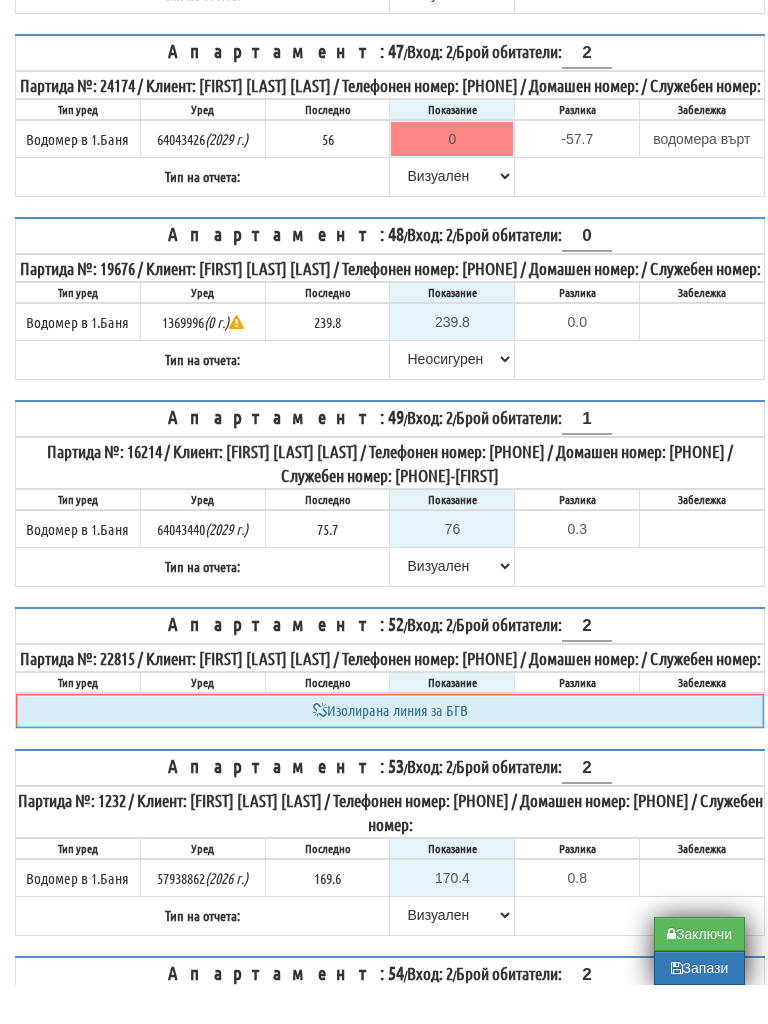 click on "Запази" at bounding box center (699, 1007) 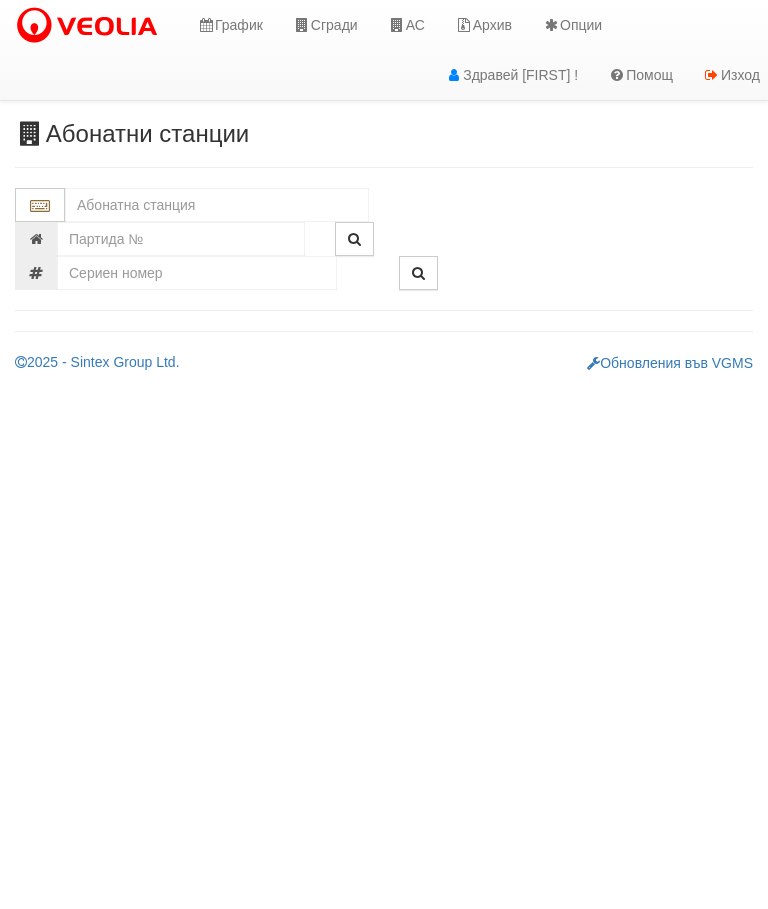 scroll, scrollTop: 0, scrollLeft: 0, axis: both 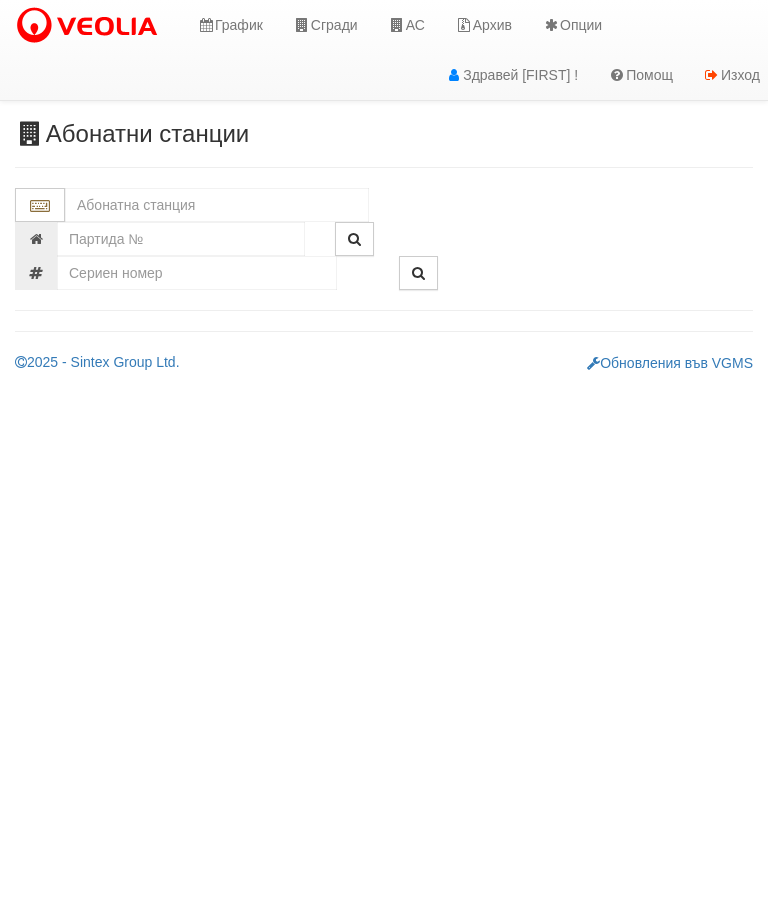 click at bounding box center (217, 205) 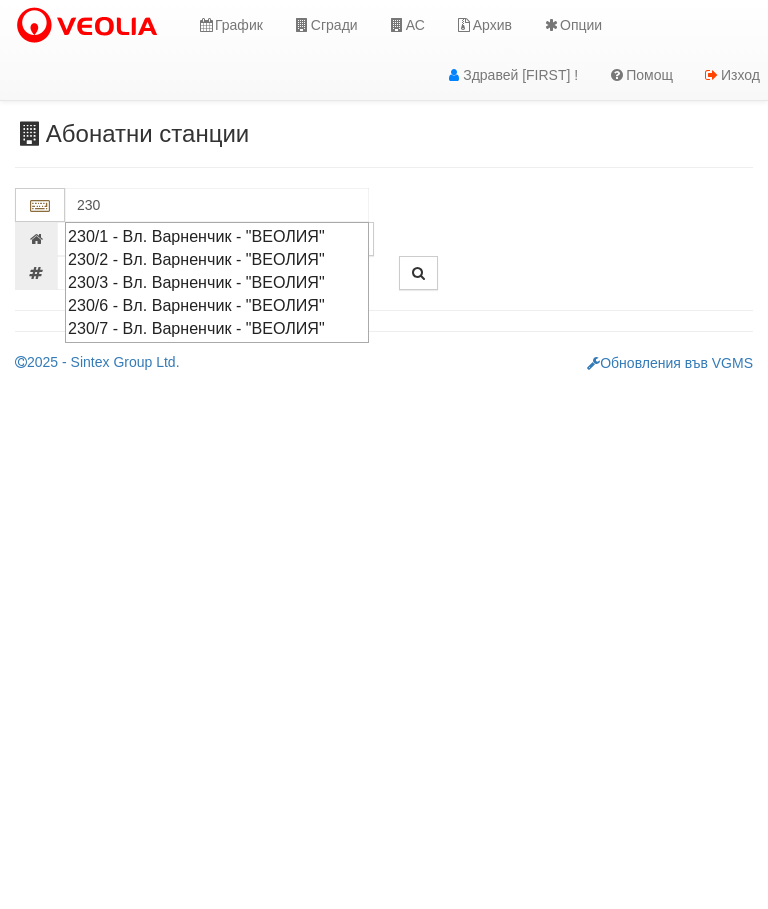 click on "230/3 - Вл. Варненчик - "ВЕОЛИЯ"" at bounding box center (217, 282) 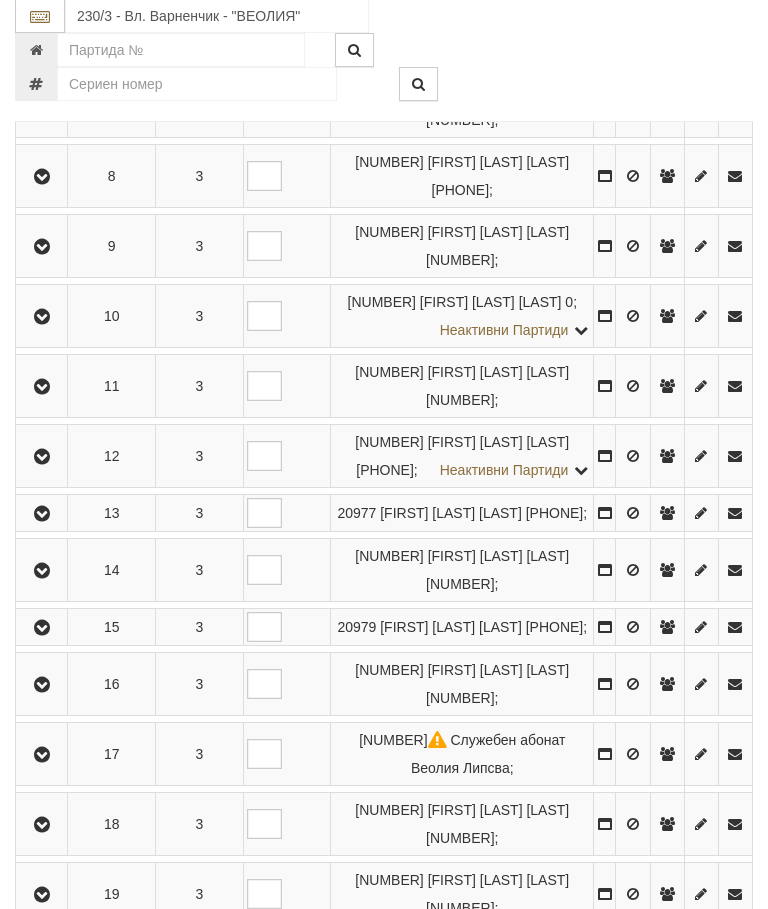 scroll, scrollTop: 871, scrollLeft: 0, axis: vertical 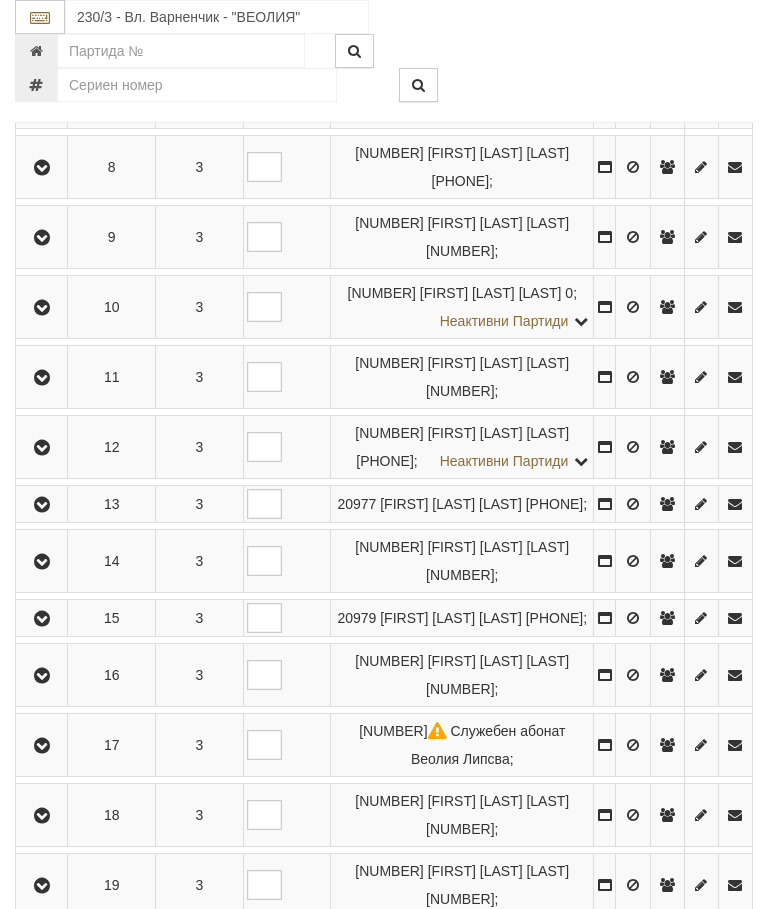 click at bounding box center [42, 562] 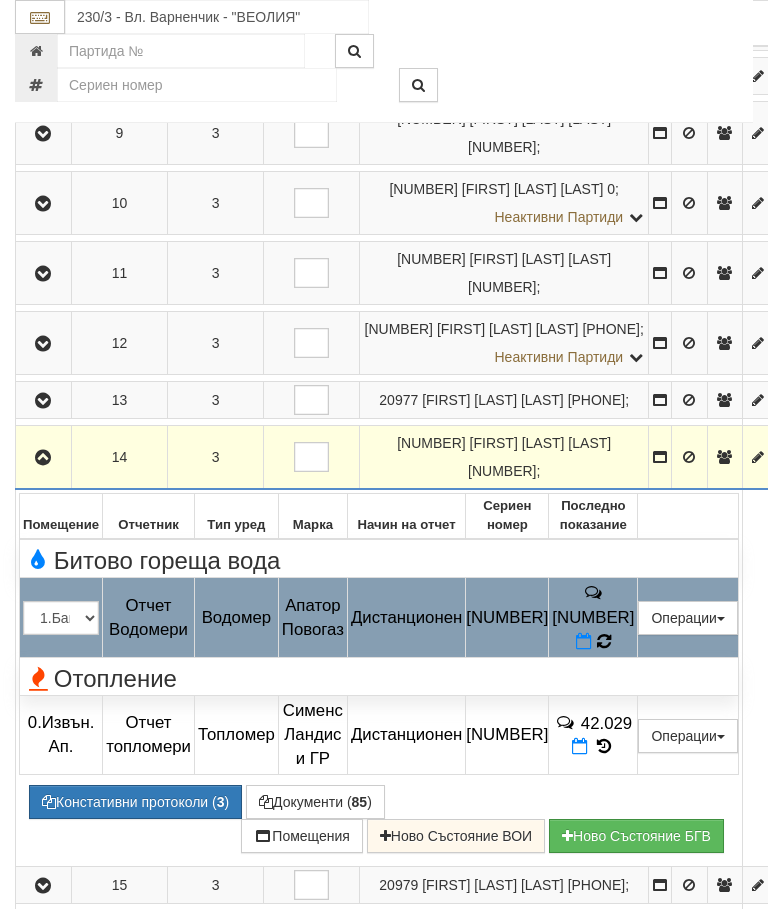 click at bounding box center [604, 641] 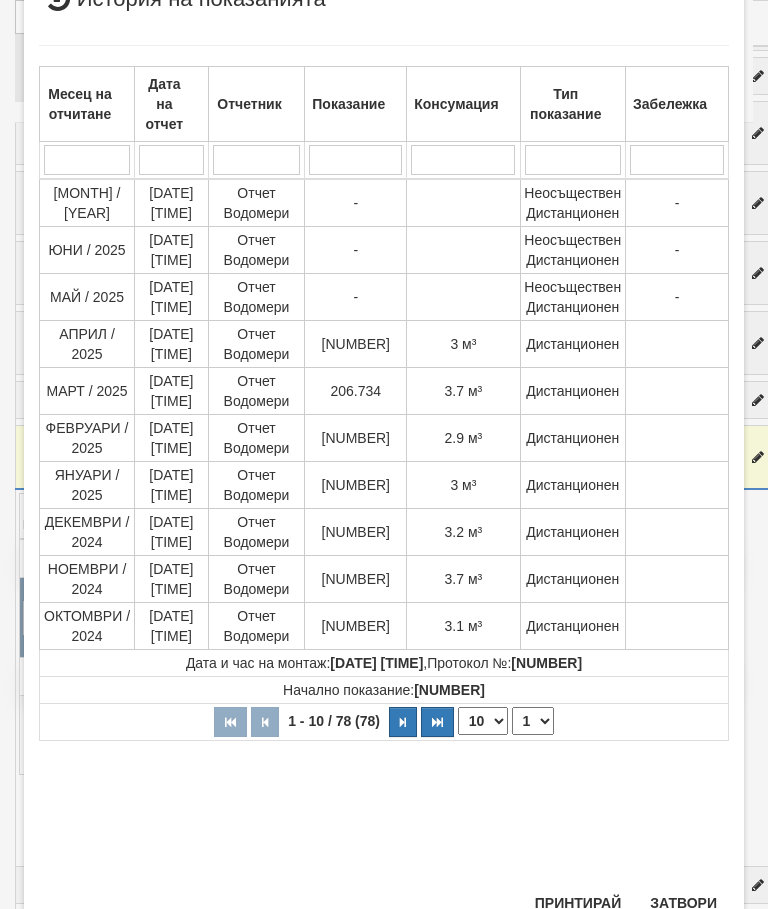 scroll, scrollTop: 384, scrollLeft: 0, axis: vertical 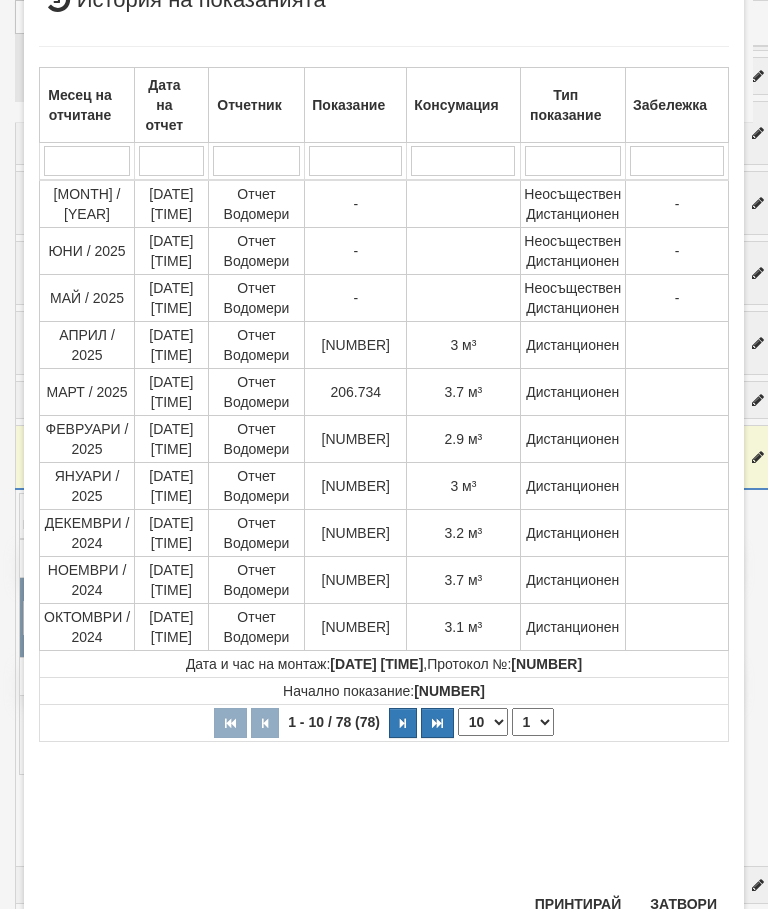 click on "Затвори" at bounding box center [683, 904] 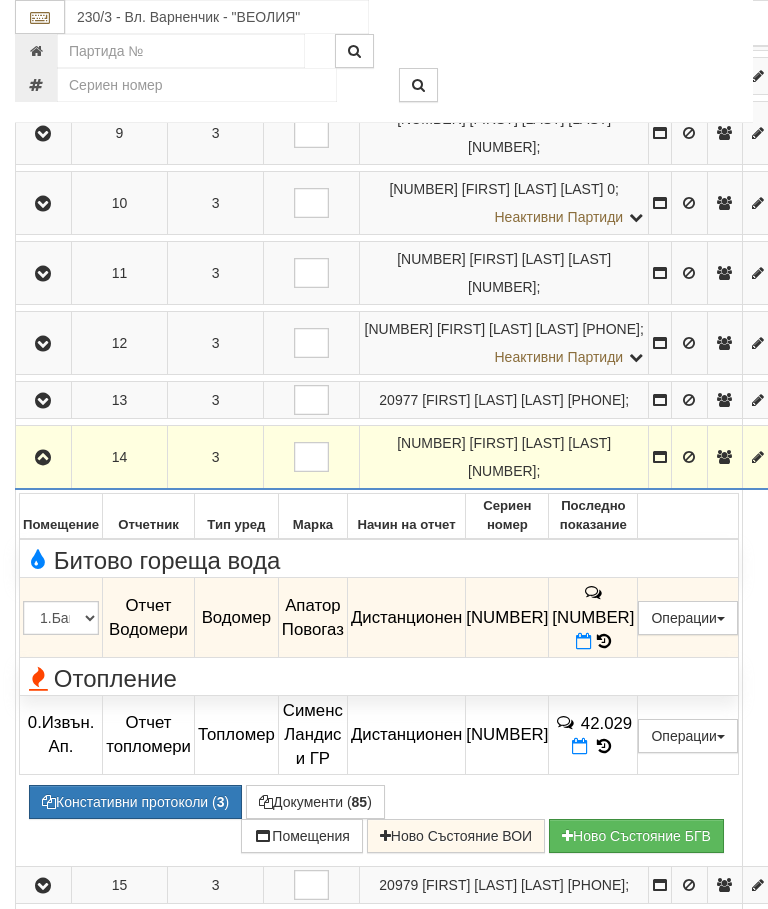 click at bounding box center [584, 641] 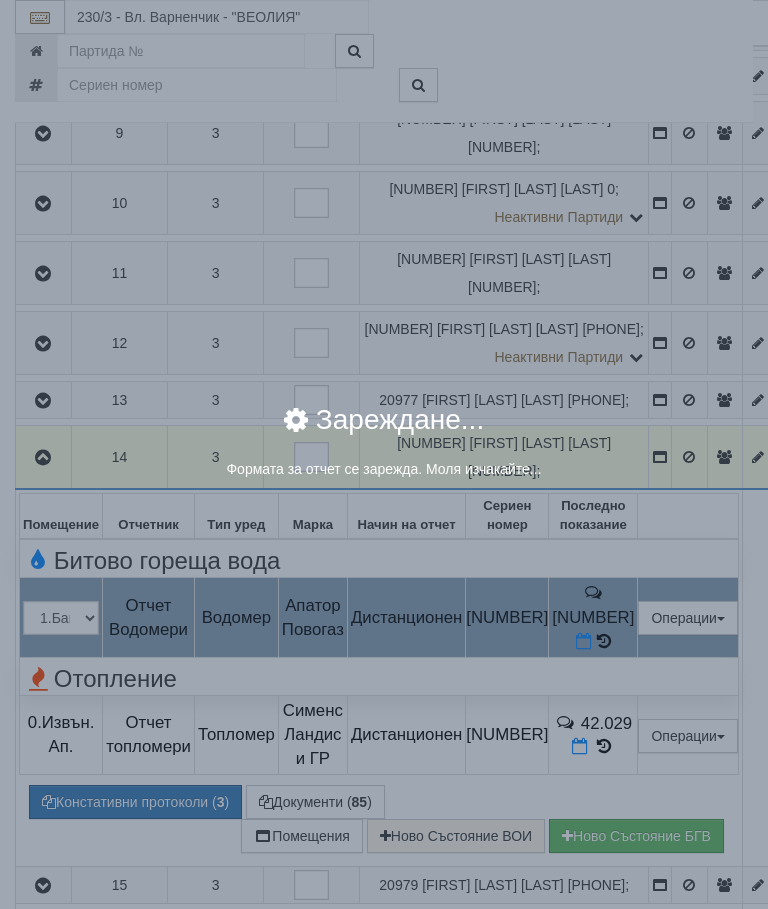 select on "8ac75930-9bfd-e511-80be-8d5a1dced85a" 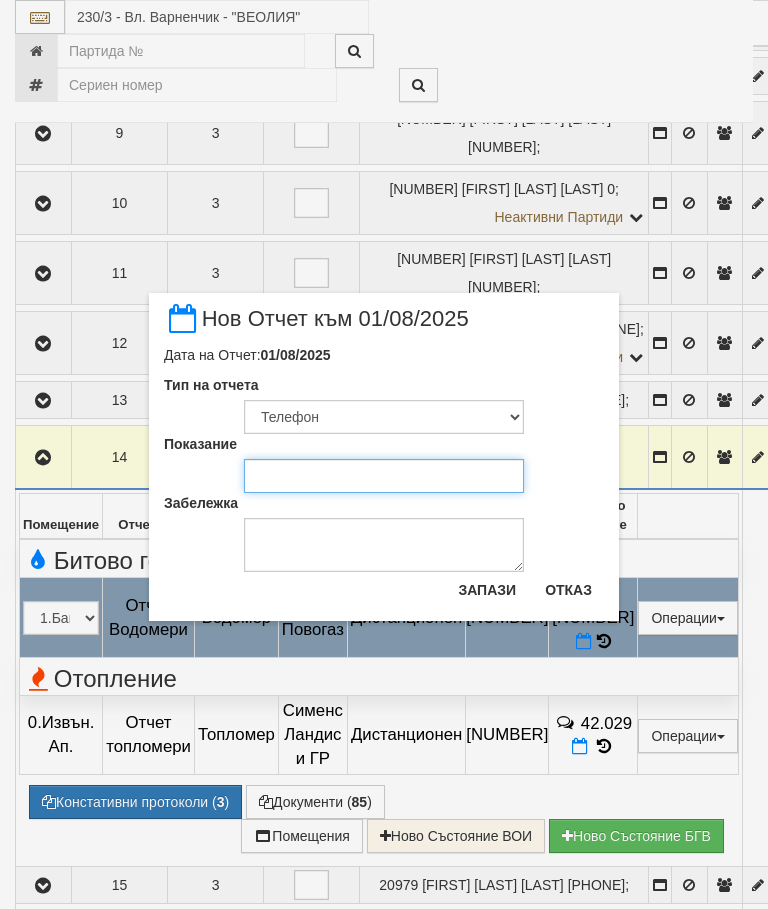 click on "Показание" at bounding box center (384, 476) 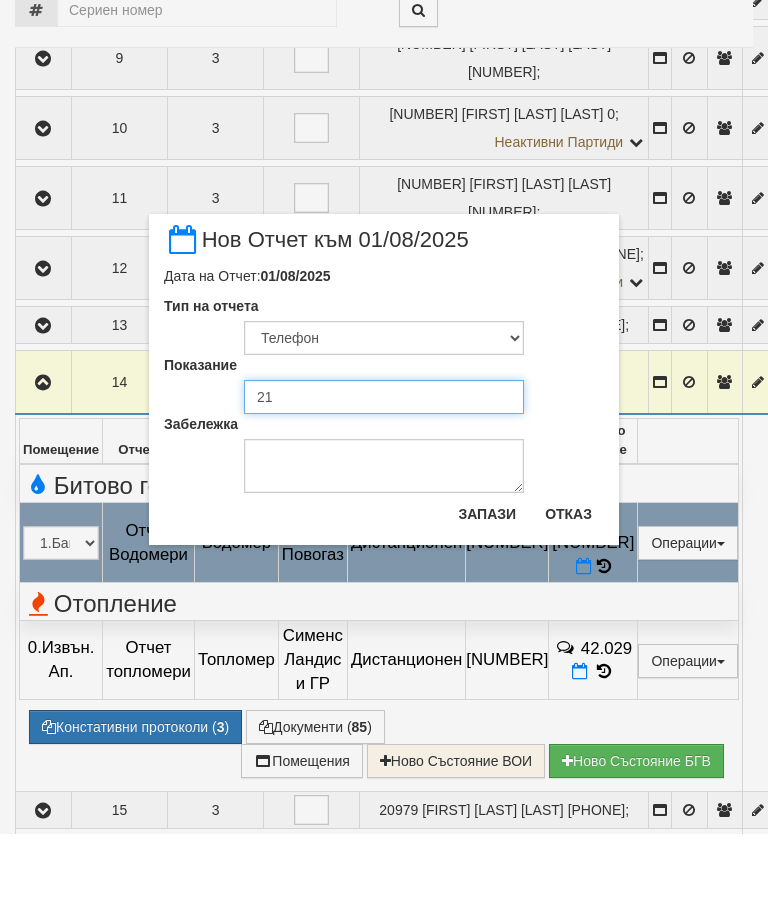 type on "218" 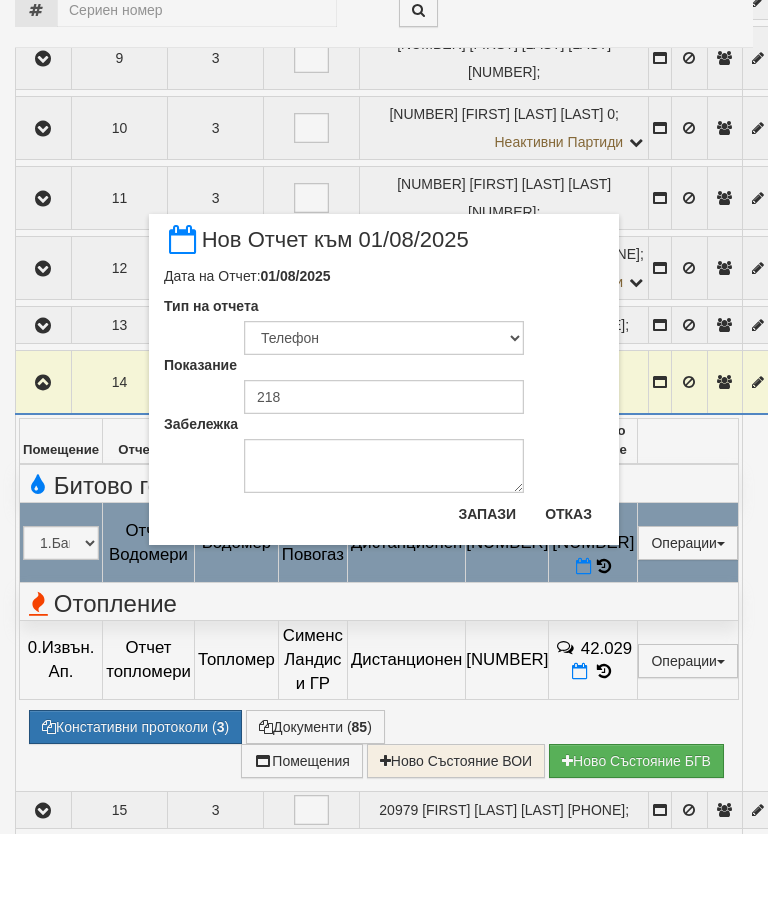 click on "Отказ" at bounding box center [568, 589] 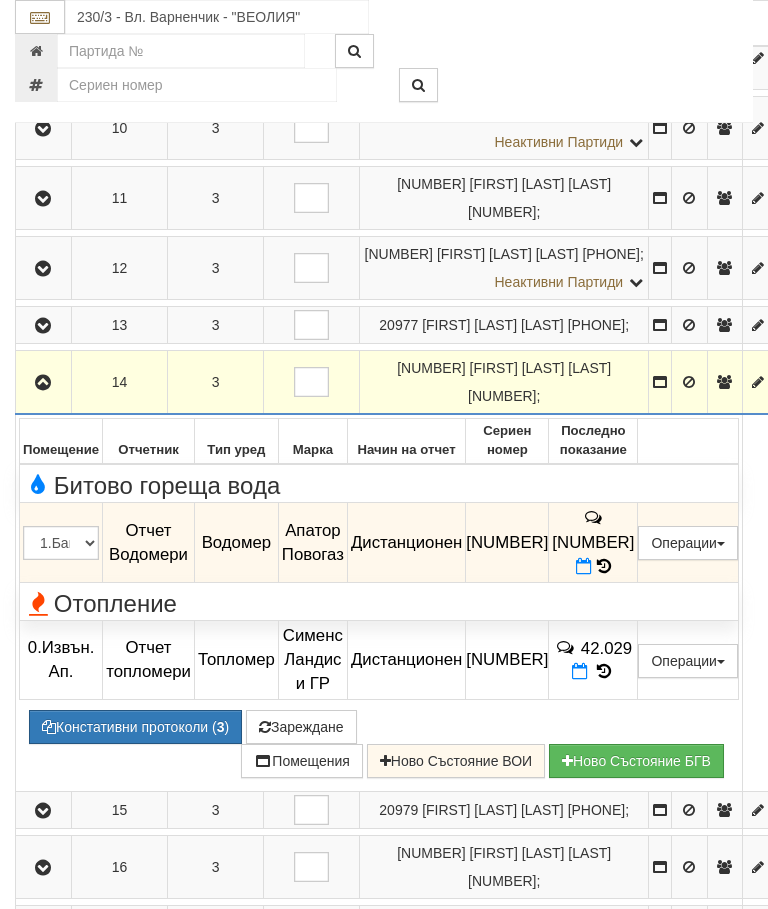 click on "Зареждане" at bounding box center [301, 727] 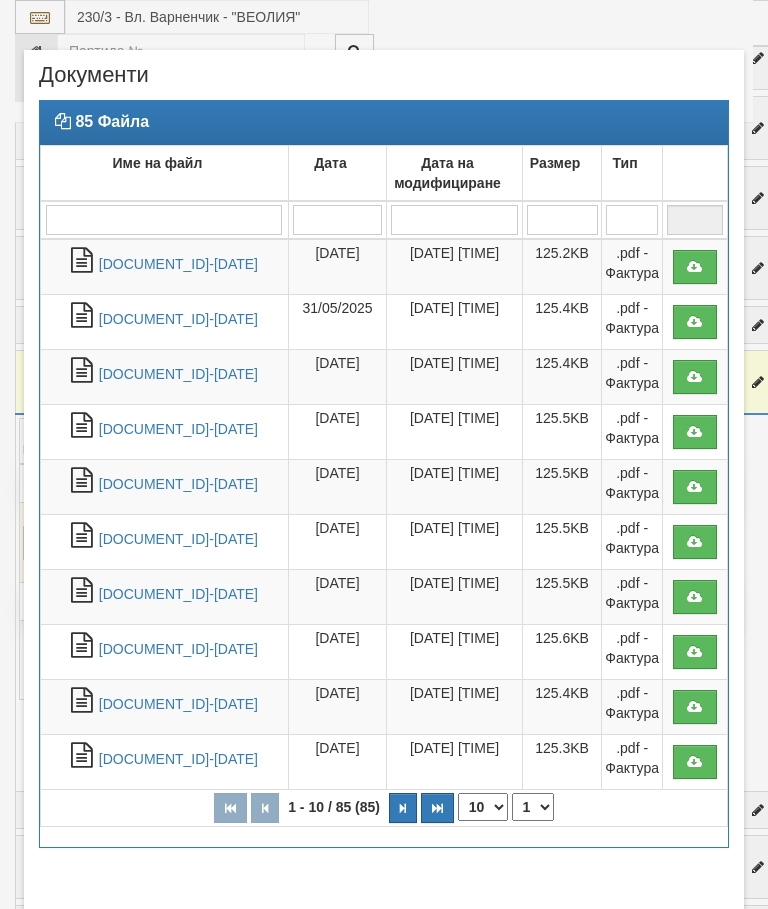click on "Ф-1559-20978-1004952249-30.06.2025" at bounding box center [178, 264] 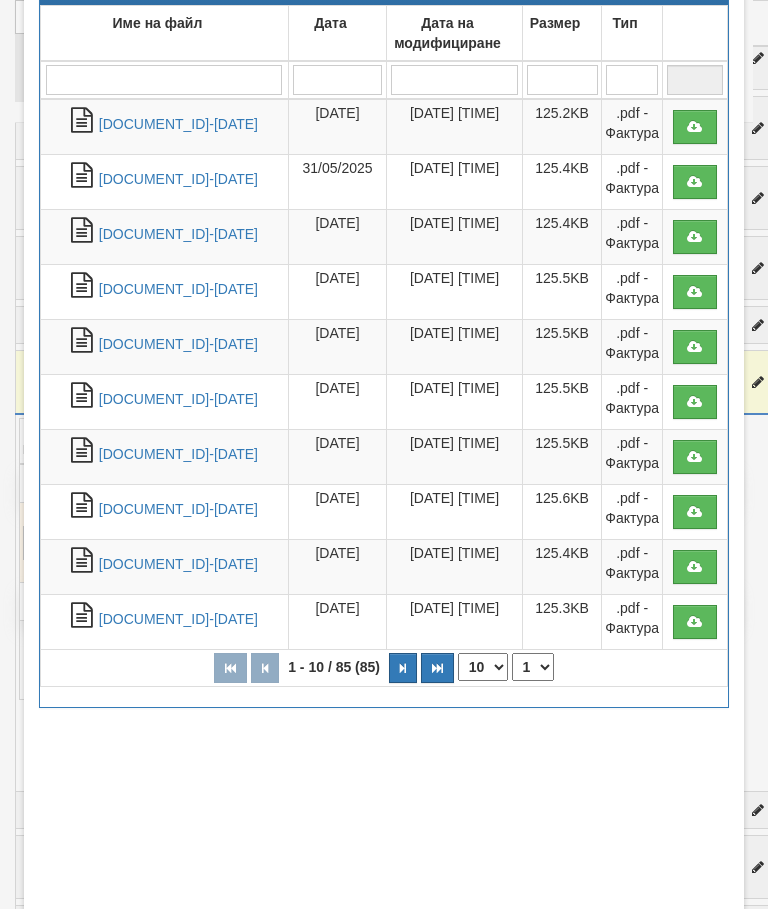 scroll, scrollTop: 229, scrollLeft: 0, axis: vertical 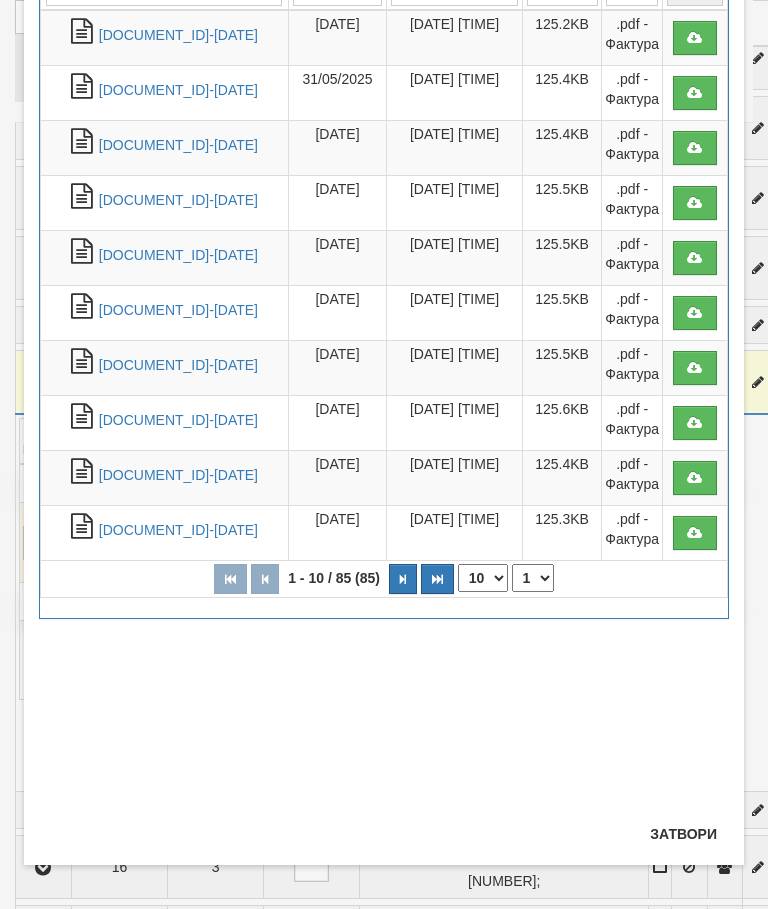 click on "Затвори" at bounding box center (683, 834) 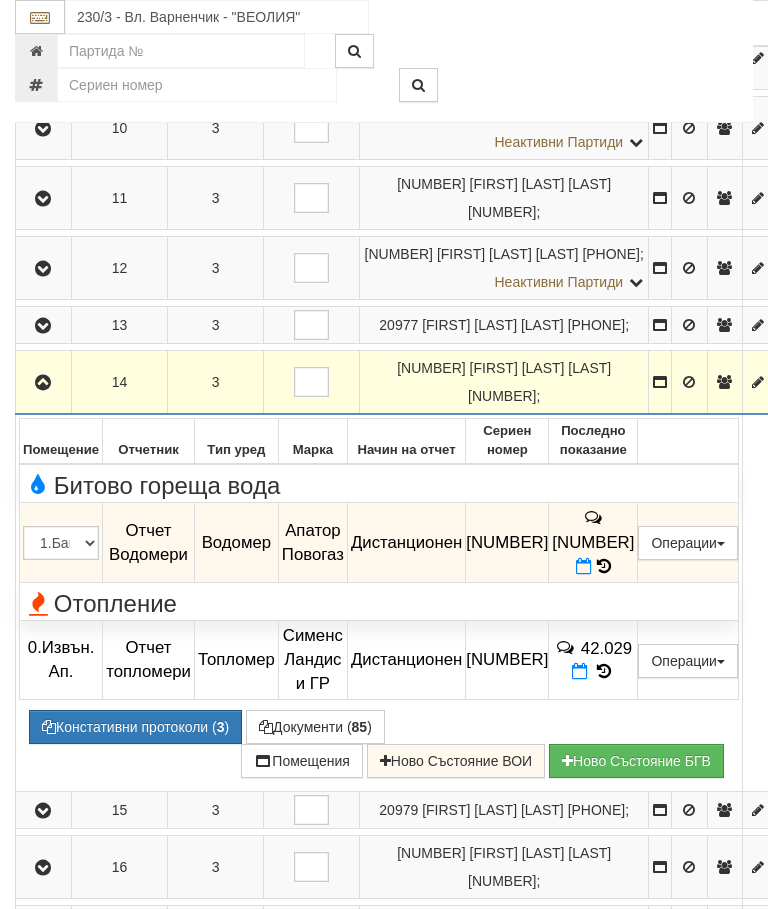 click at bounding box center [43, 382] 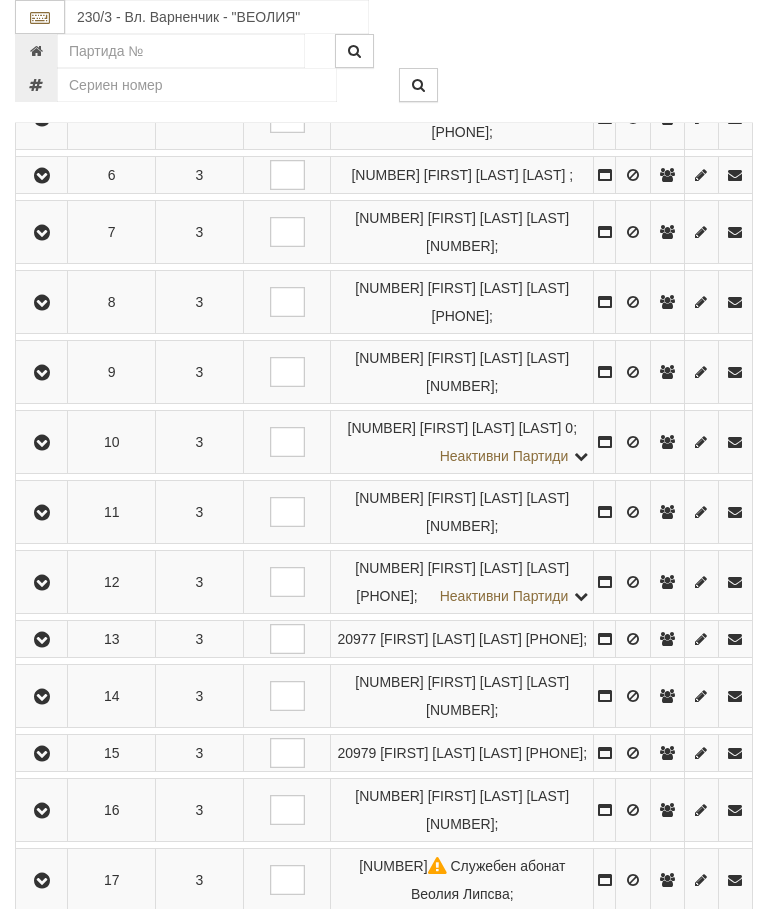 scroll, scrollTop: 734, scrollLeft: 0, axis: vertical 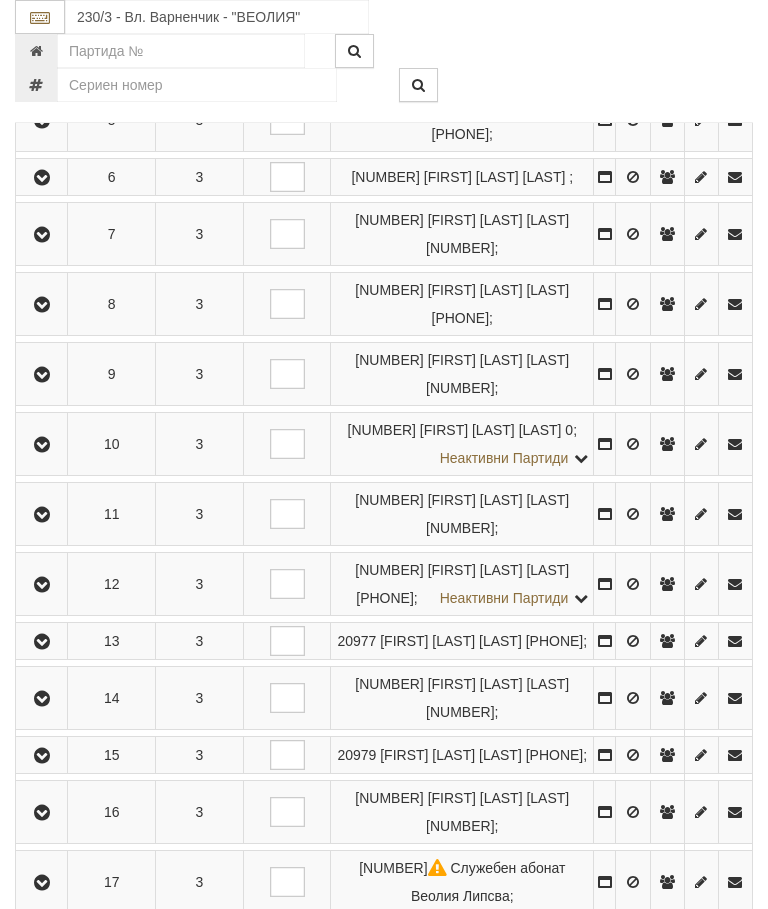 click at bounding box center [42, 699] 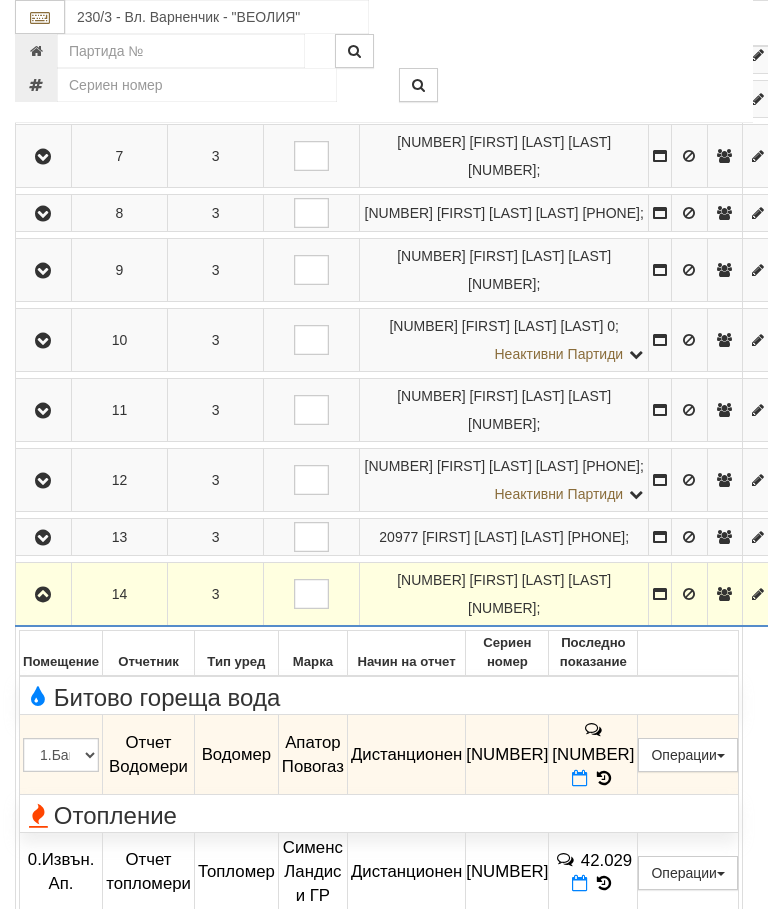 click at bounding box center (580, 778) 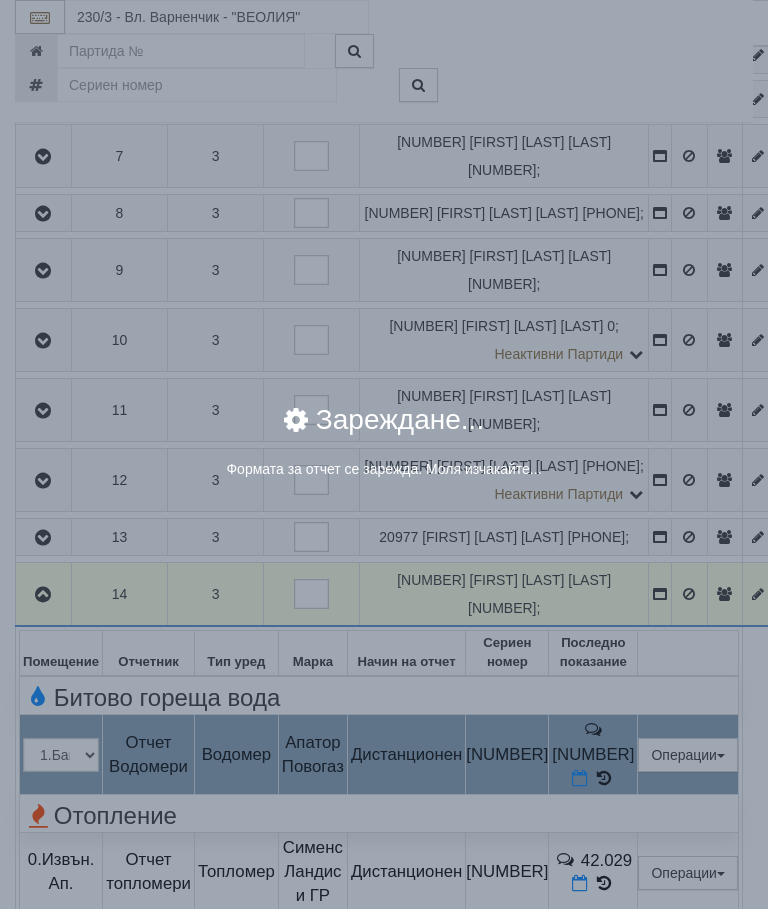 select on "8ac75930-9bfd-e511-80be-8d5a1dced85a" 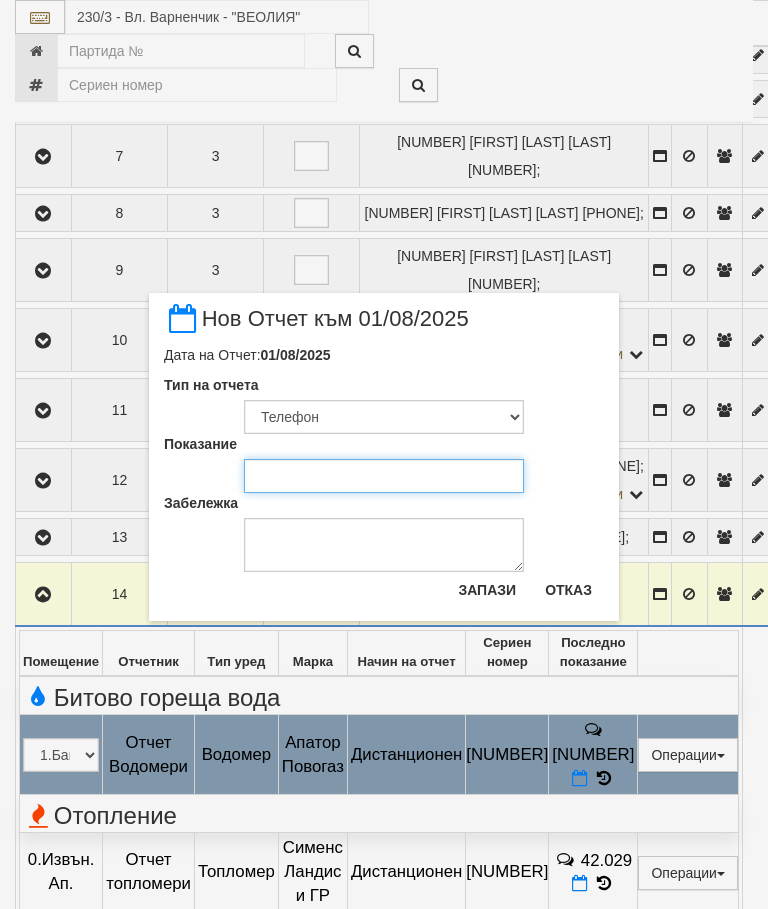 click on "Показание" at bounding box center (384, 476) 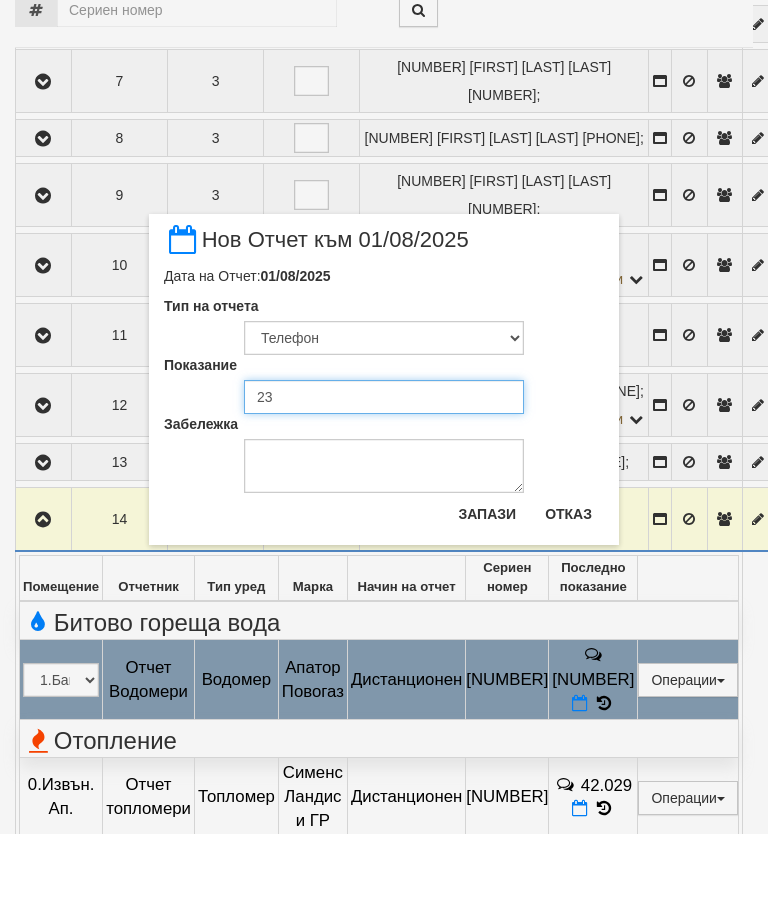 type on "2" 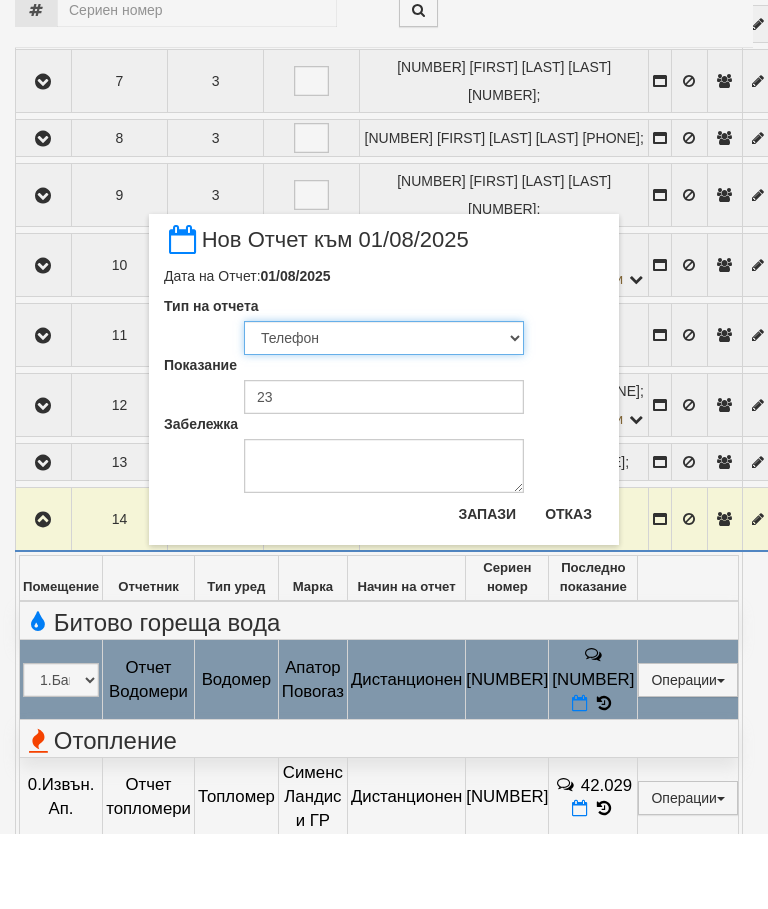 click on "Визуален
Телефон
Бележка
Неосигурен достъп
Самоотчет
Служебно
Дистанционен" at bounding box center [384, 413] 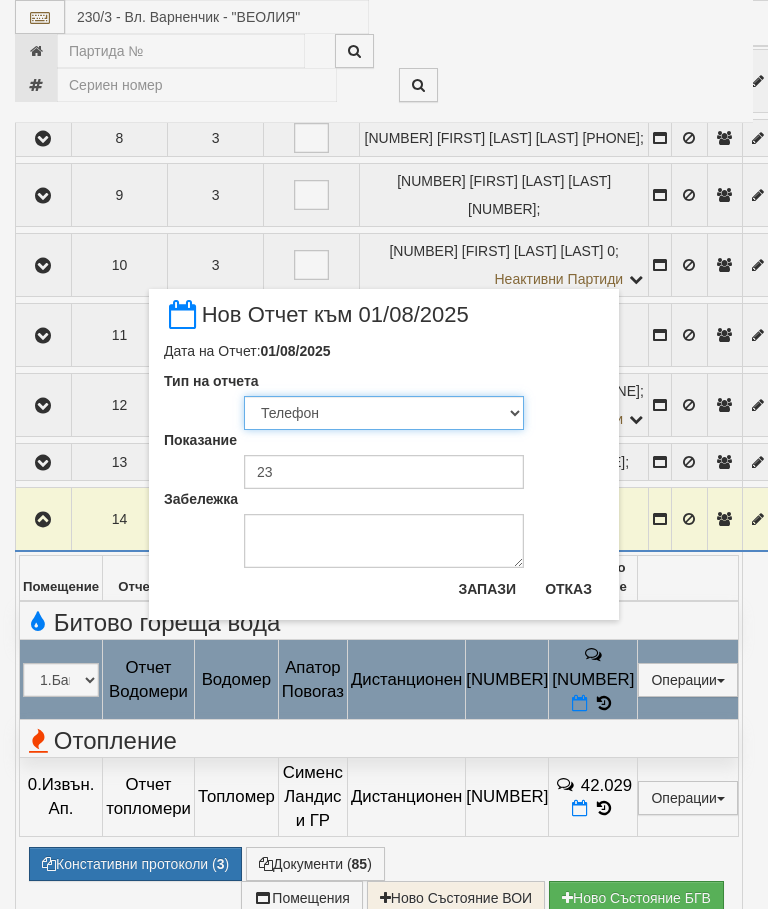 select on "89c75930-9bfd-e511-80be-8d5a1dced85a" 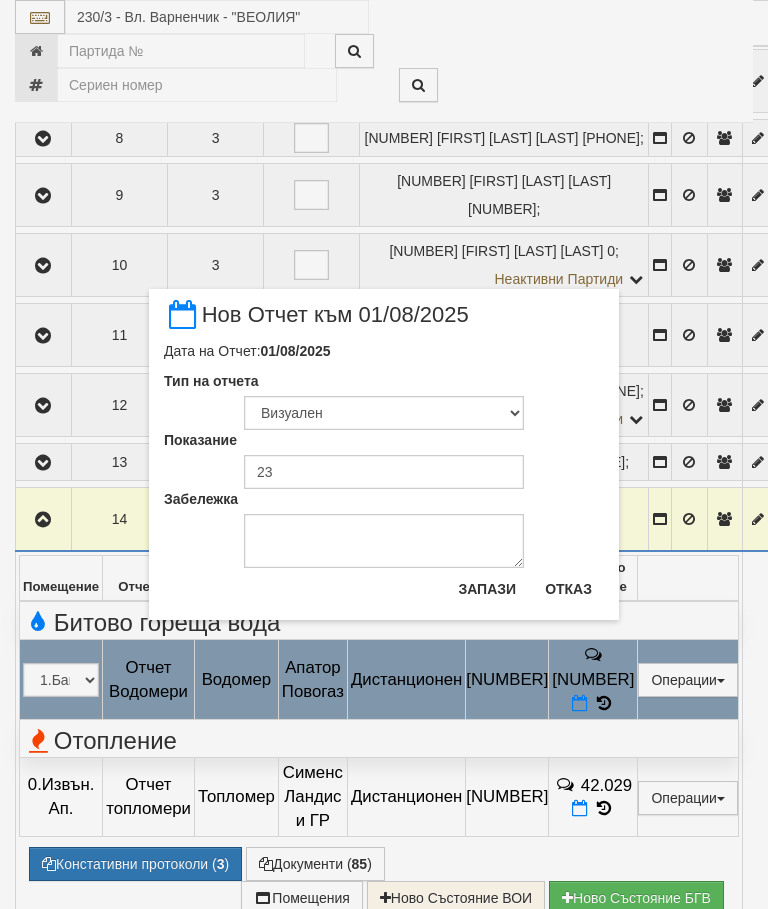 click on "Запази" at bounding box center [487, 589] 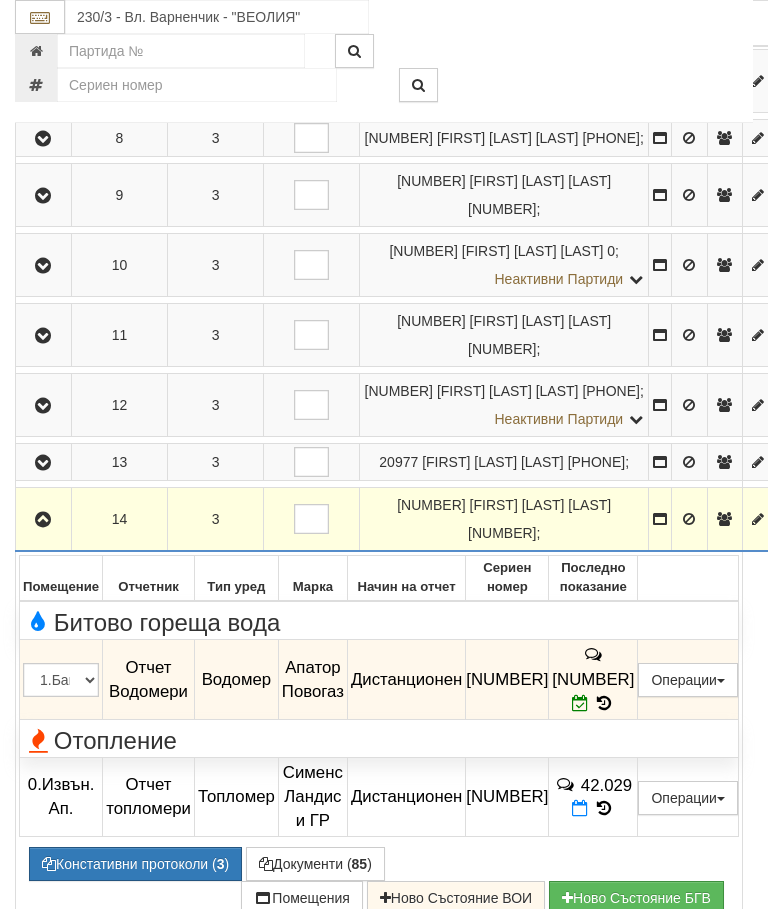 click at bounding box center (43, 520) 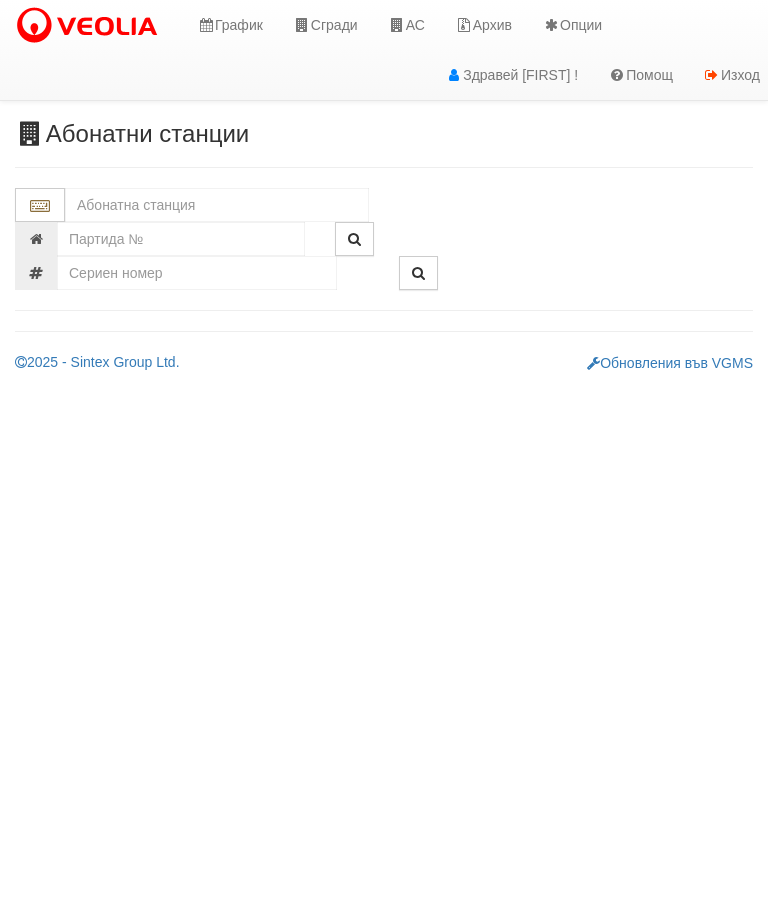 scroll, scrollTop: 0, scrollLeft: 0, axis: both 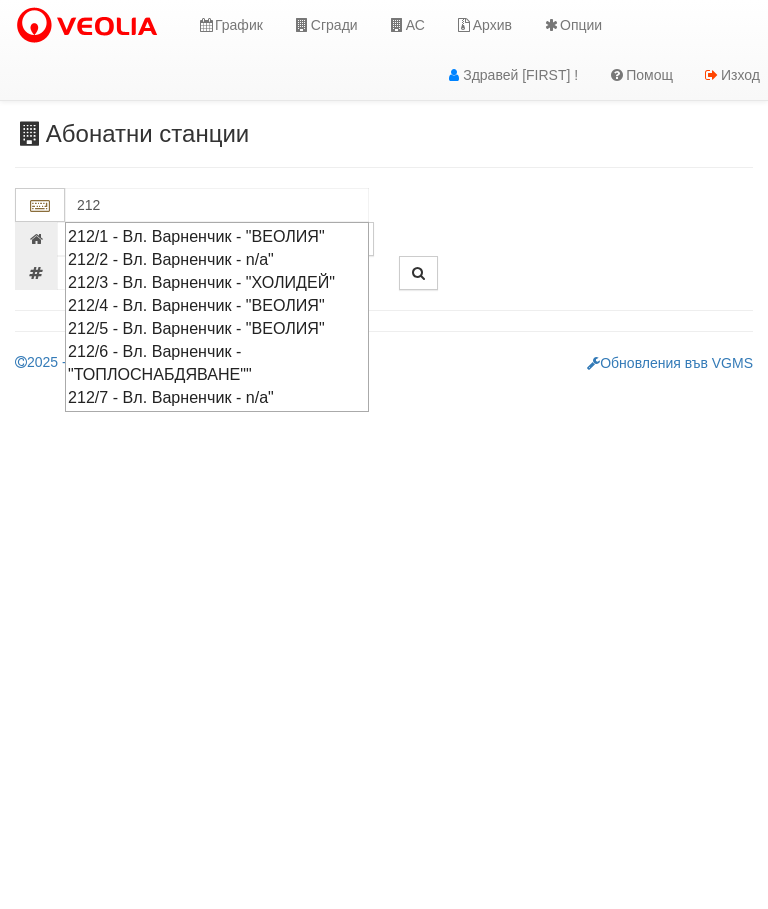 click on "212/1 - Вл. Варненчик - "ВЕОЛИЯ"" at bounding box center [217, 236] 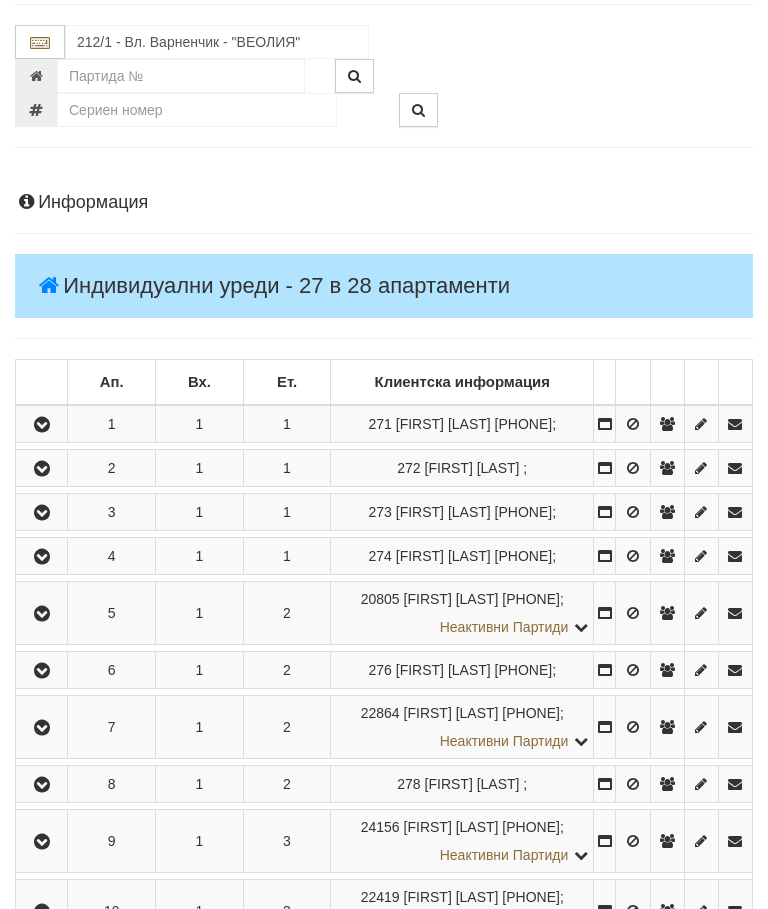 scroll, scrollTop: 162, scrollLeft: 0, axis: vertical 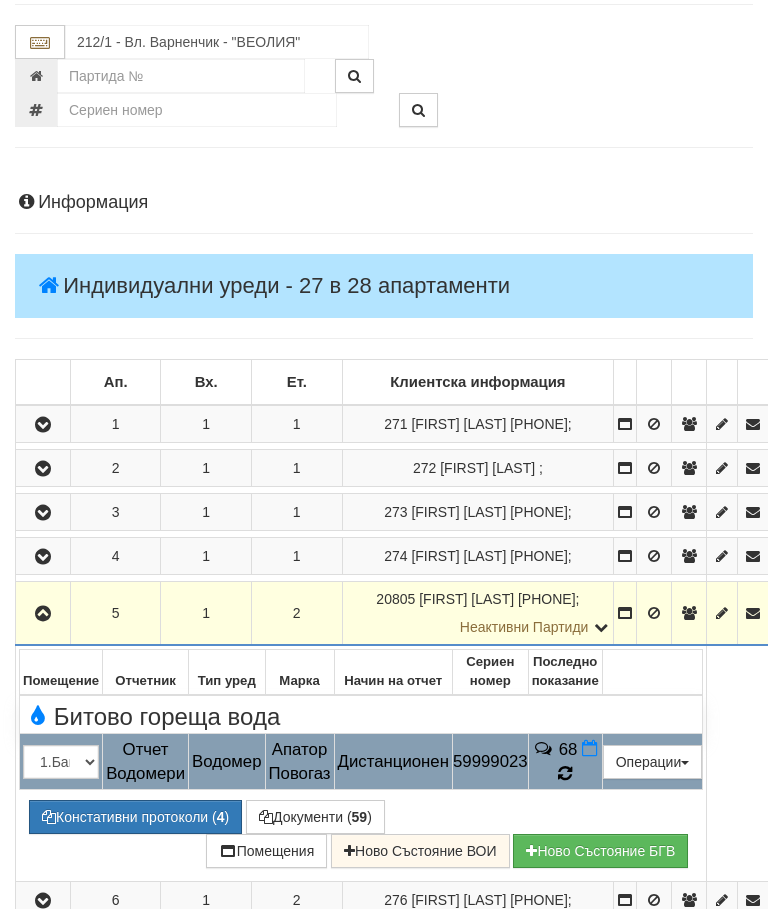 click on "68" at bounding box center (565, 762) 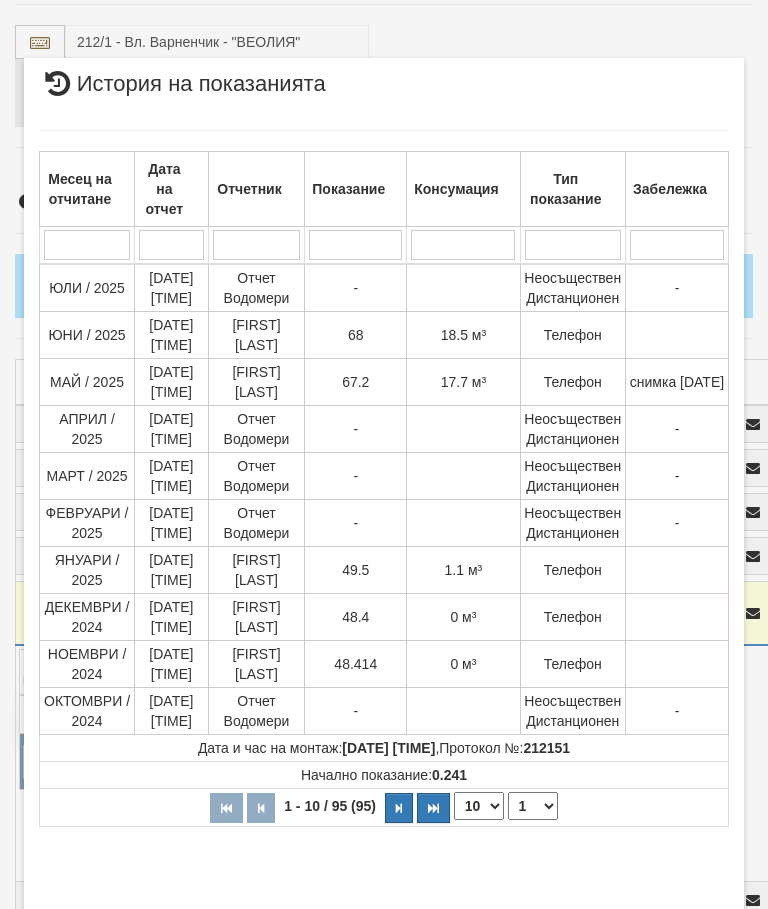 scroll, scrollTop: 731, scrollLeft: 0, axis: vertical 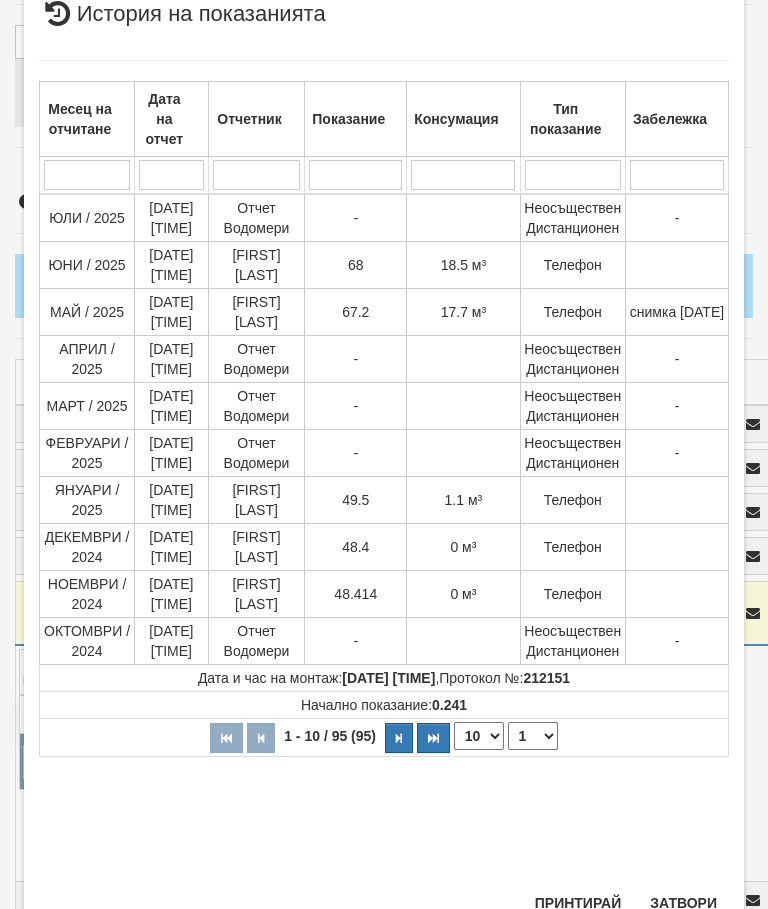 click on "Затвори" at bounding box center [683, 903] 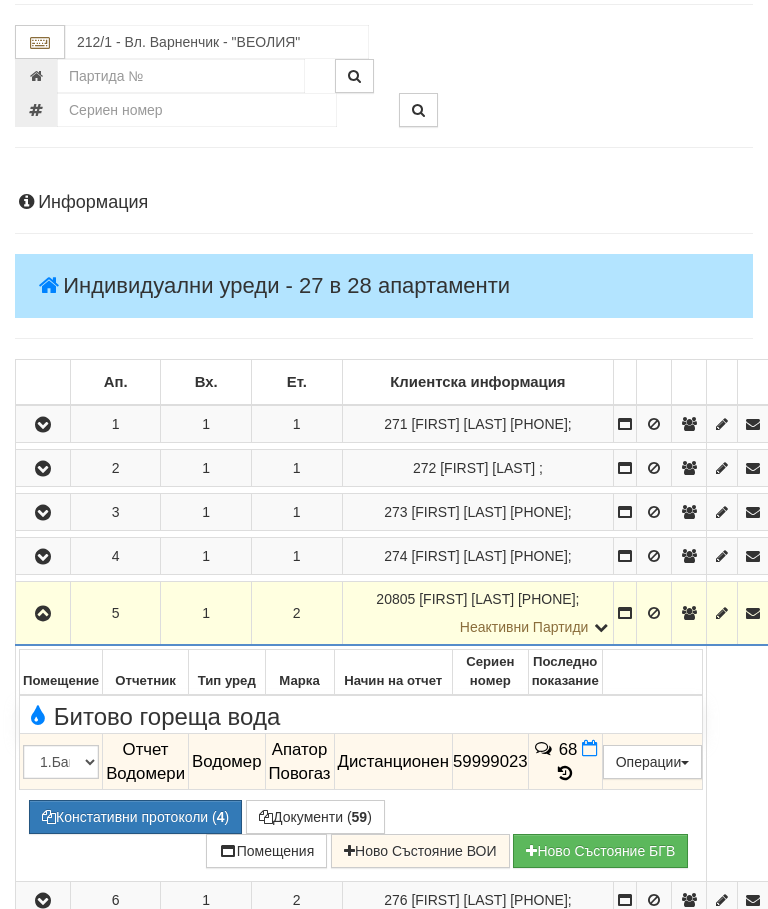 click at bounding box center [590, 748] 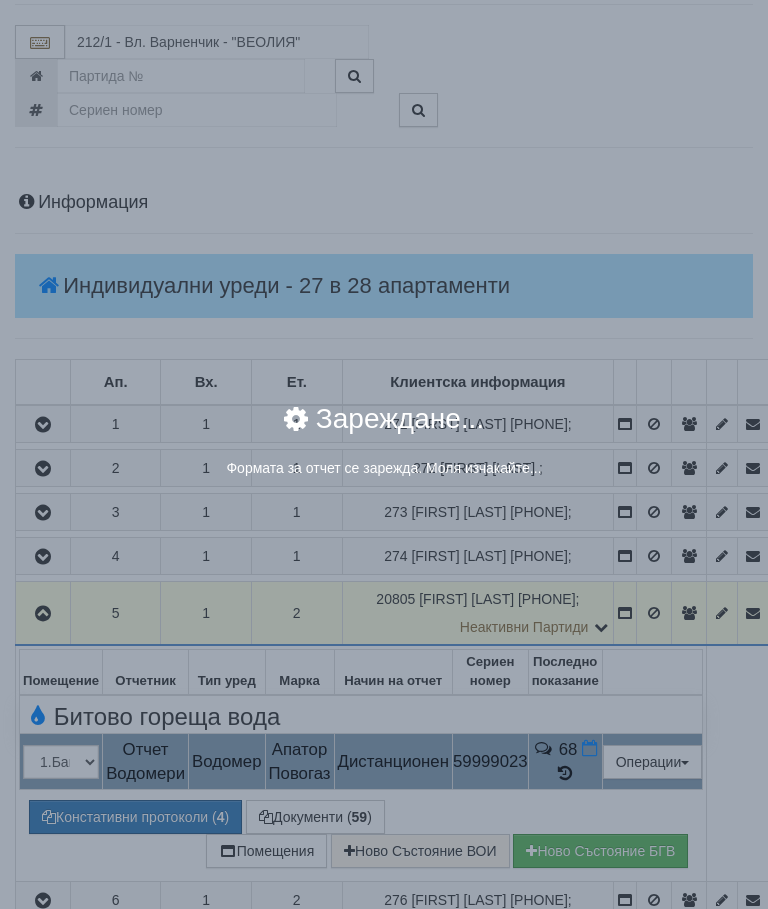 select on "8ac75930-9bfd-e511-80be-8d5a1dced85a" 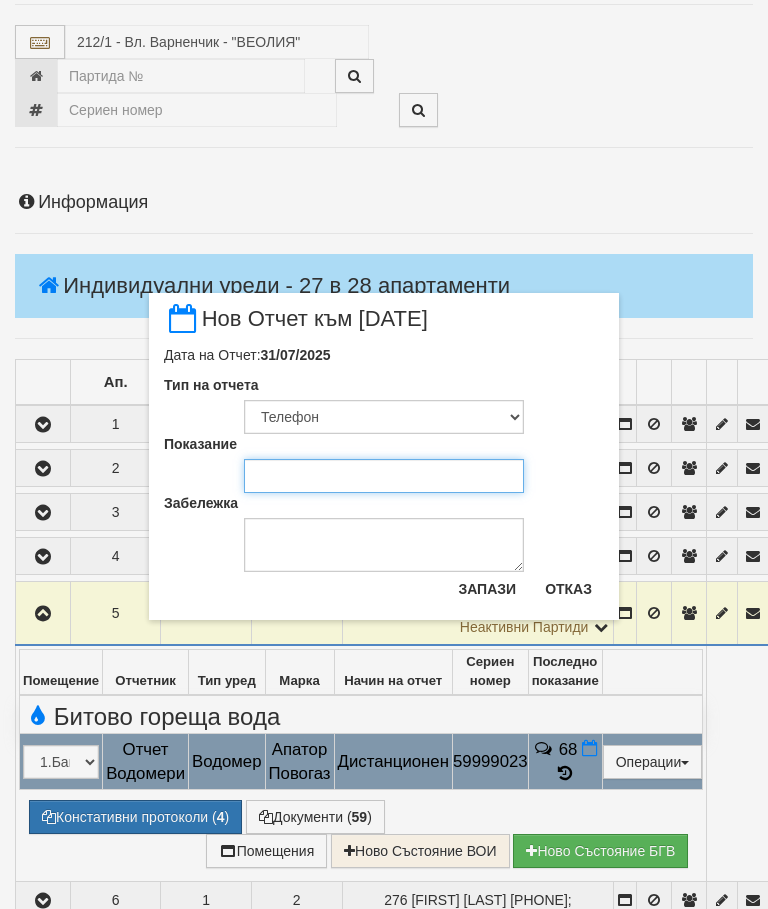 click on "Показание" at bounding box center [384, 476] 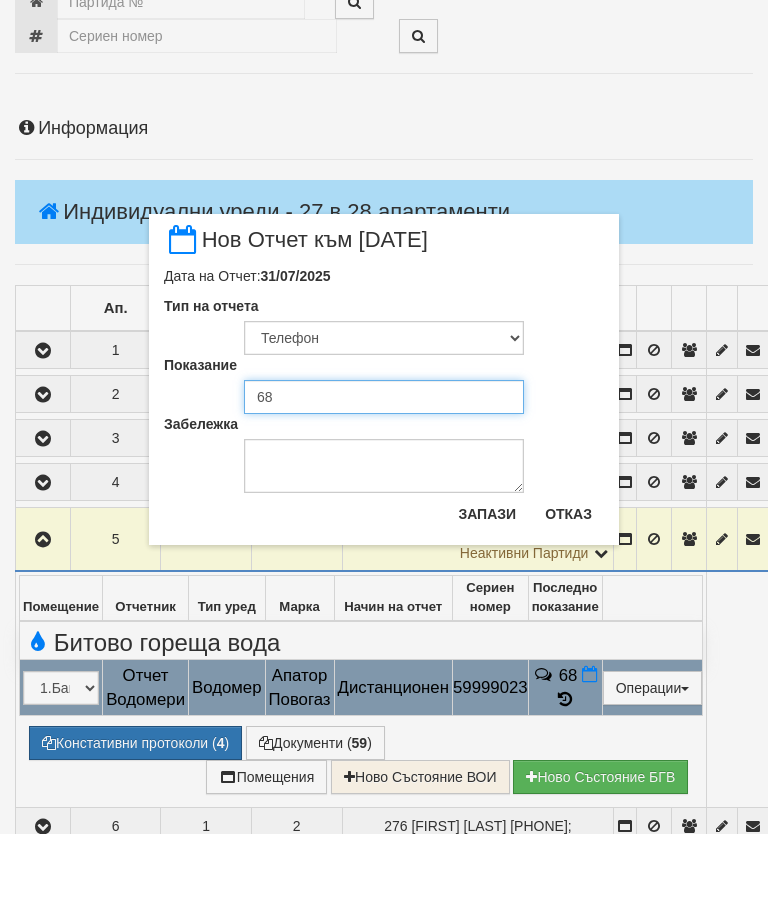 type on "68" 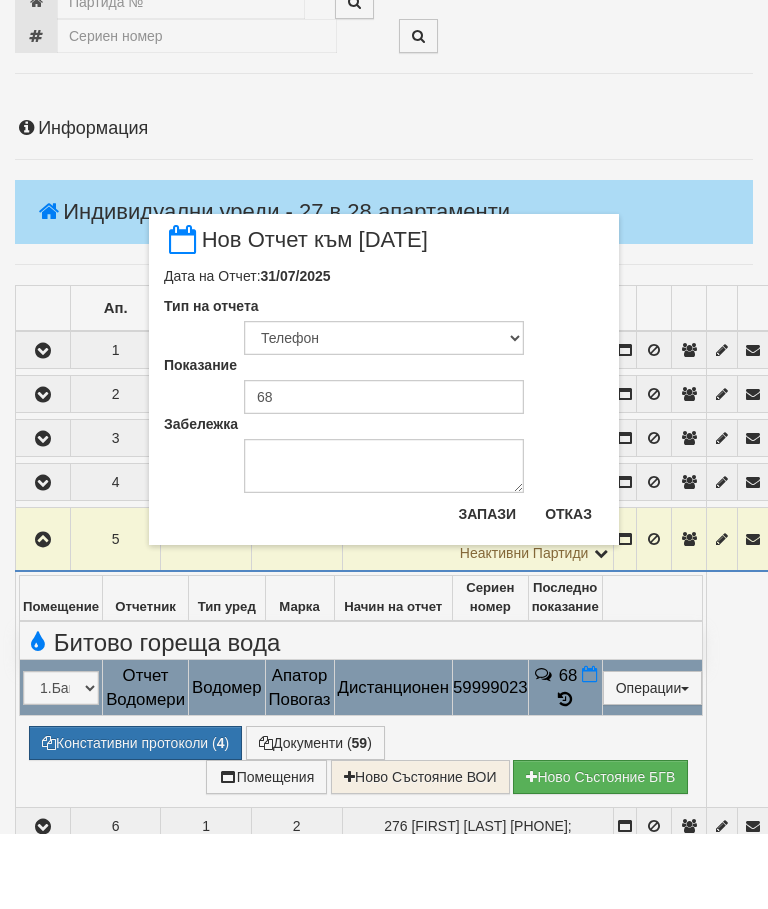 click on "Запази" at bounding box center [487, 589] 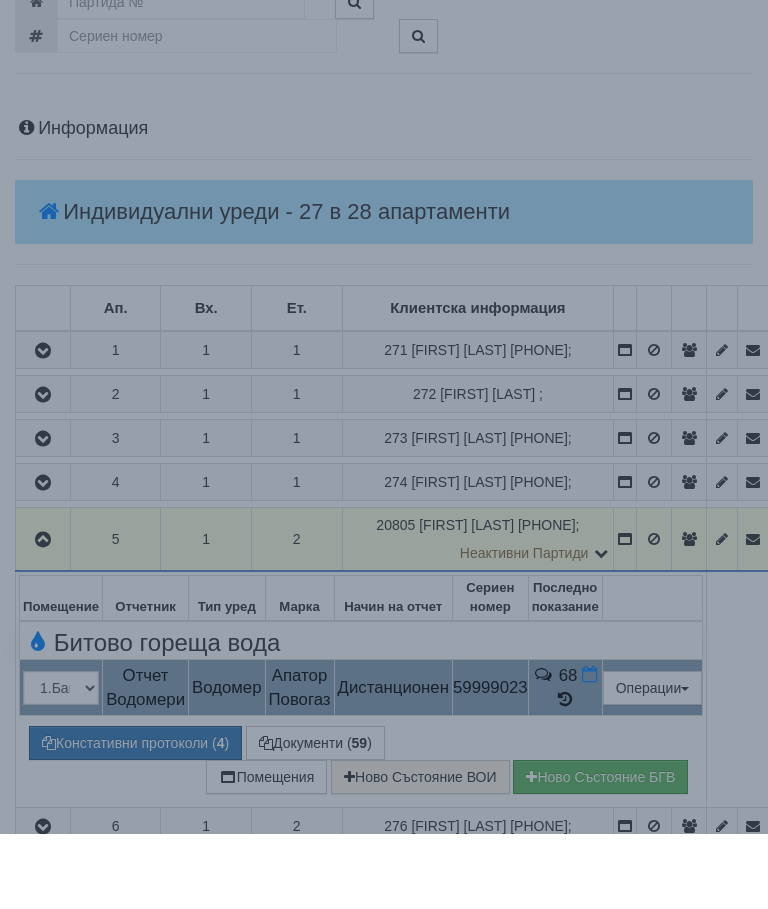 scroll, scrollTop: 238, scrollLeft: 0, axis: vertical 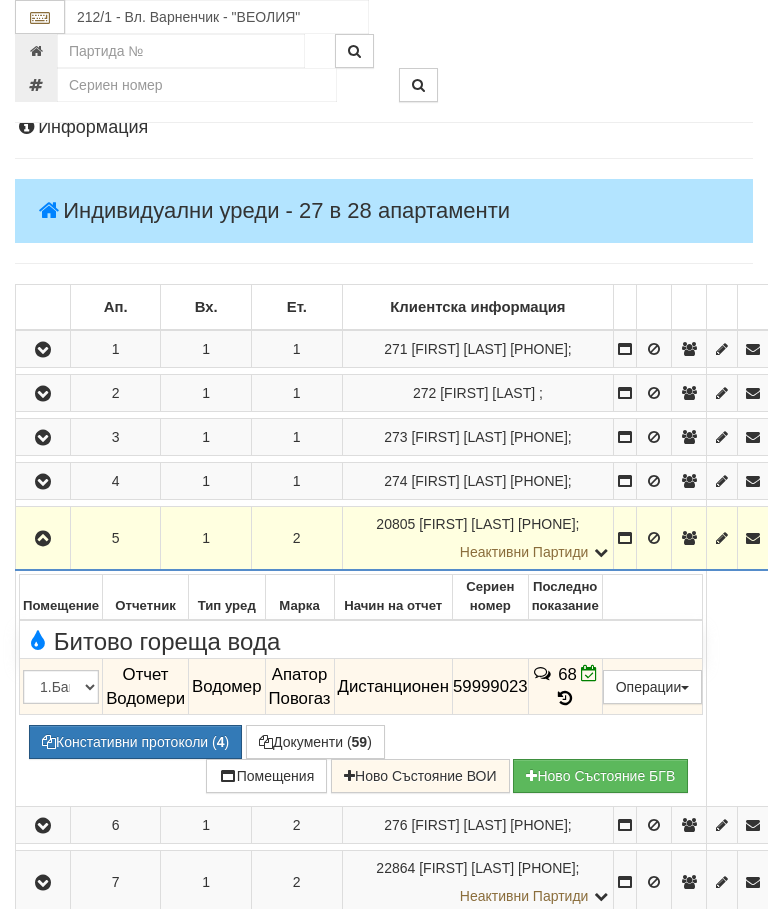 click at bounding box center [43, 539] 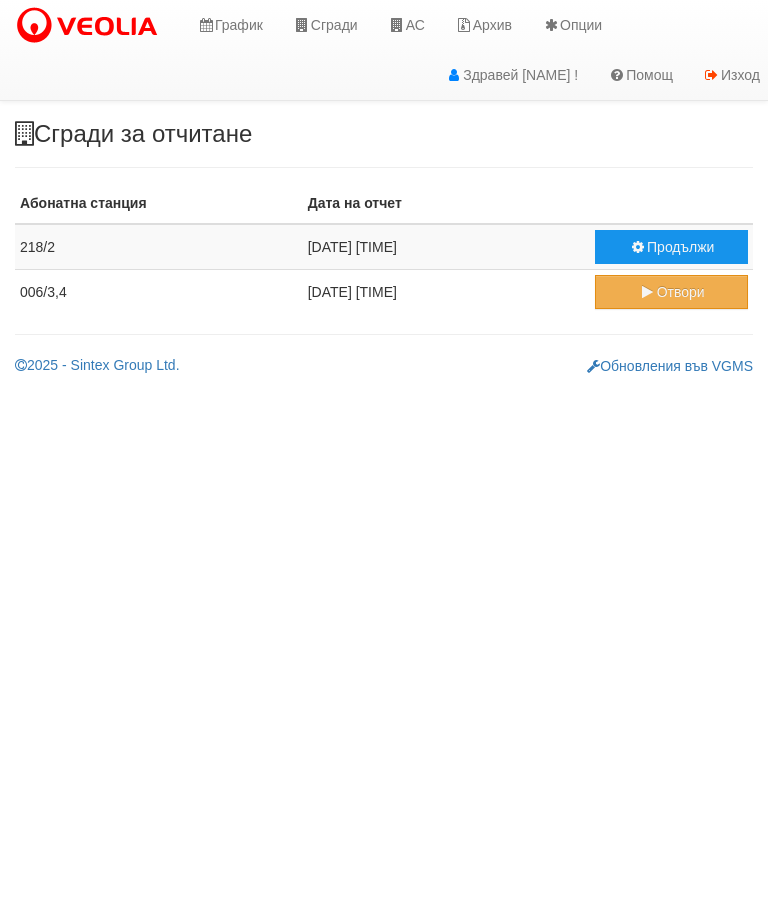 scroll, scrollTop: 0, scrollLeft: 0, axis: both 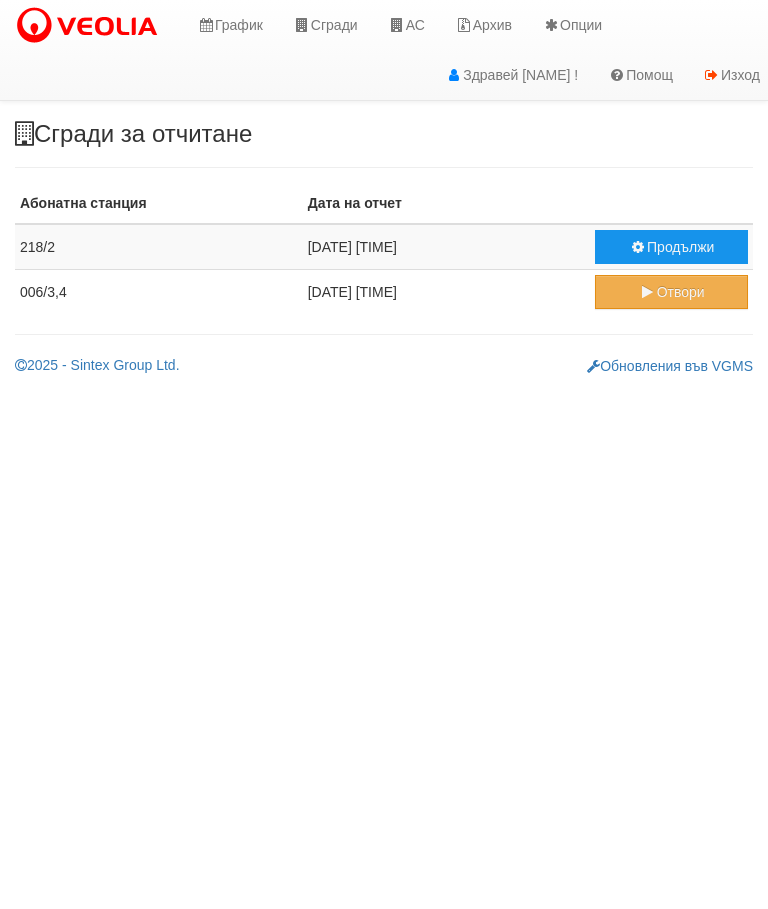 click at bounding box center [397, 25] 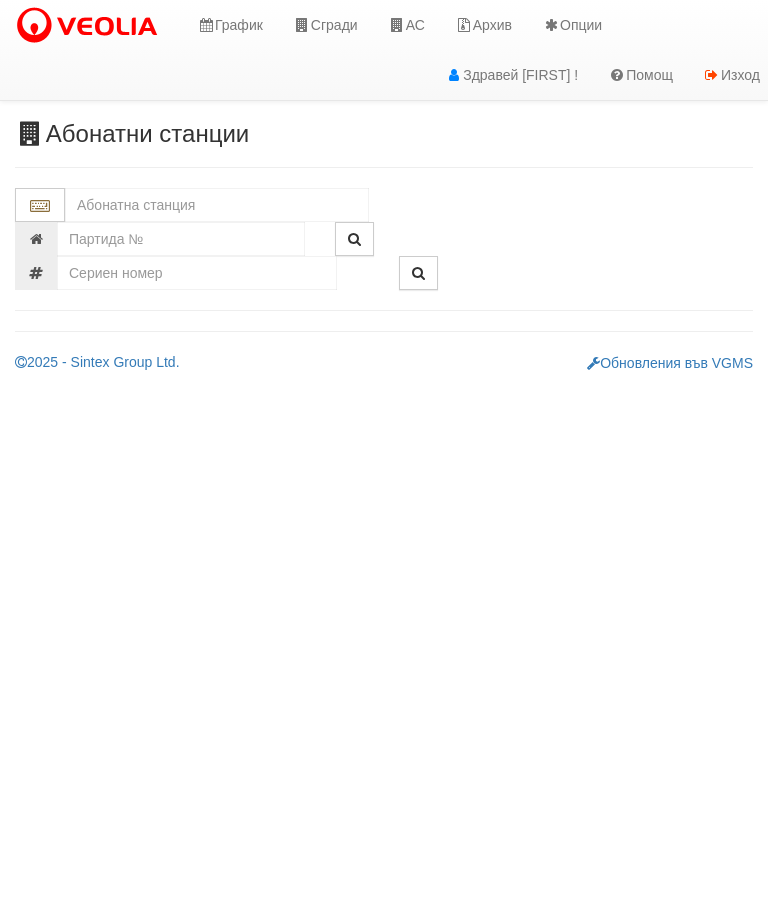 scroll, scrollTop: 0, scrollLeft: 0, axis: both 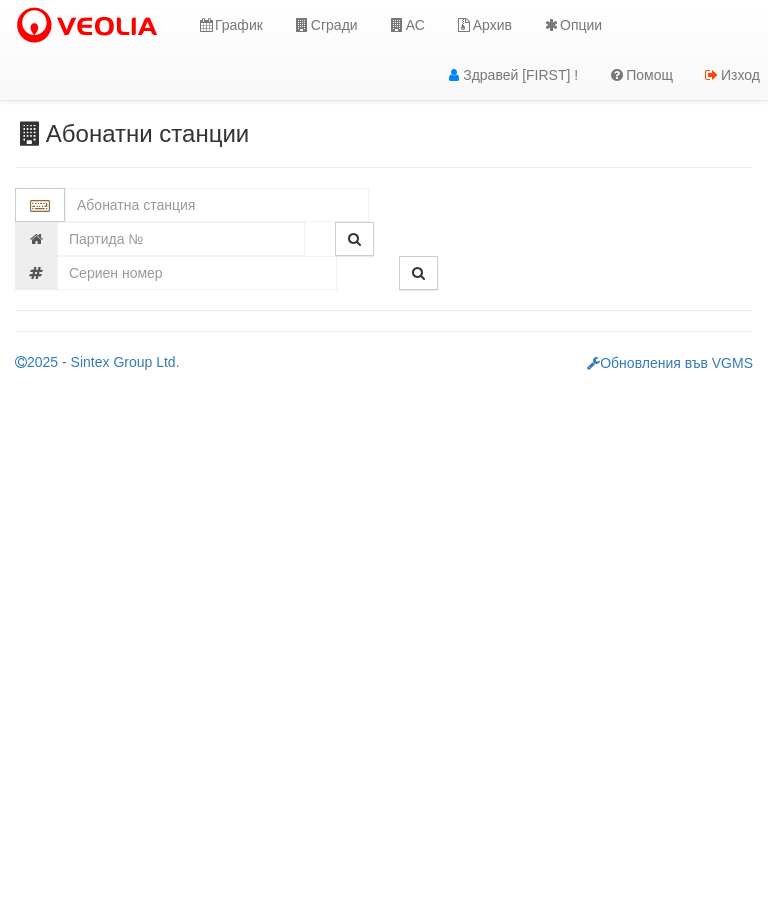 click at bounding box center (217, 205) 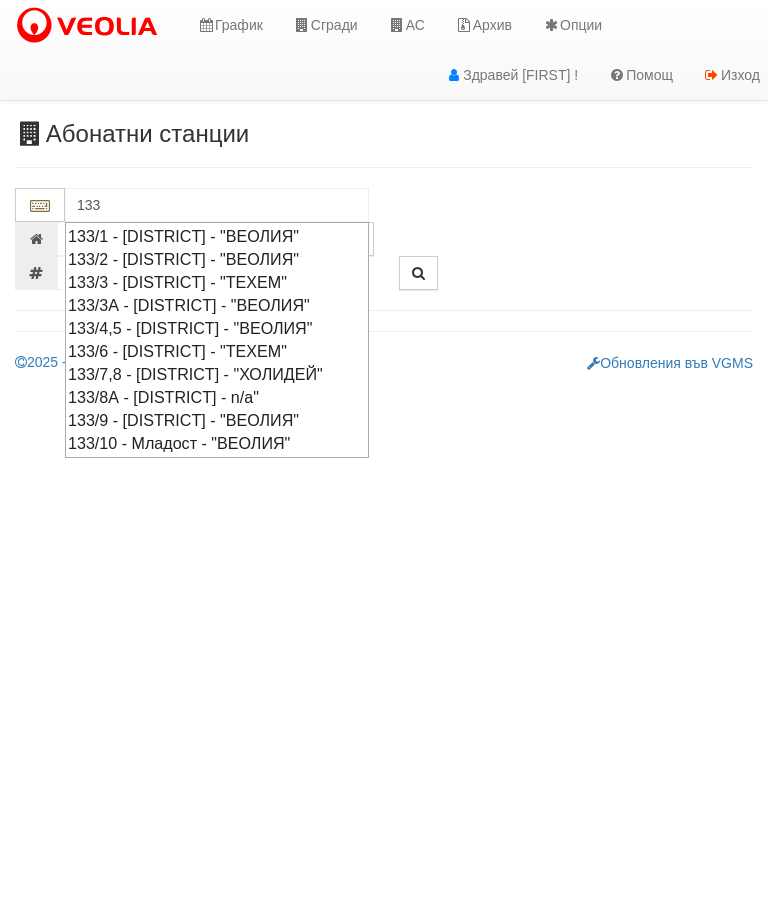 click on "133/4,5 - [DISTRICT] - "ВЕОЛИЯ"" at bounding box center (217, 328) 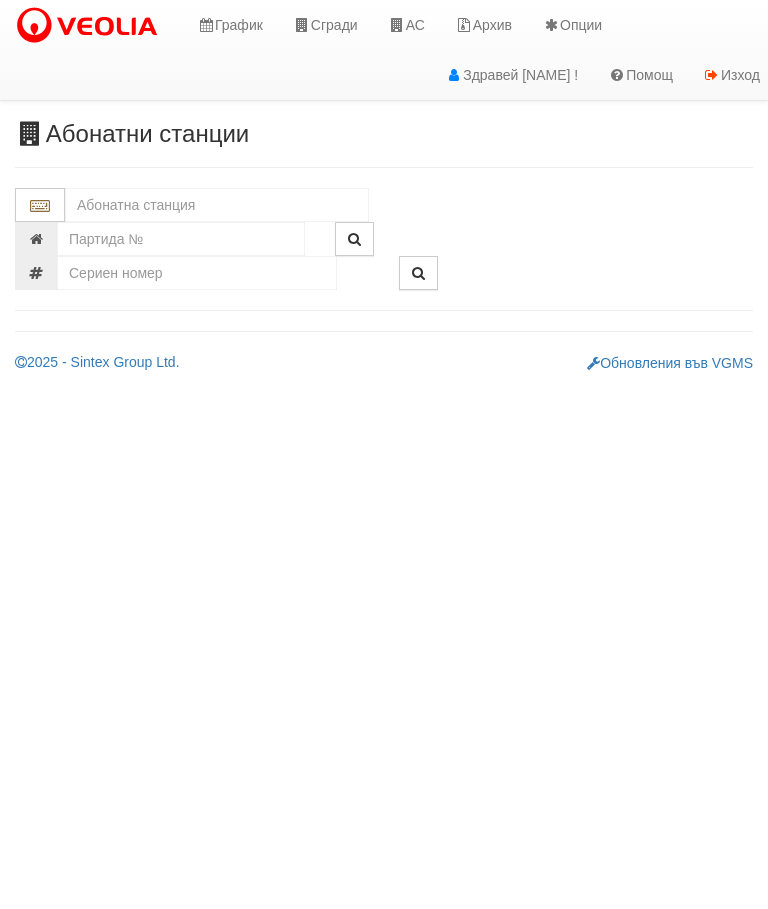 scroll, scrollTop: 0, scrollLeft: 0, axis: both 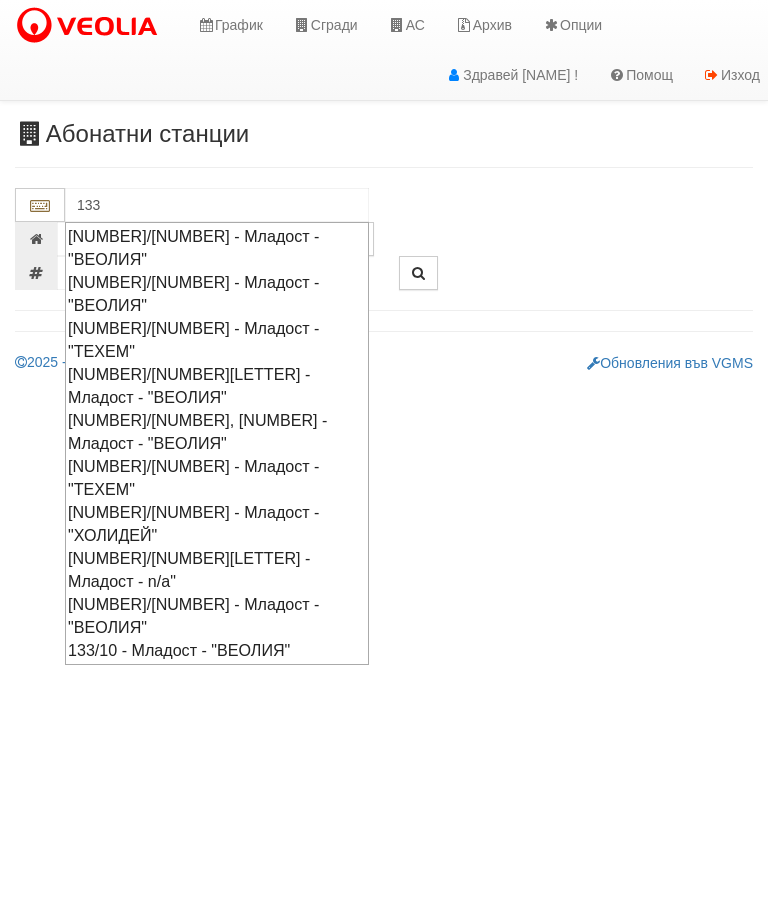 click on "[NUMBER]/[NUMBER] - Младост - "ТЕХЕМ"" at bounding box center [217, 478] 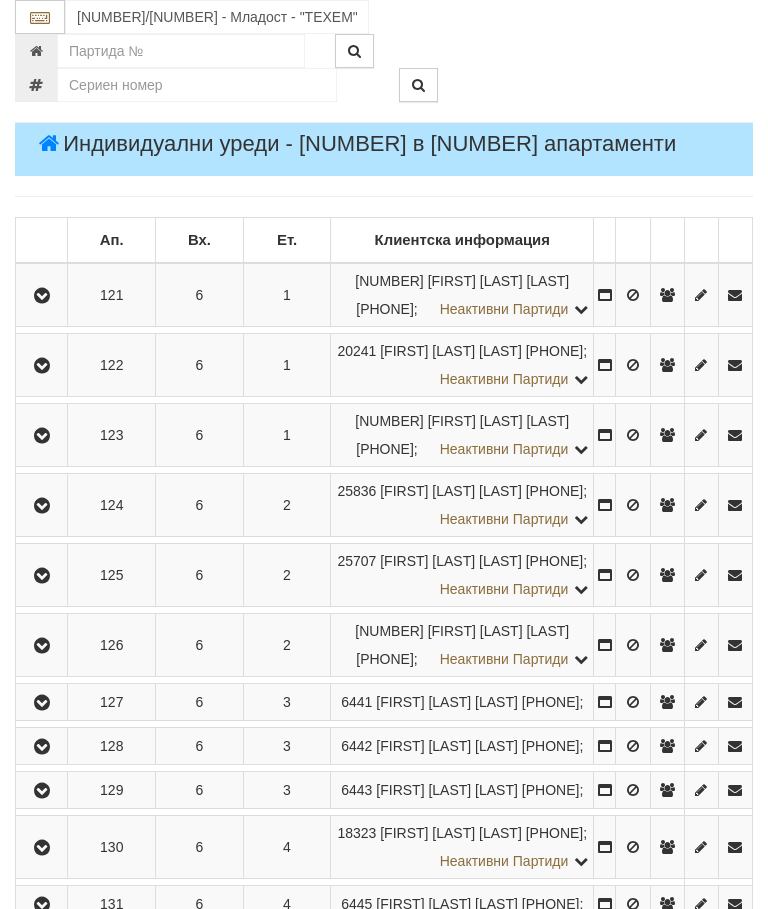 scroll, scrollTop: 342, scrollLeft: 0, axis: vertical 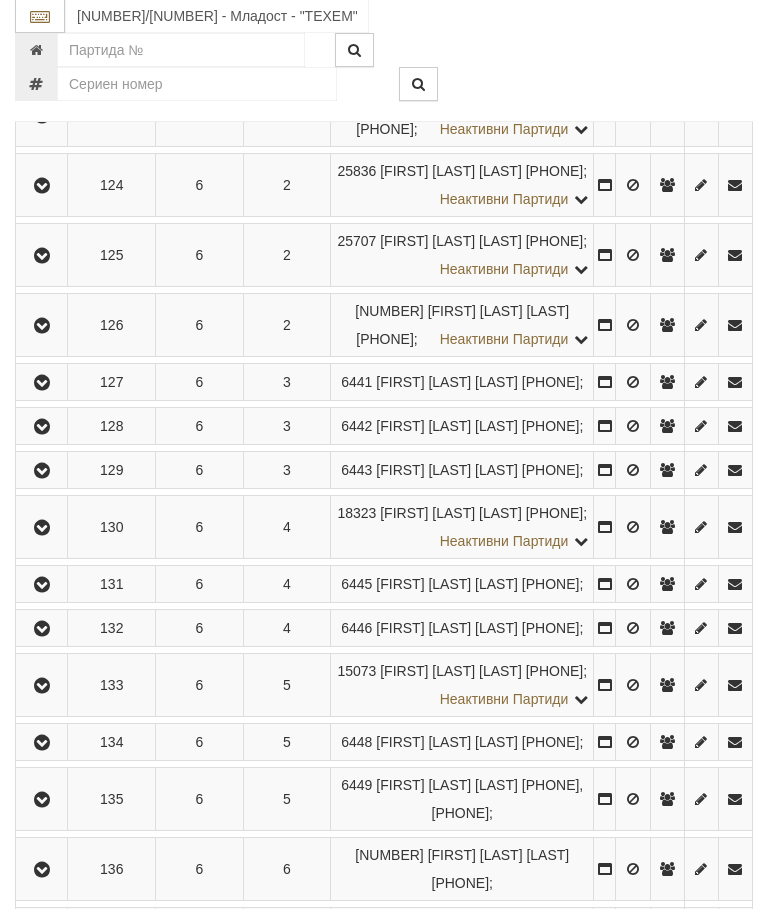 click at bounding box center (42, 384) 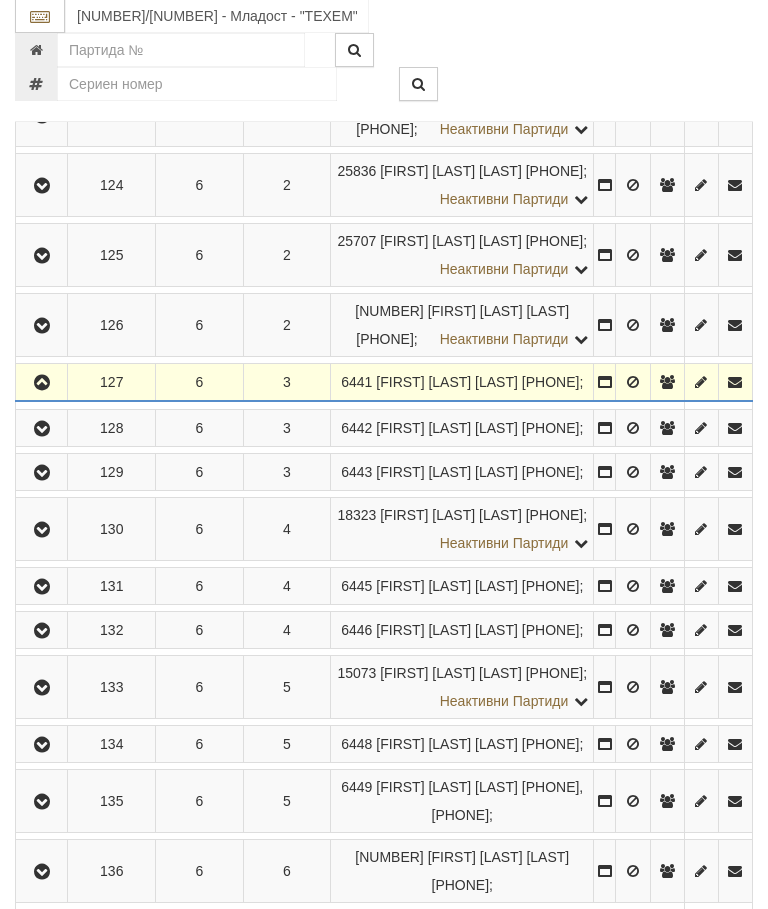 scroll, scrollTop: 625, scrollLeft: 0, axis: vertical 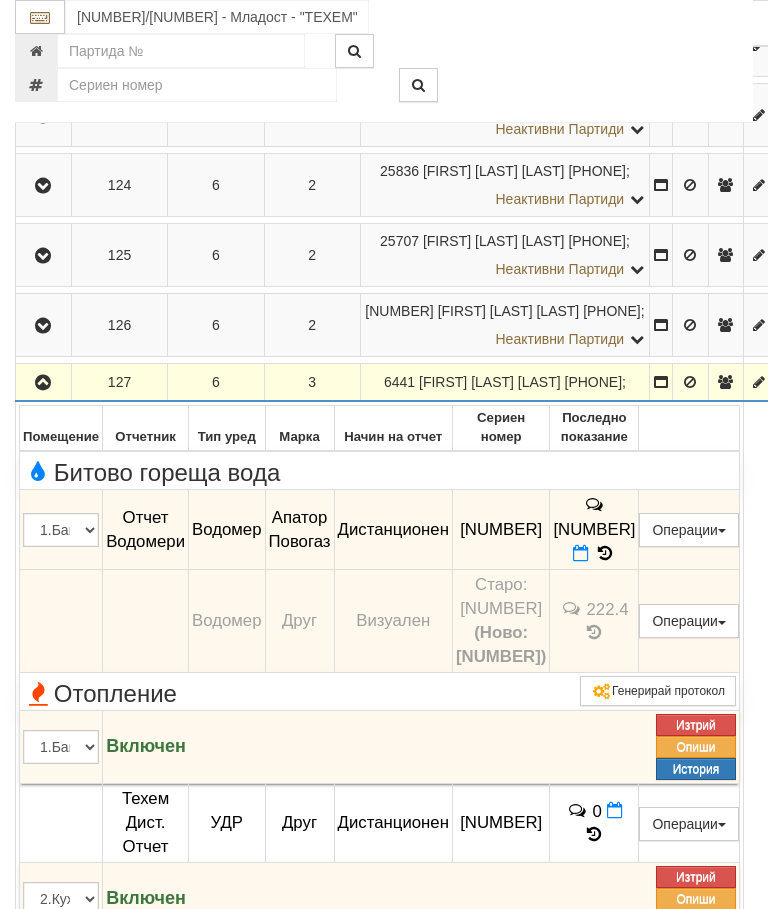 click at bounding box center [581, 553] 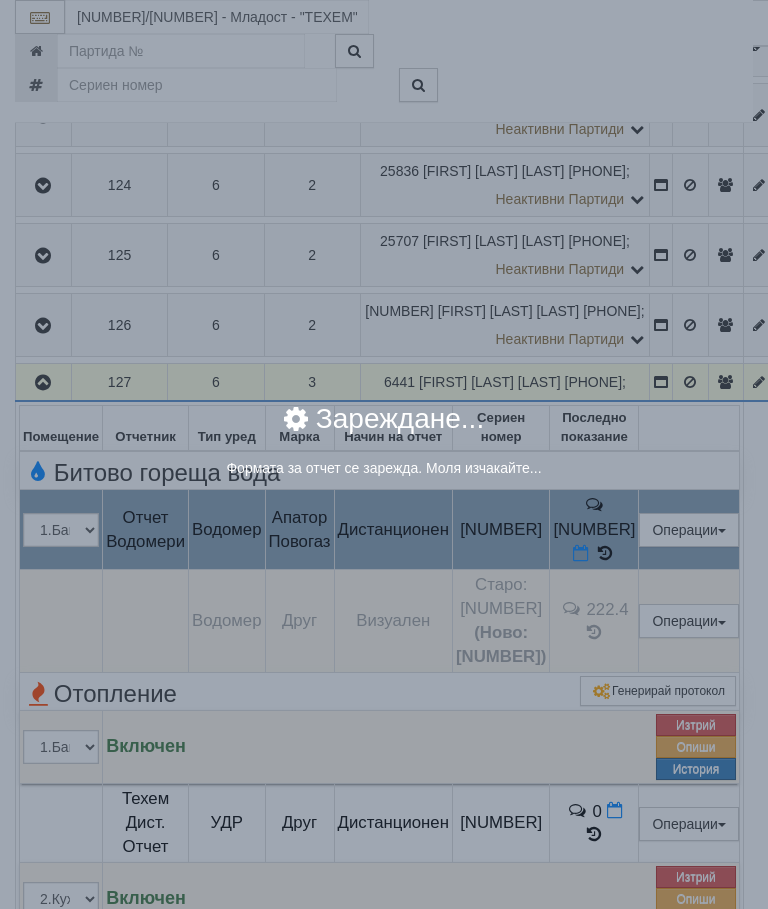 select on "8ac75930-9bfd-e511-80be-8d5a1dced85a" 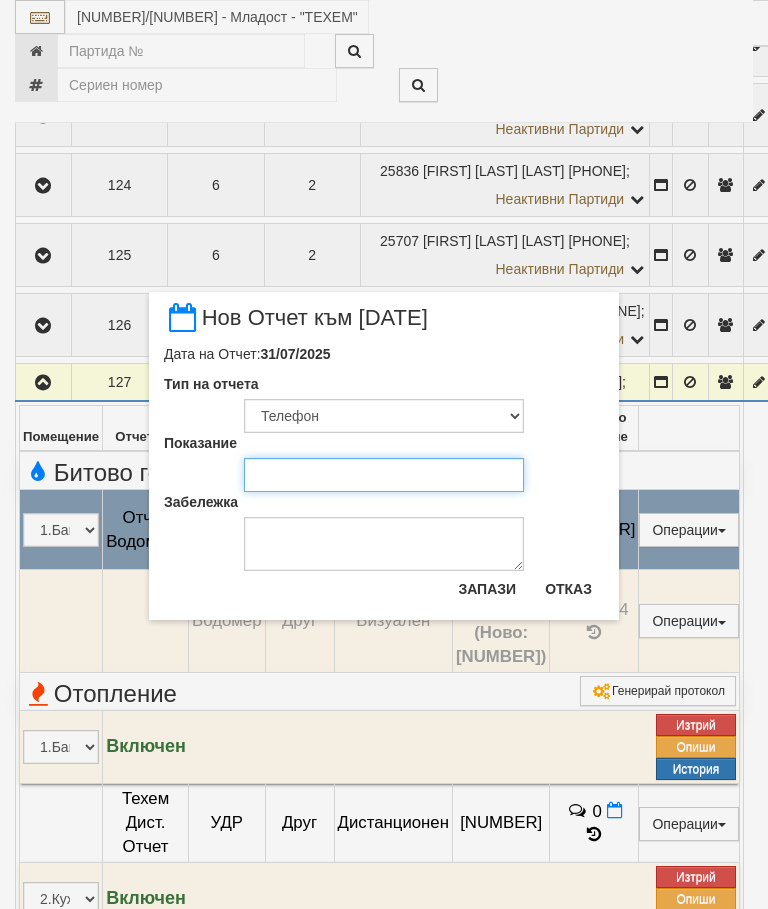 click on "Показание" at bounding box center (384, 475) 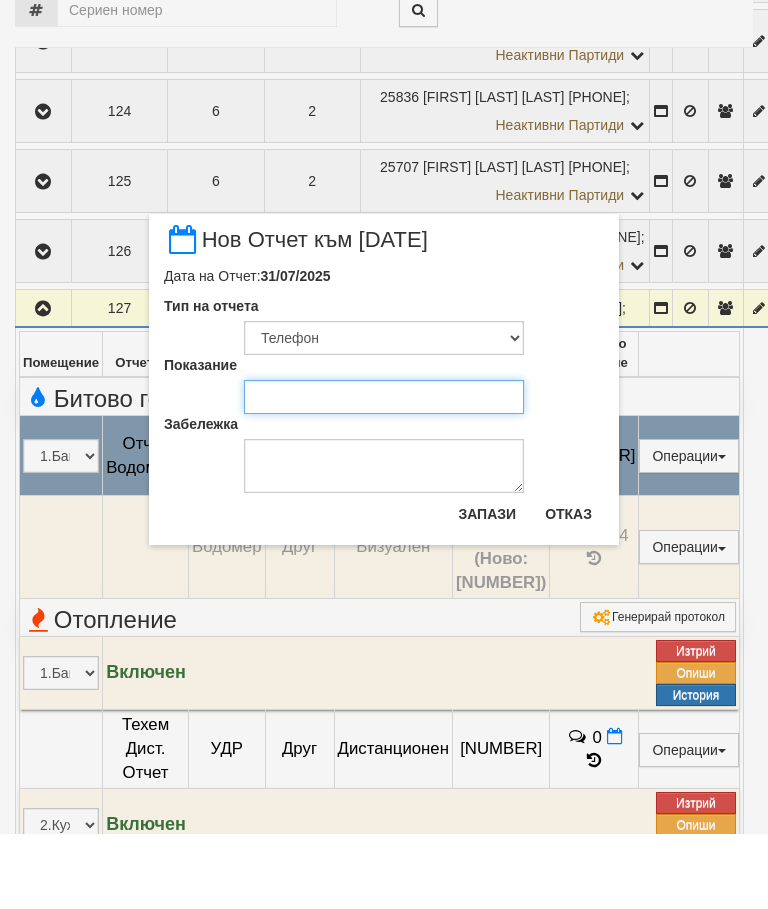 type on "[NUMBER]" 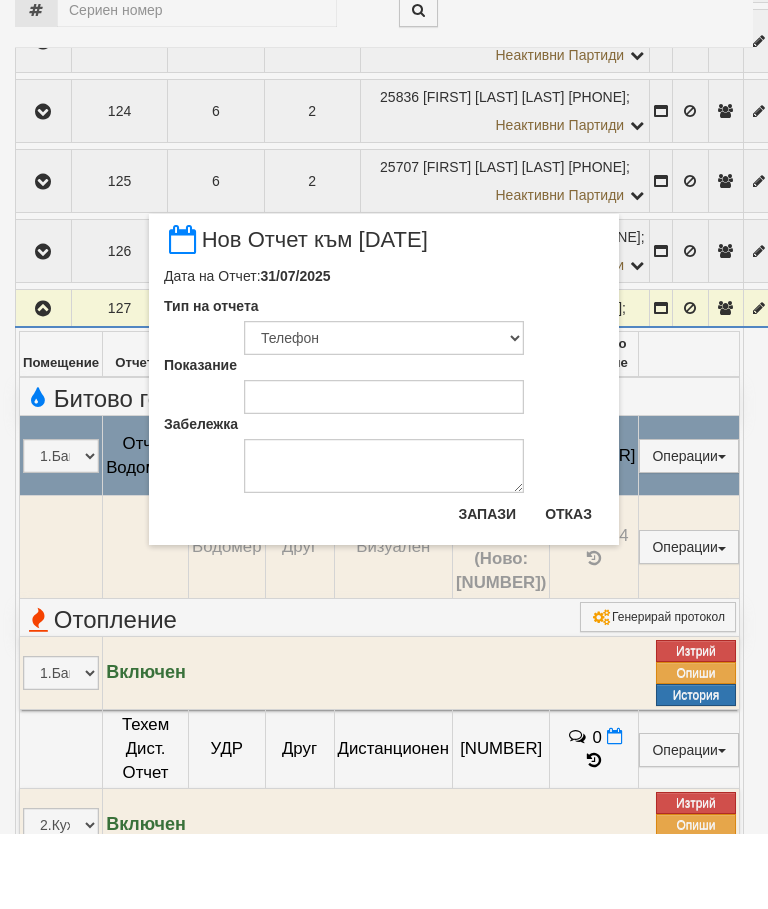 click on "Запази" at bounding box center (487, 589) 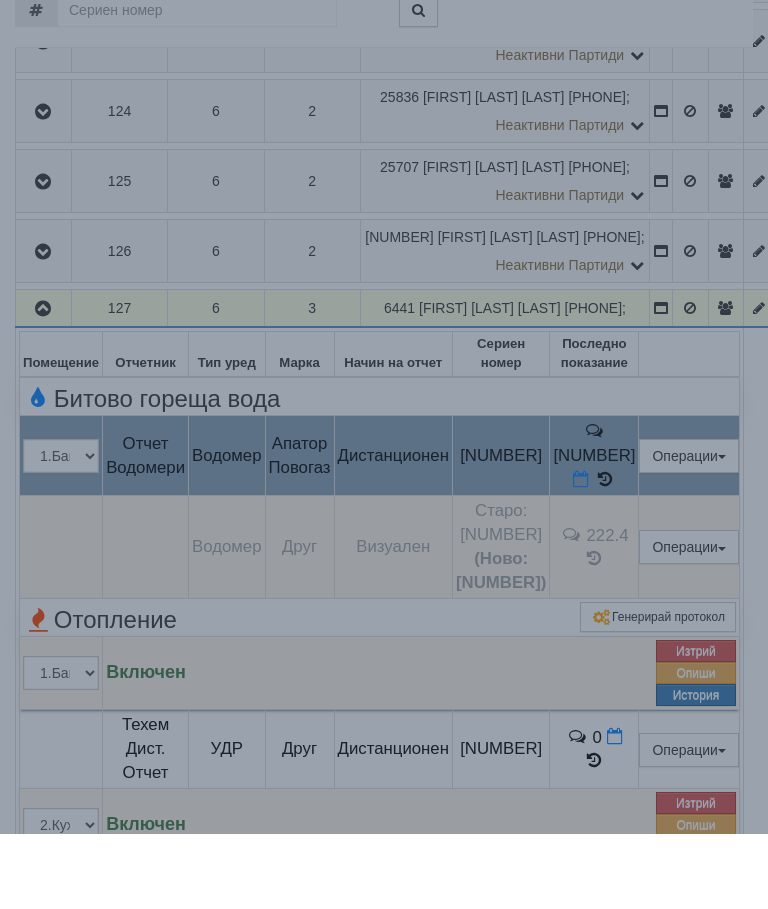 scroll, scrollTop: 700, scrollLeft: 0, axis: vertical 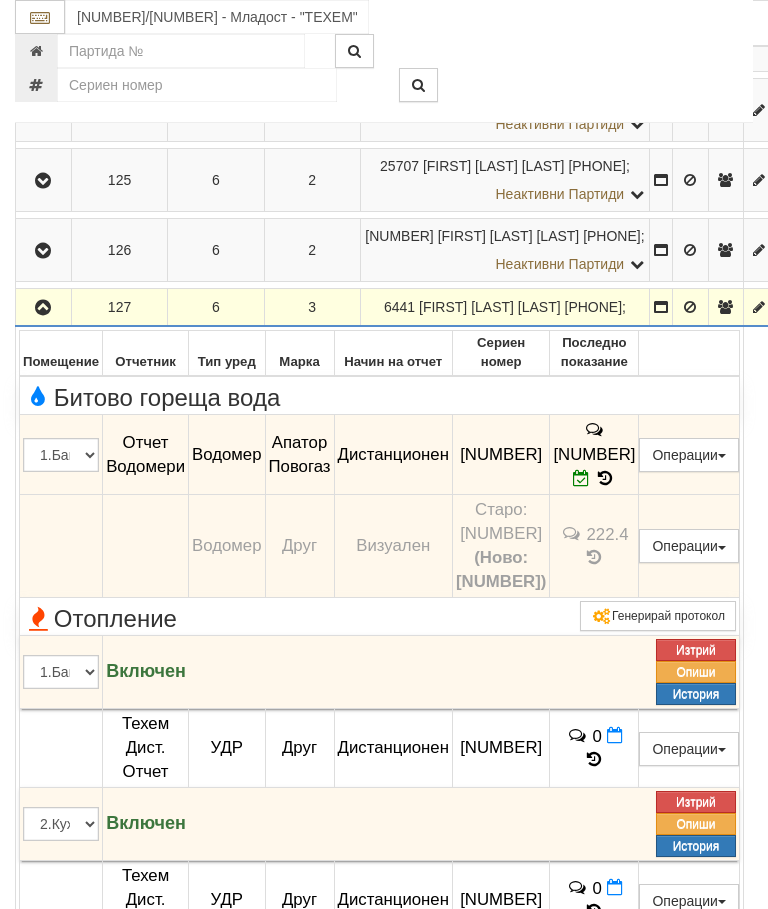 click at bounding box center (43, 308) 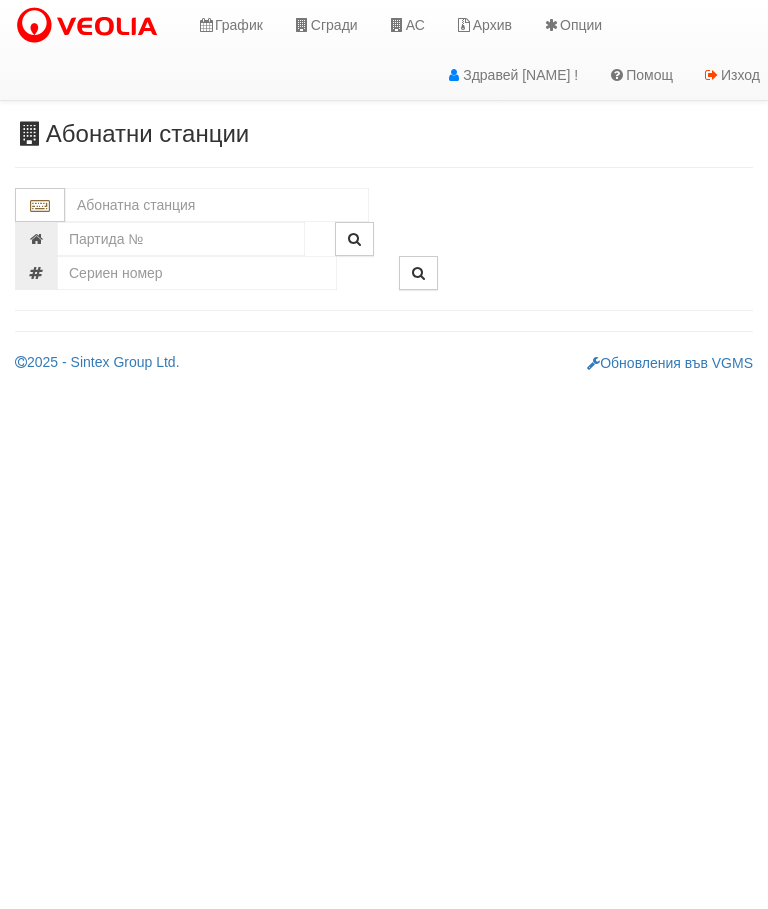 scroll, scrollTop: 0, scrollLeft: 0, axis: both 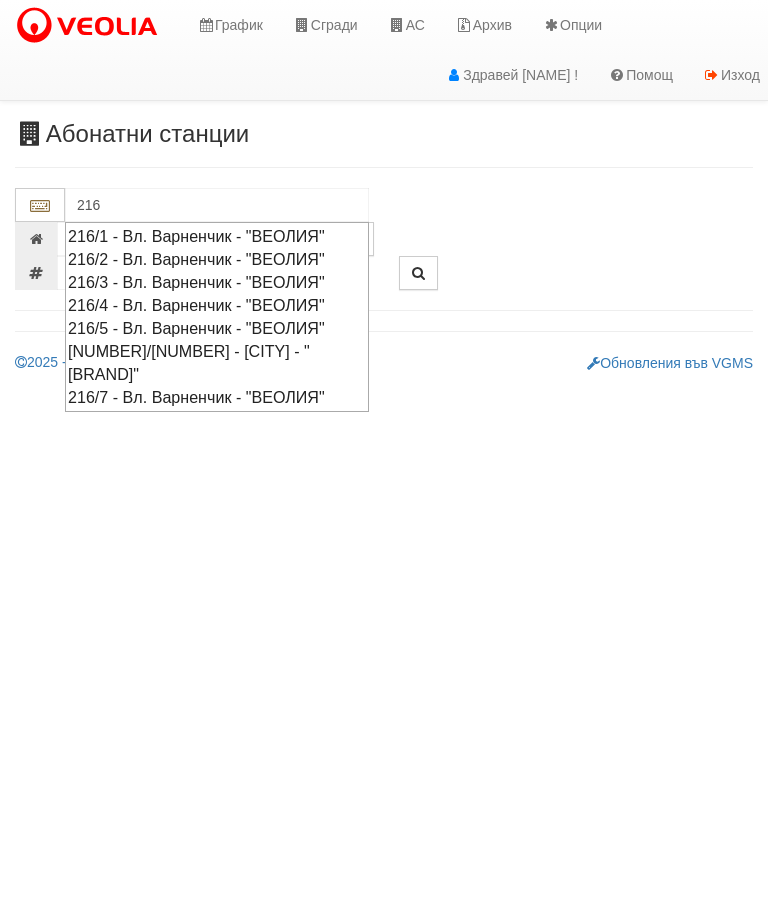 click on "216/5 - Вл. Варненчик - "ВЕОЛИЯ"" at bounding box center [217, 328] 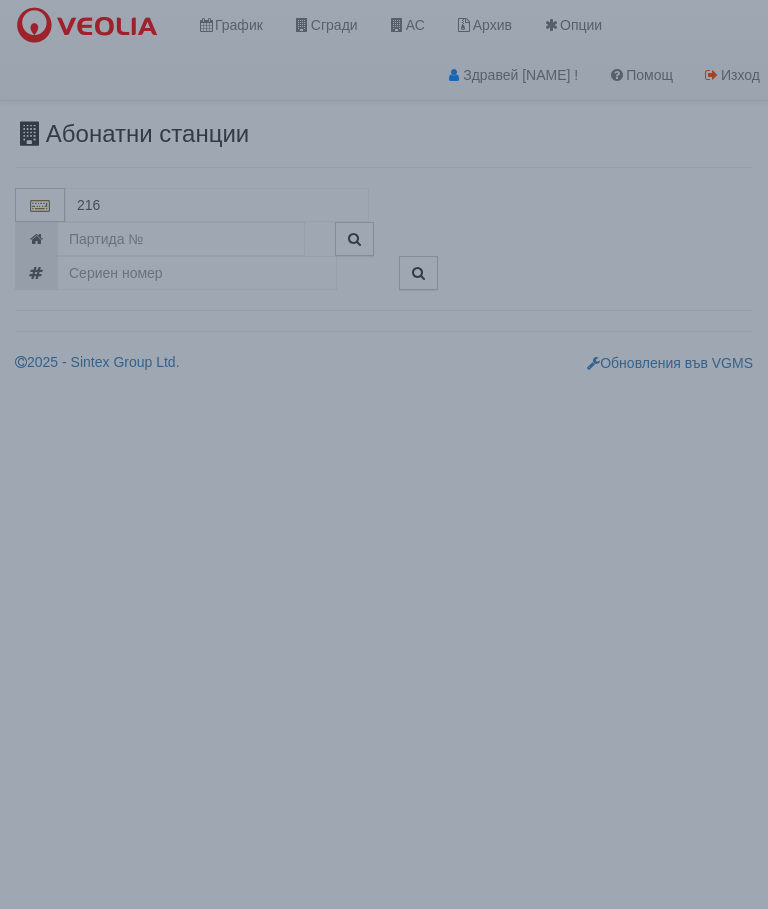 type on "216/5 - Вл. Варненчик - "ВЕОЛИЯ"" 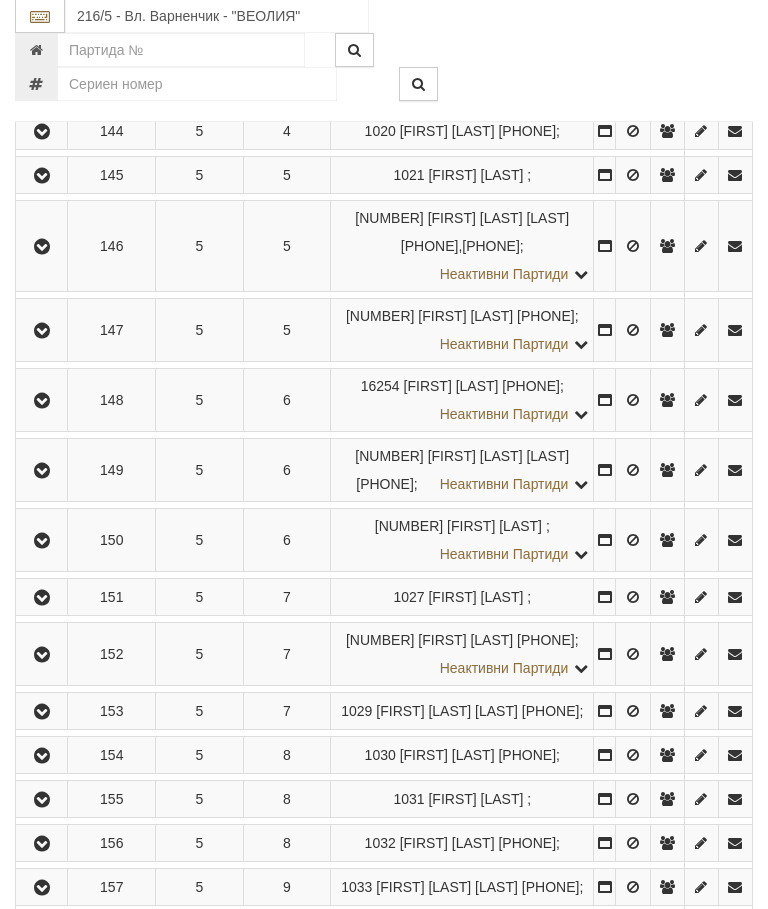 click at bounding box center (41, 331) 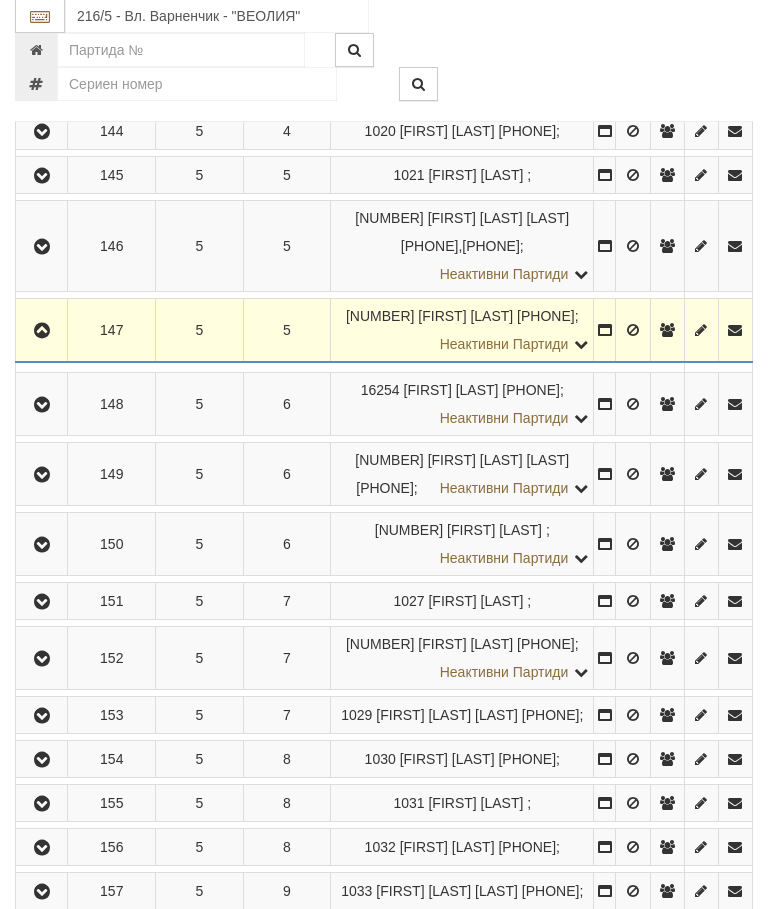 scroll, scrollTop: 1044, scrollLeft: 0, axis: vertical 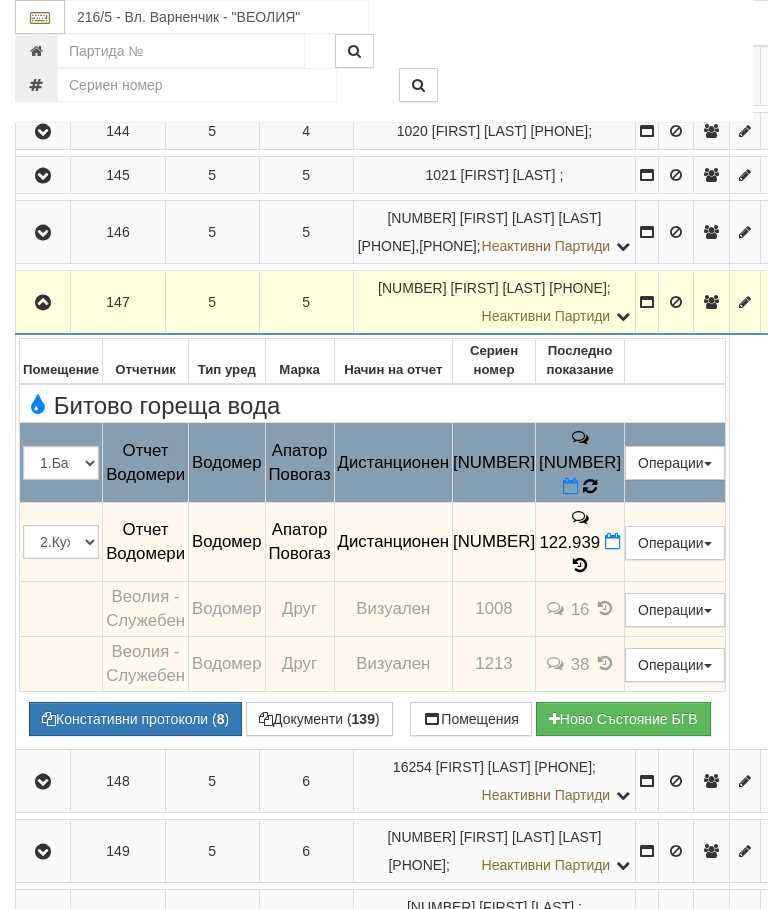 click at bounding box center [591, 486] 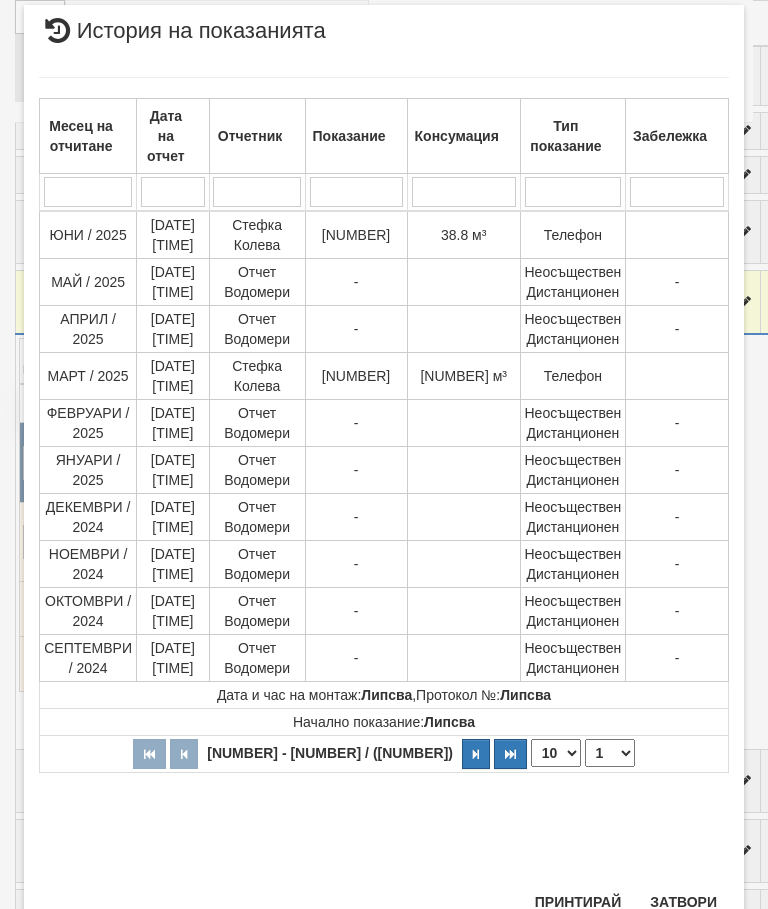 scroll, scrollTop: 1264, scrollLeft: 0, axis: vertical 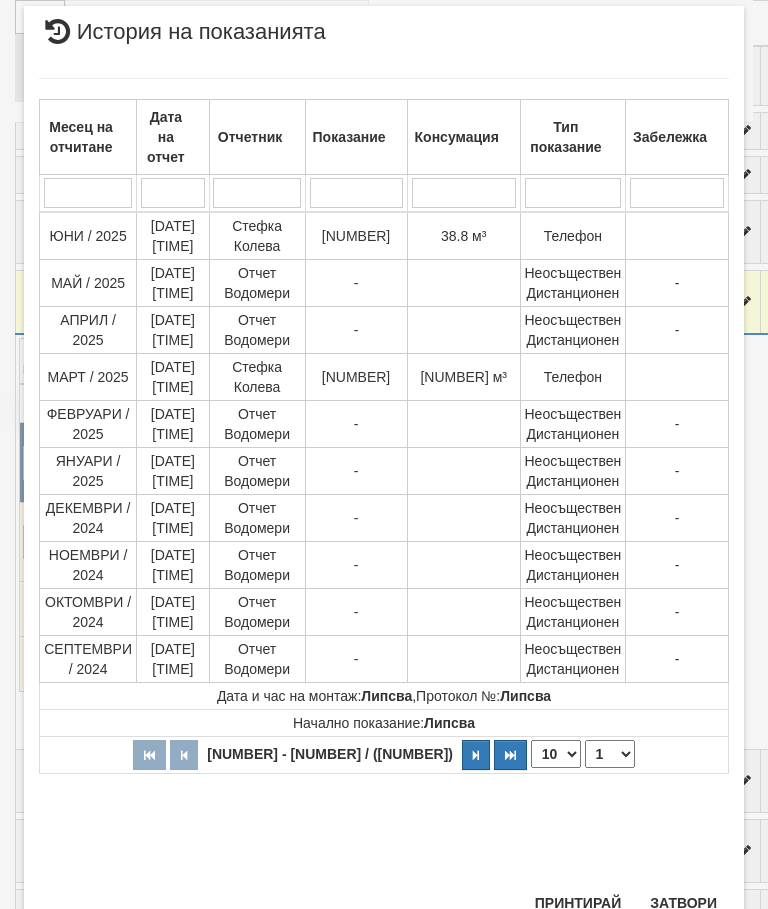 click on "Затвори" at bounding box center [683, 903] 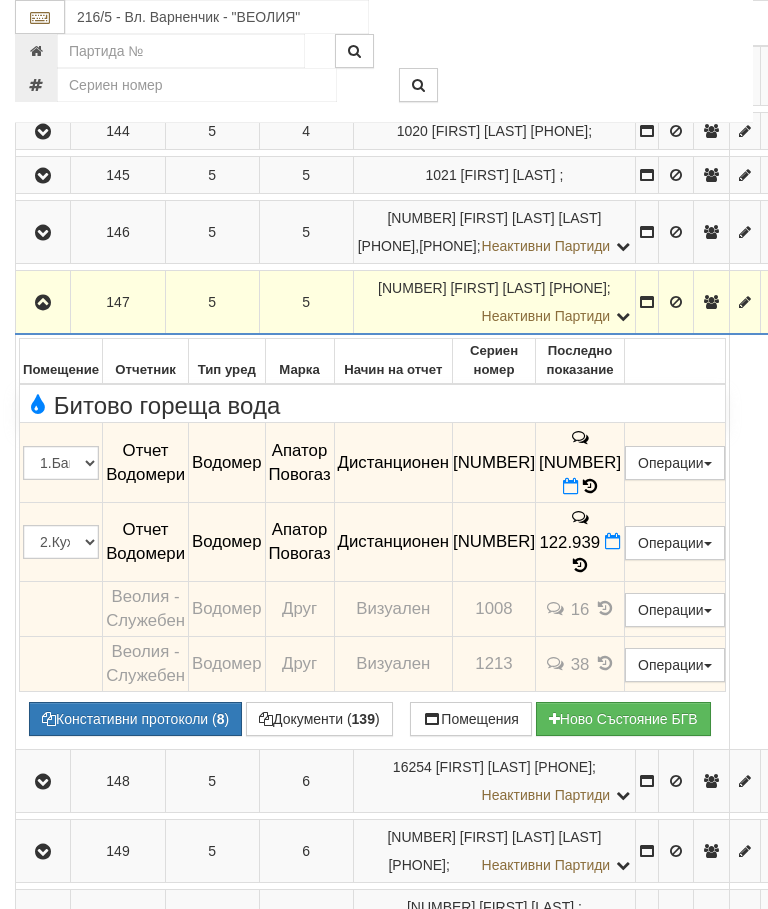 click at bounding box center (571, 486) 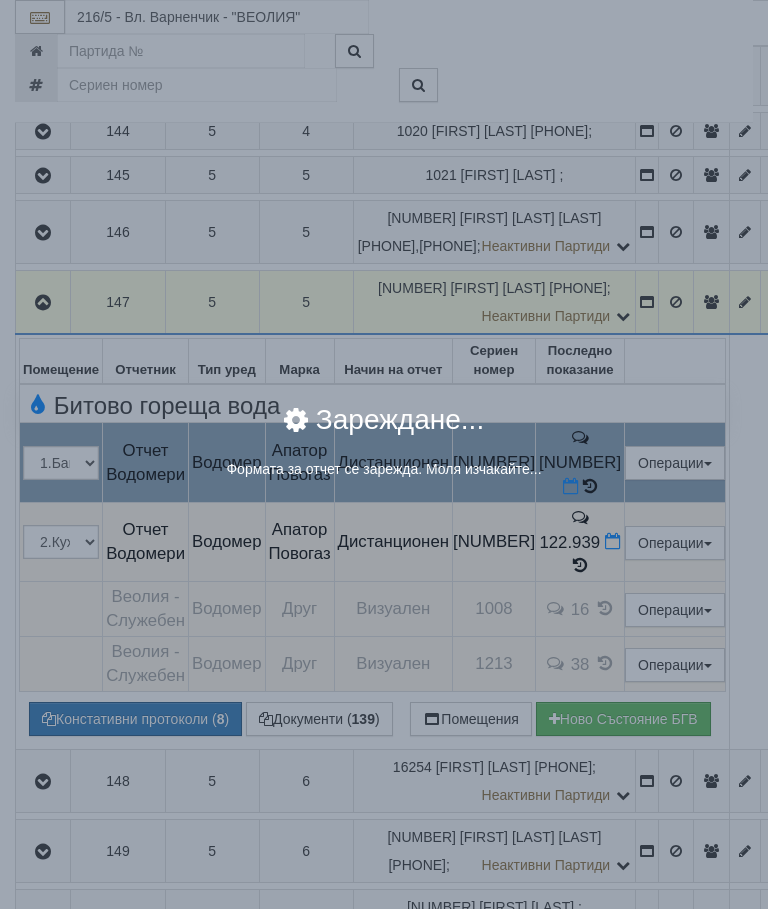 select on "8ac75930-9bfd-e511-80be-8d5a1dced85a" 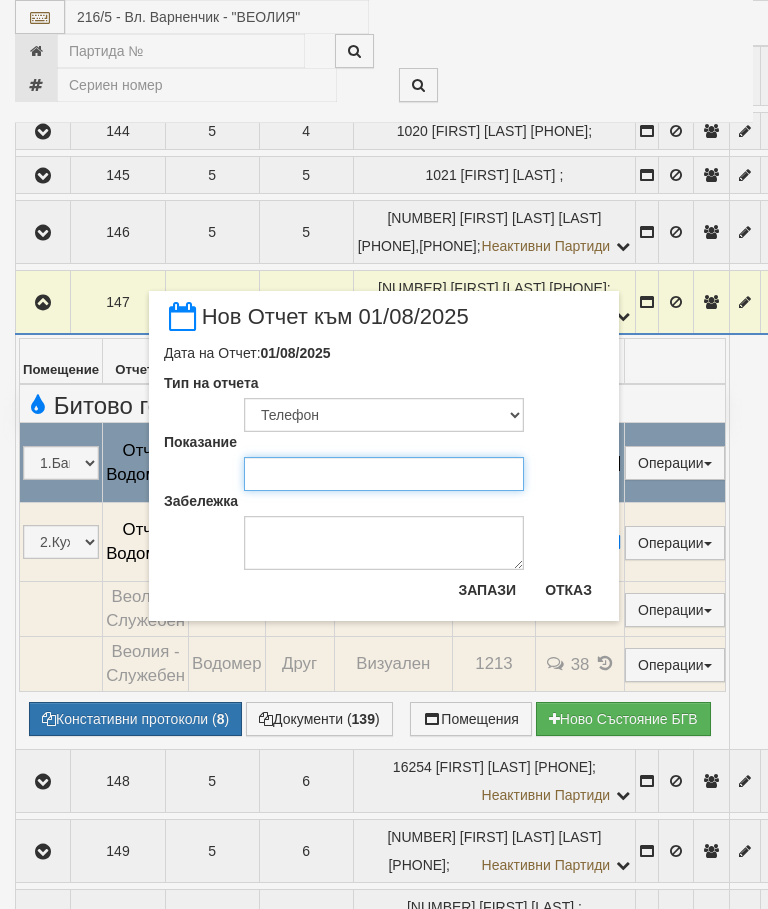 click on "Показание" at bounding box center [384, 474] 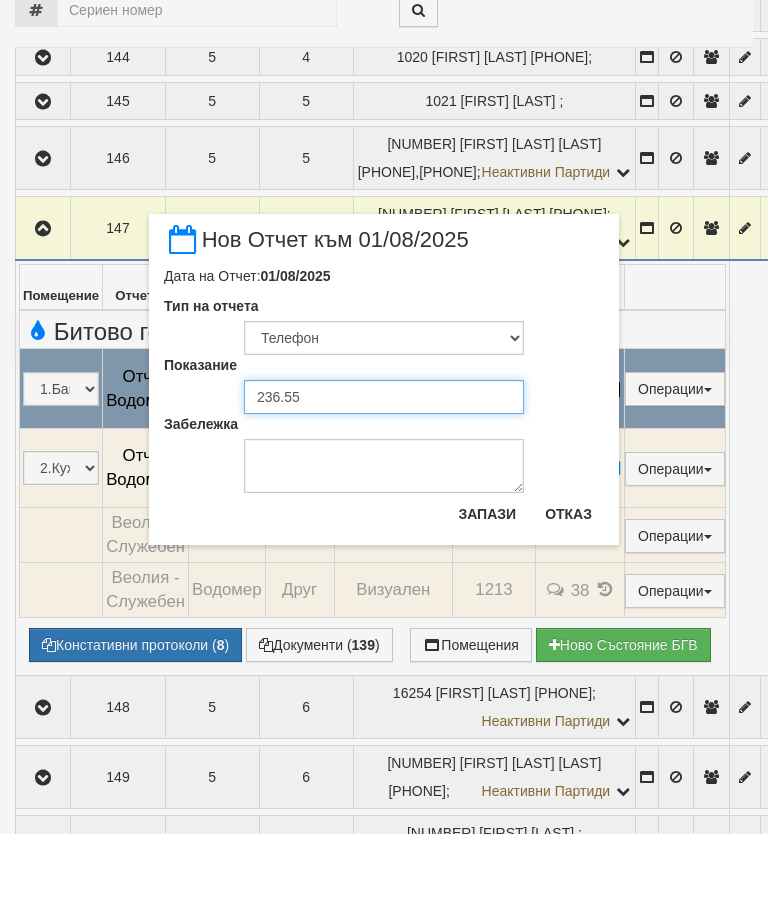 type on "236.551" 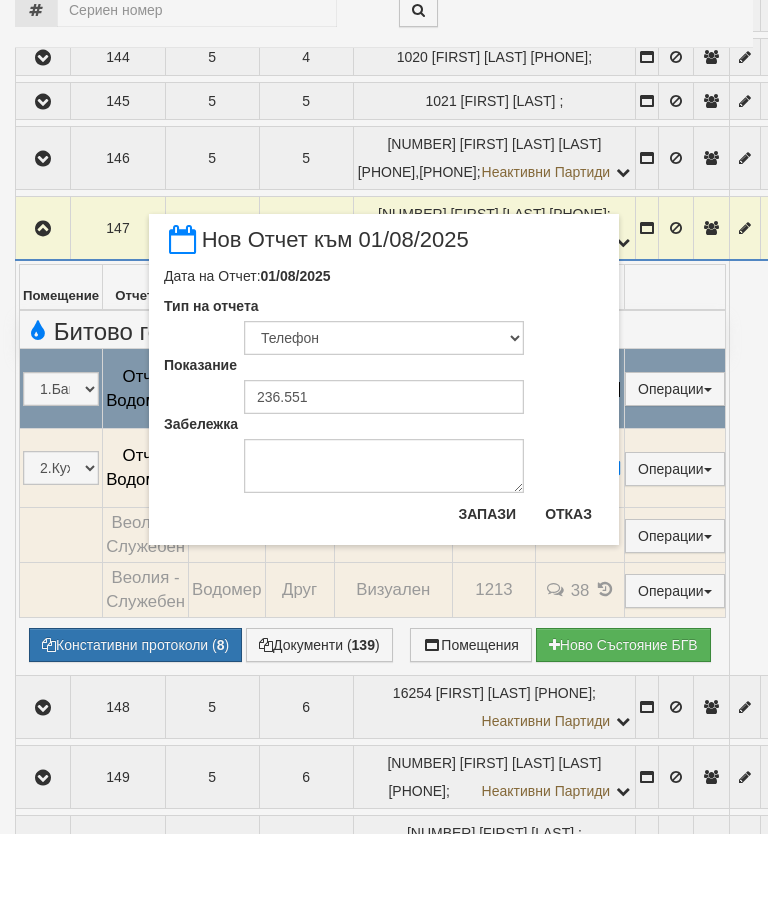 click on "Запази" at bounding box center (487, 589) 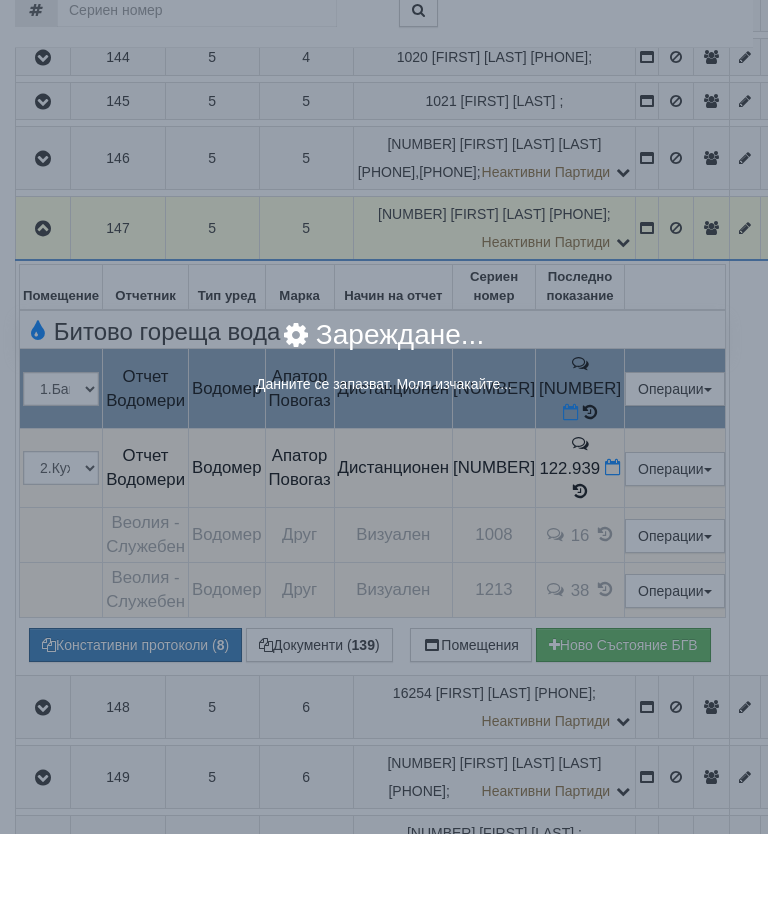 scroll, scrollTop: 1119, scrollLeft: 0, axis: vertical 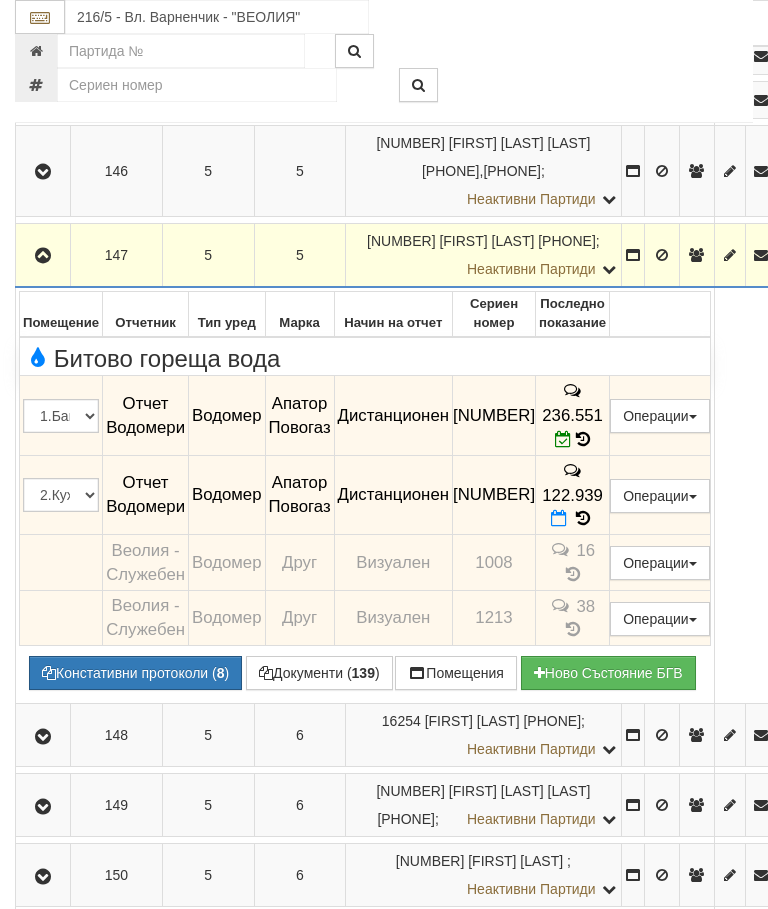 click at bounding box center (559, 518) 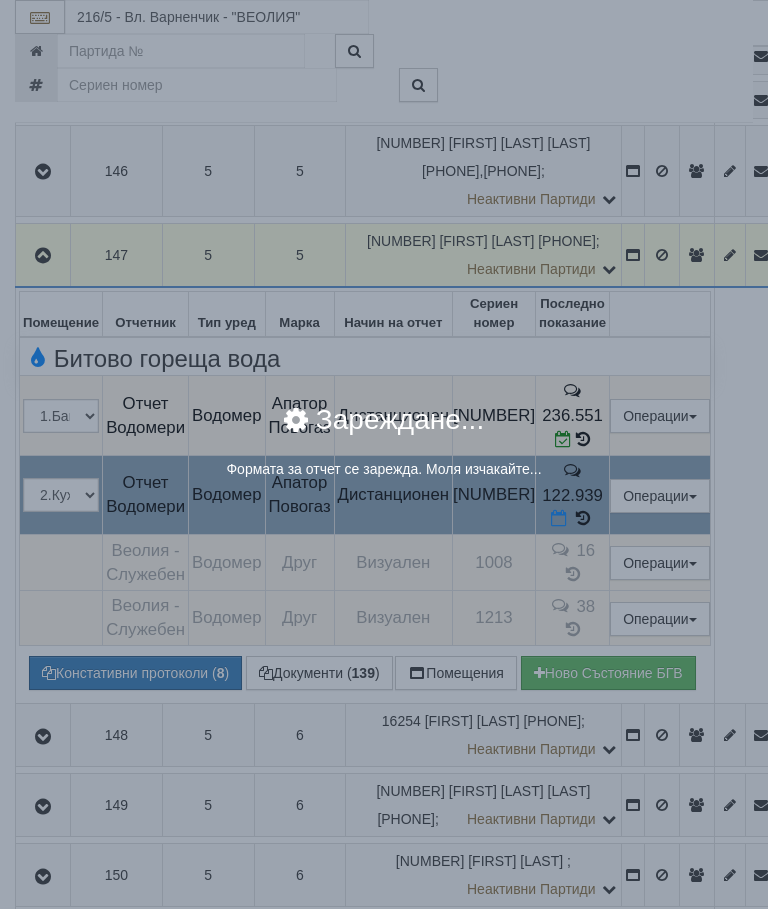 select on "8ac75930-9bfd-e511-80be-8d5a1dced85a" 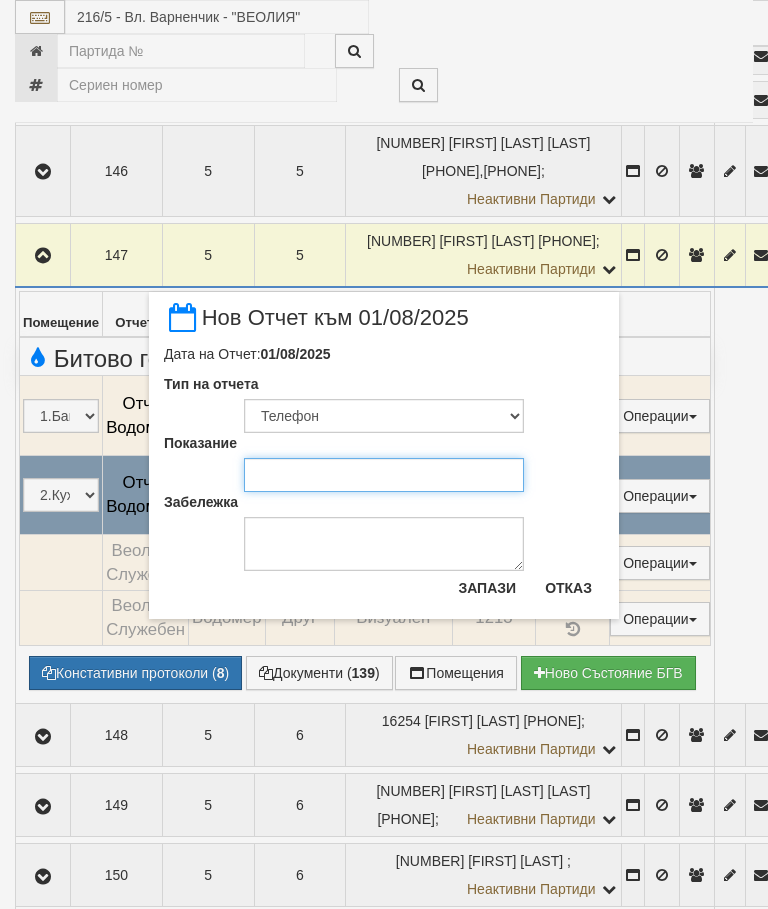 click on "Показание" at bounding box center [384, 475] 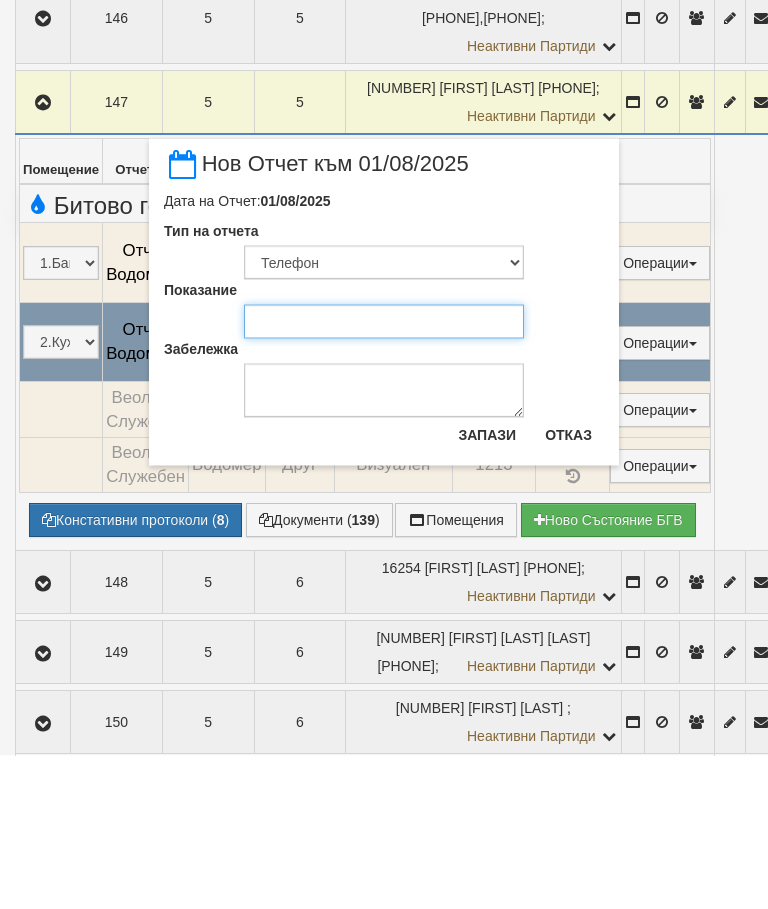 type on "123.182" 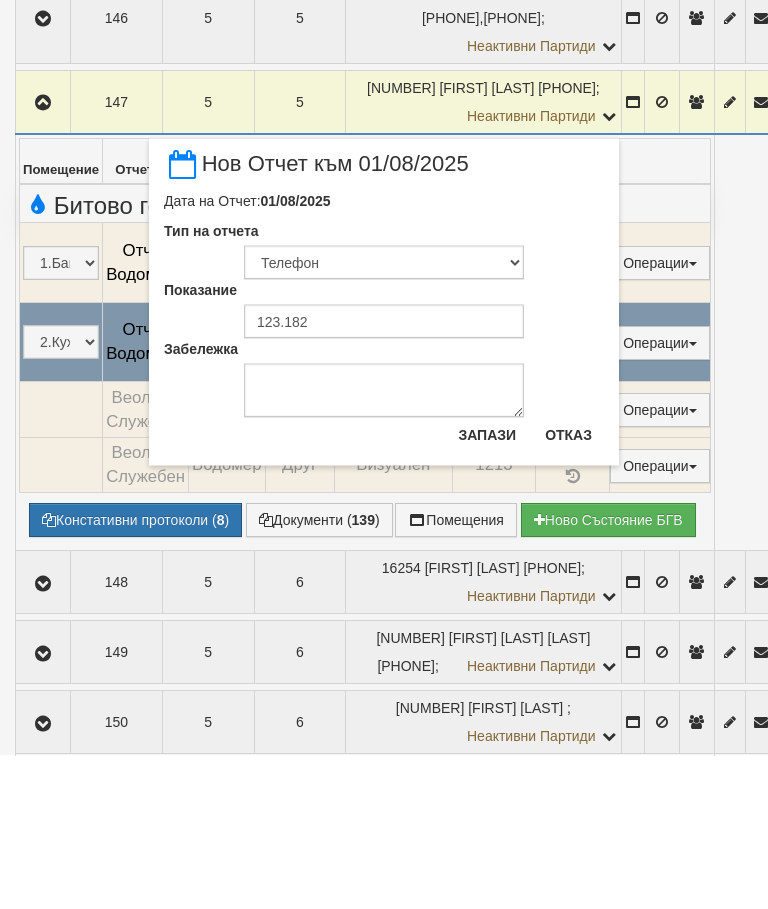 click on "Запази" at bounding box center (487, 588) 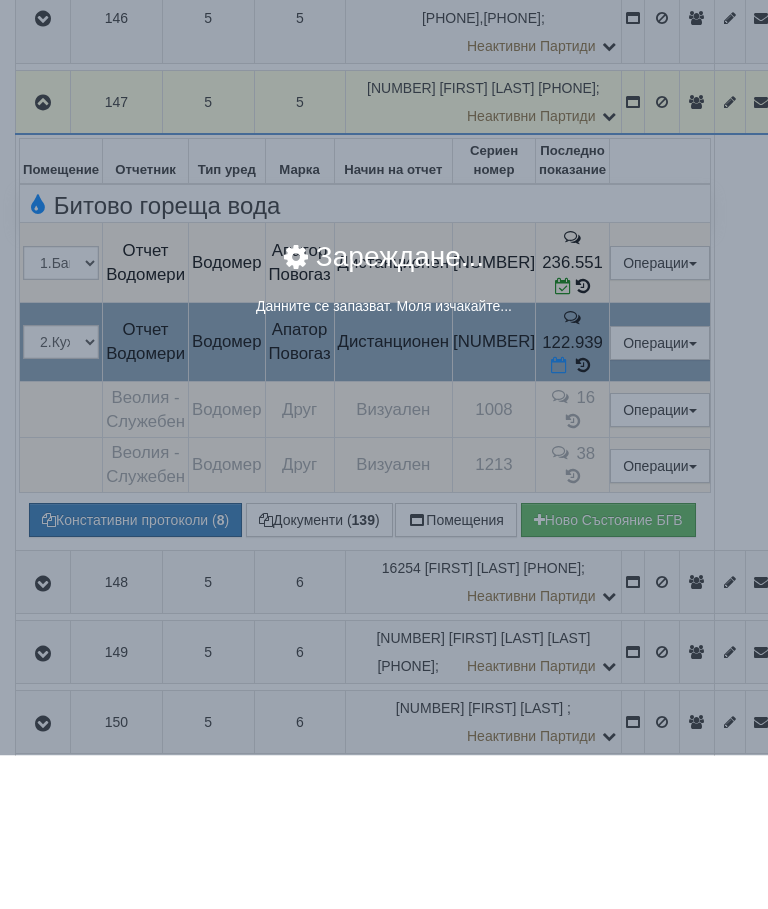 scroll, scrollTop: 1272, scrollLeft: 0, axis: vertical 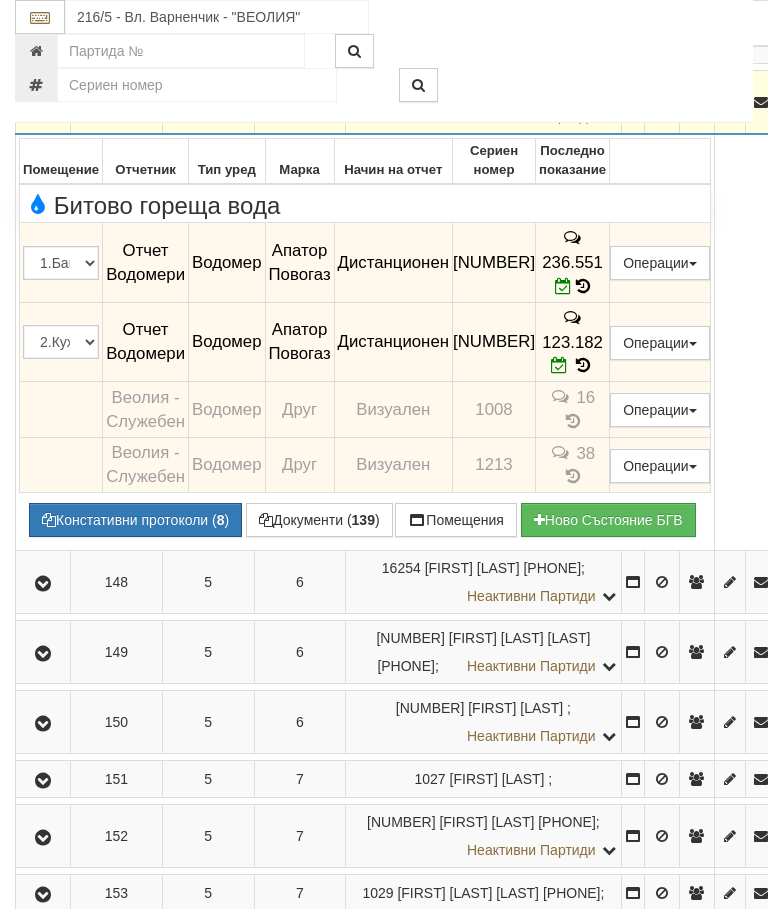 click at bounding box center [43, 103] 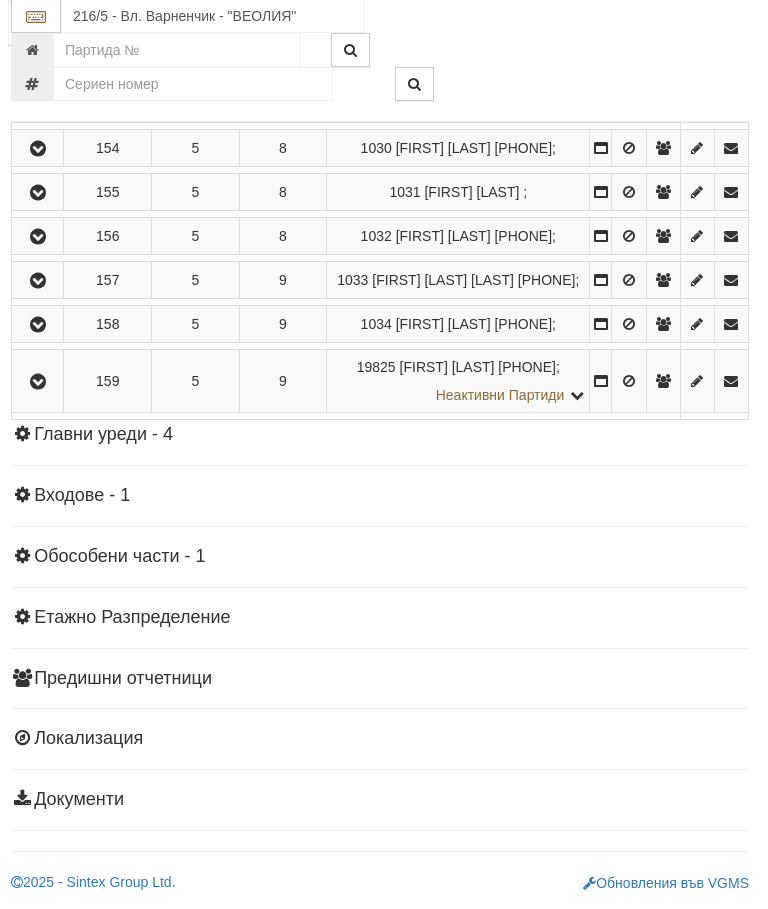 scroll, scrollTop: 2009, scrollLeft: 7, axis: both 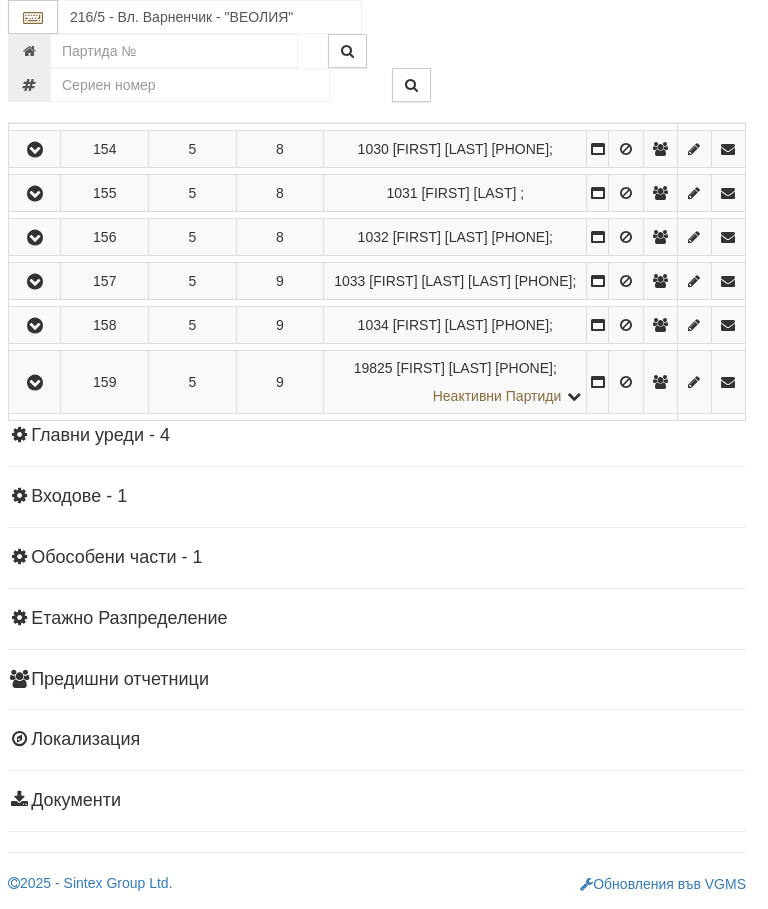 click at bounding box center (35, 383) 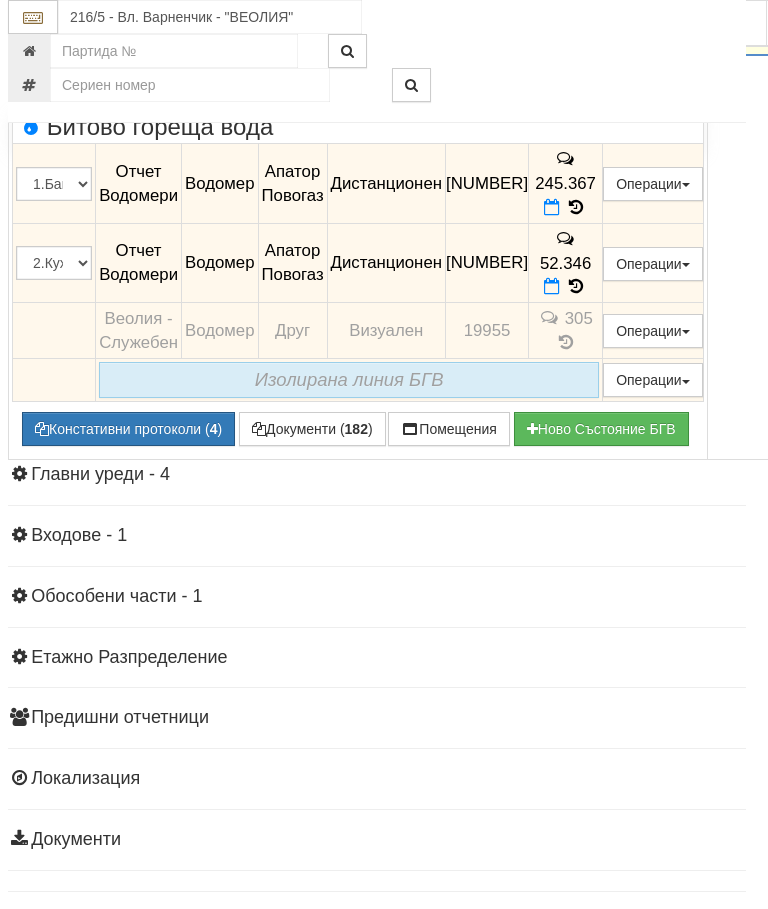 click at bounding box center [576, 207] 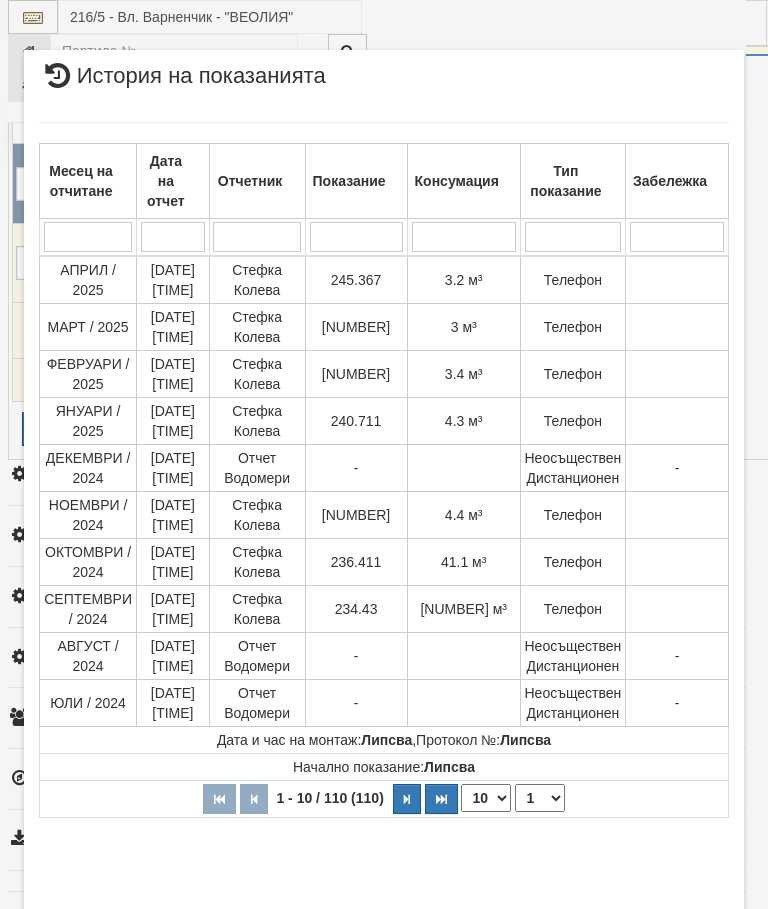 select on "10" 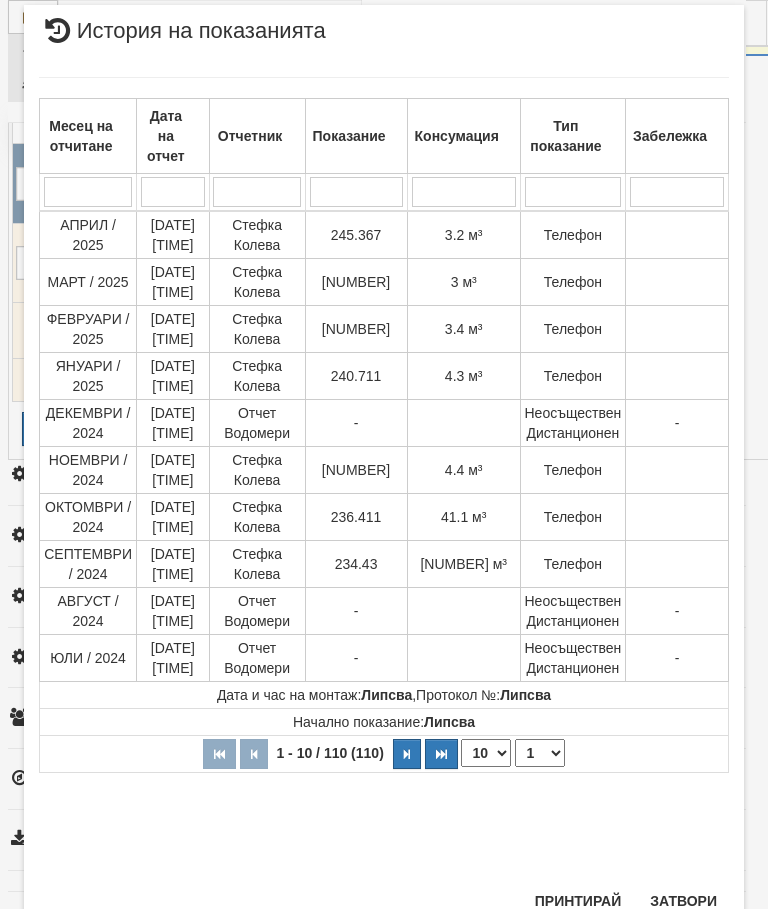 scroll, scrollTop: 1217, scrollLeft: 0, axis: vertical 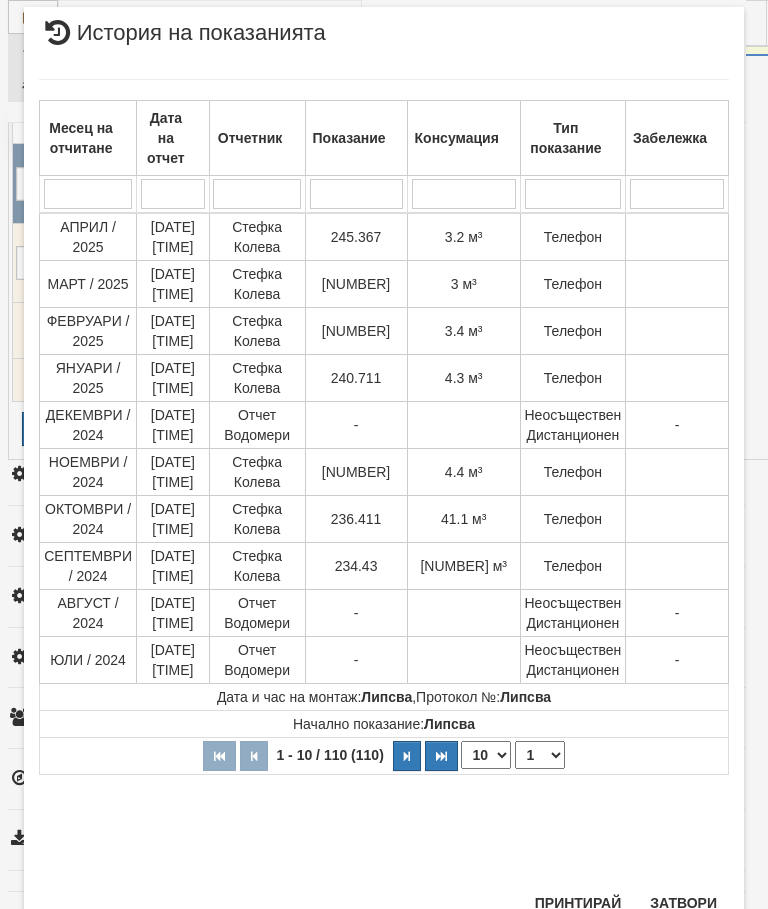 click on "Затвори" at bounding box center [683, 903] 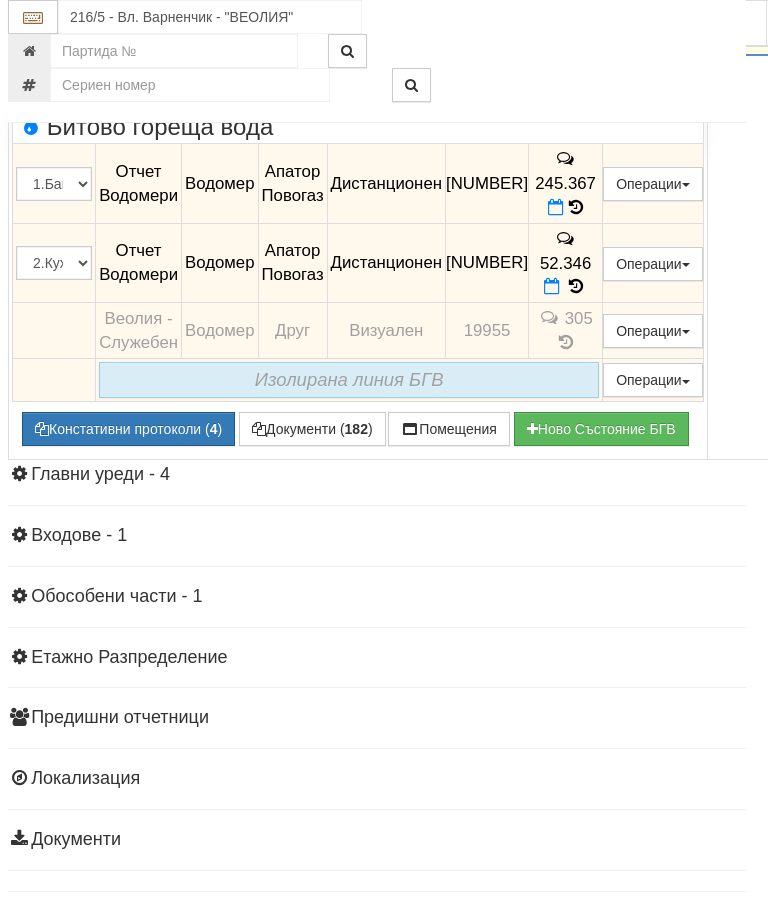 click at bounding box center (556, 207) 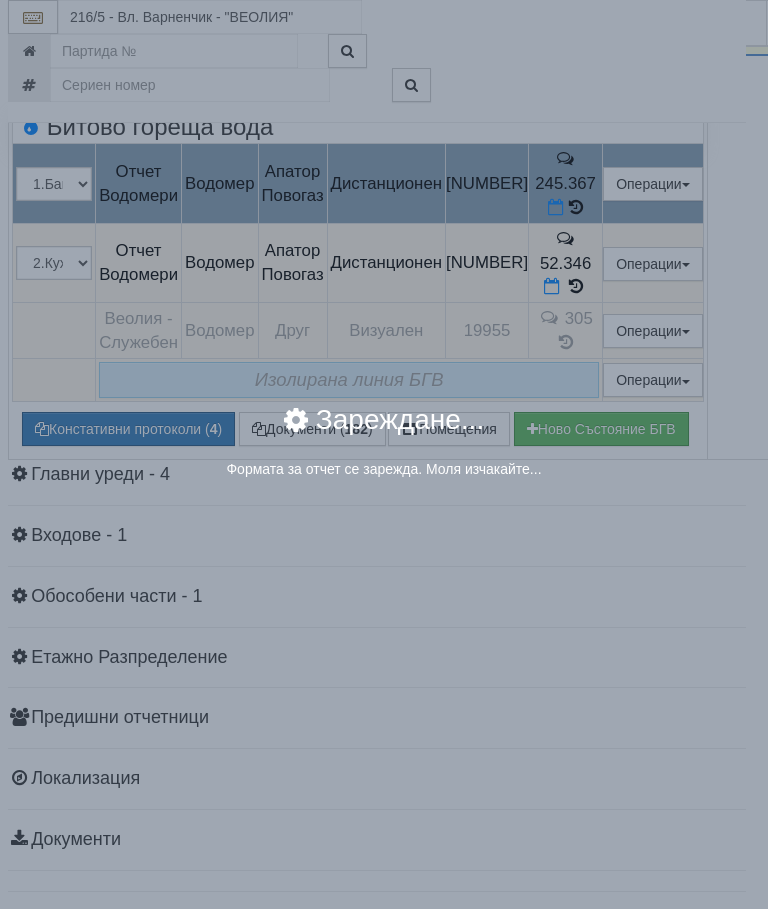 select on "8ac75930-9bfd-e511-80be-8d5a1dced85a" 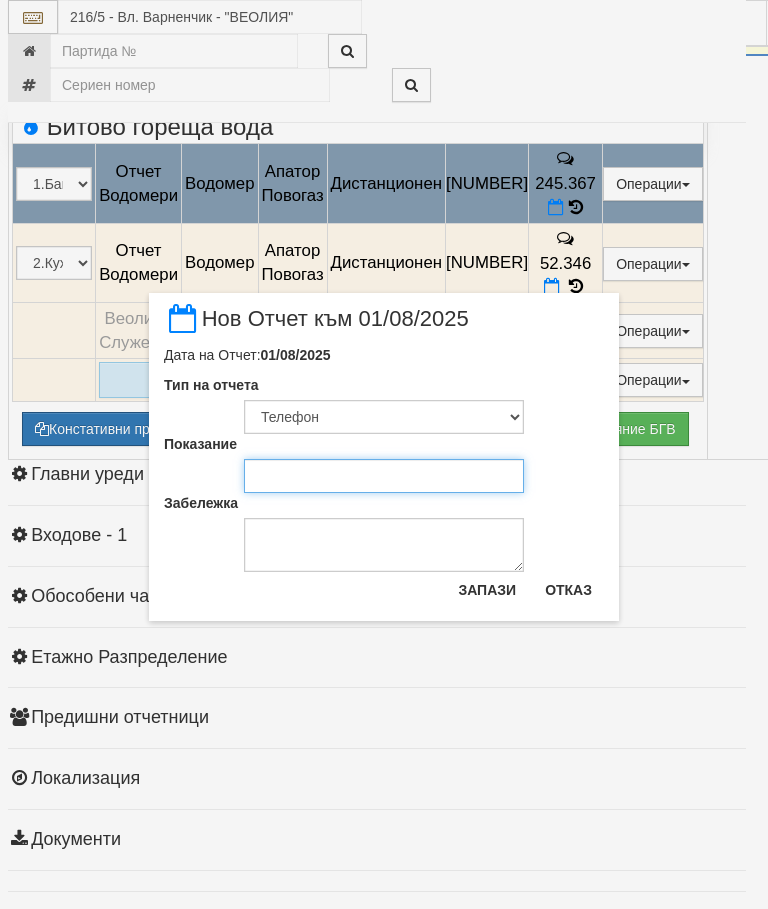 click on "Показание" at bounding box center [384, 476] 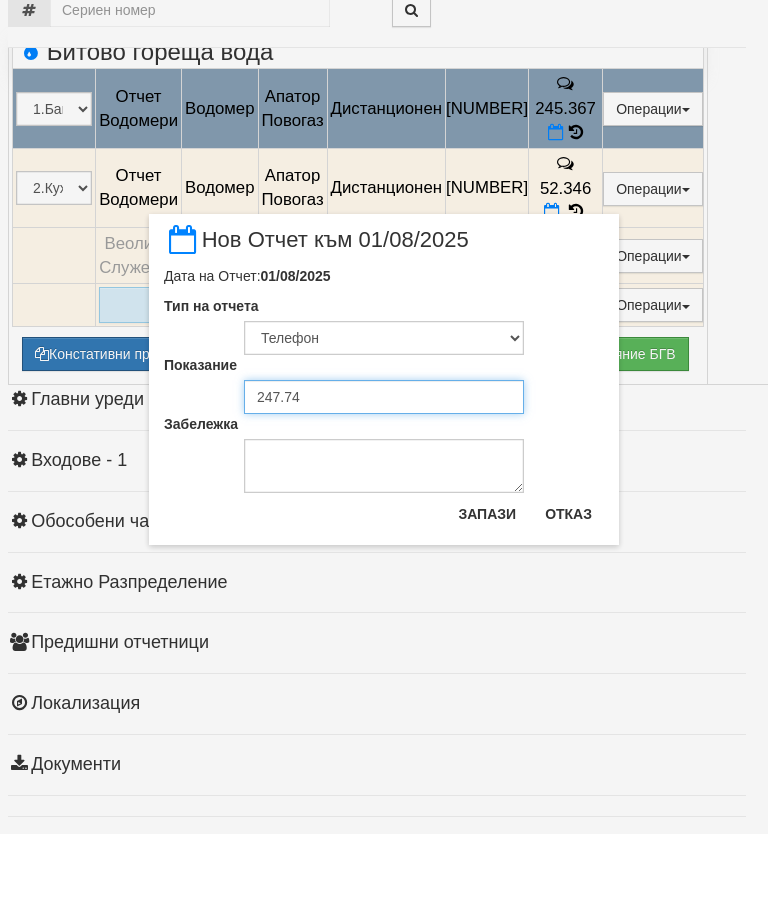 type on "247.741" 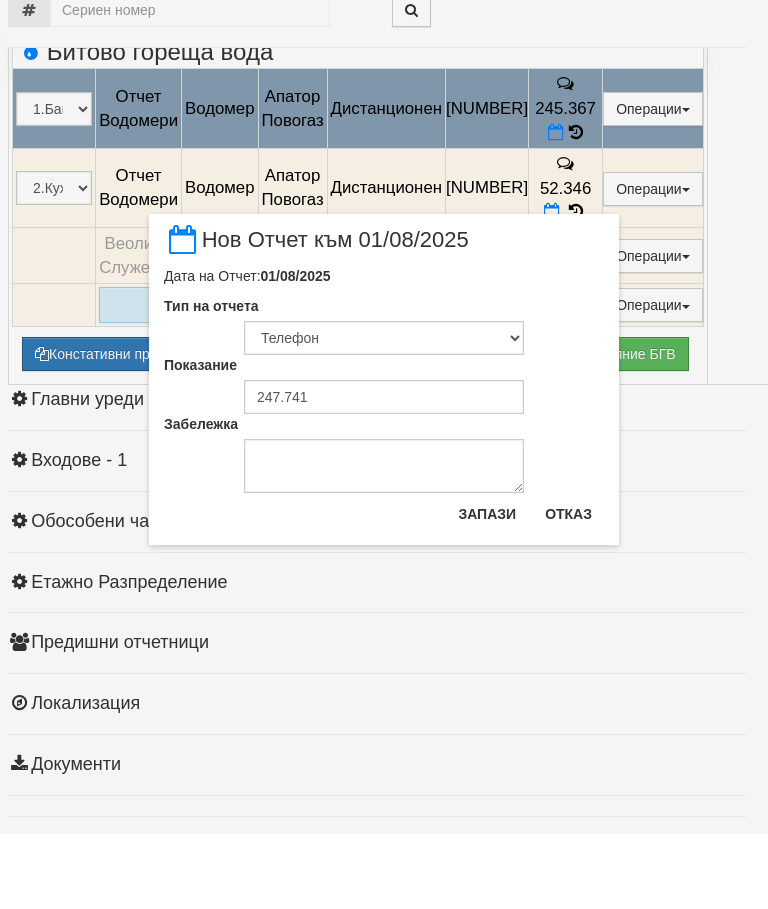 click on "Запази" at bounding box center (487, 589) 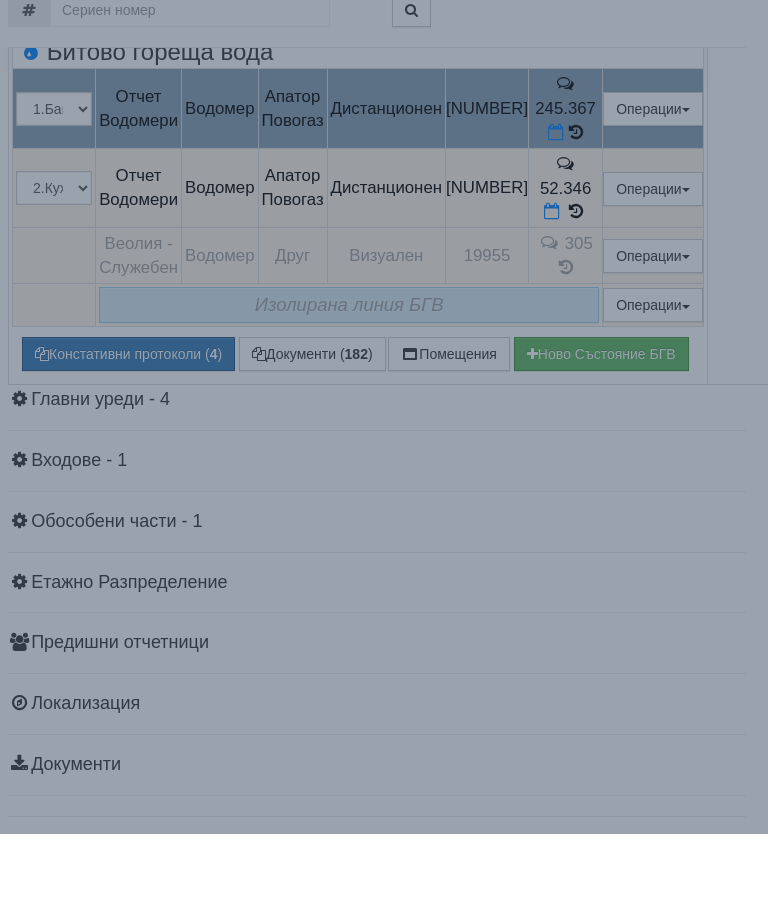scroll, scrollTop: 2084, scrollLeft: 7, axis: both 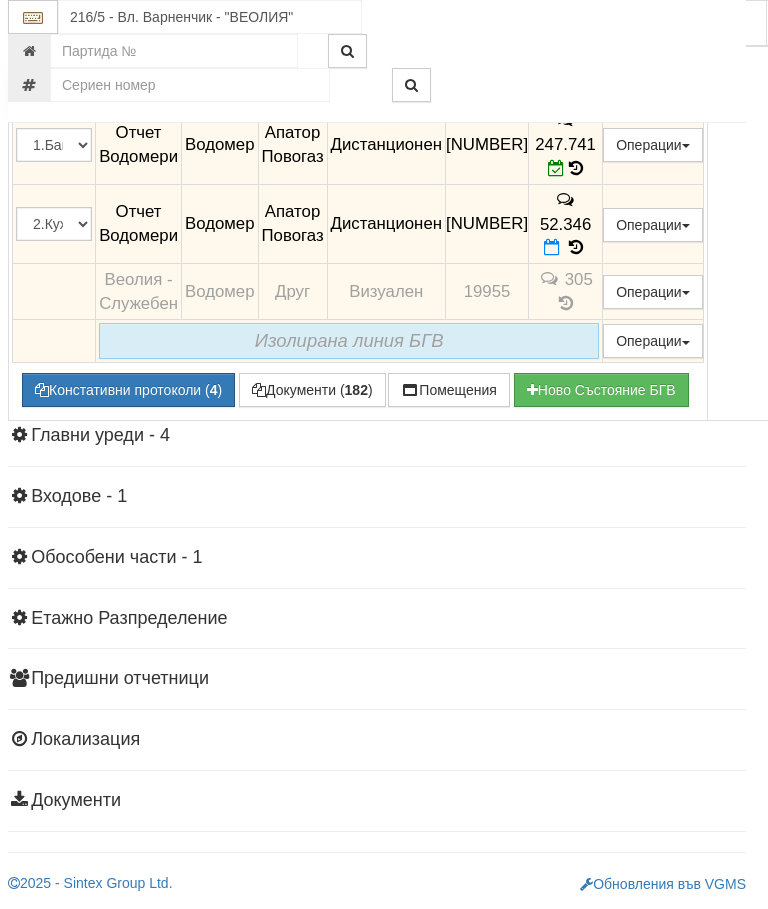click at bounding box center [552, 247] 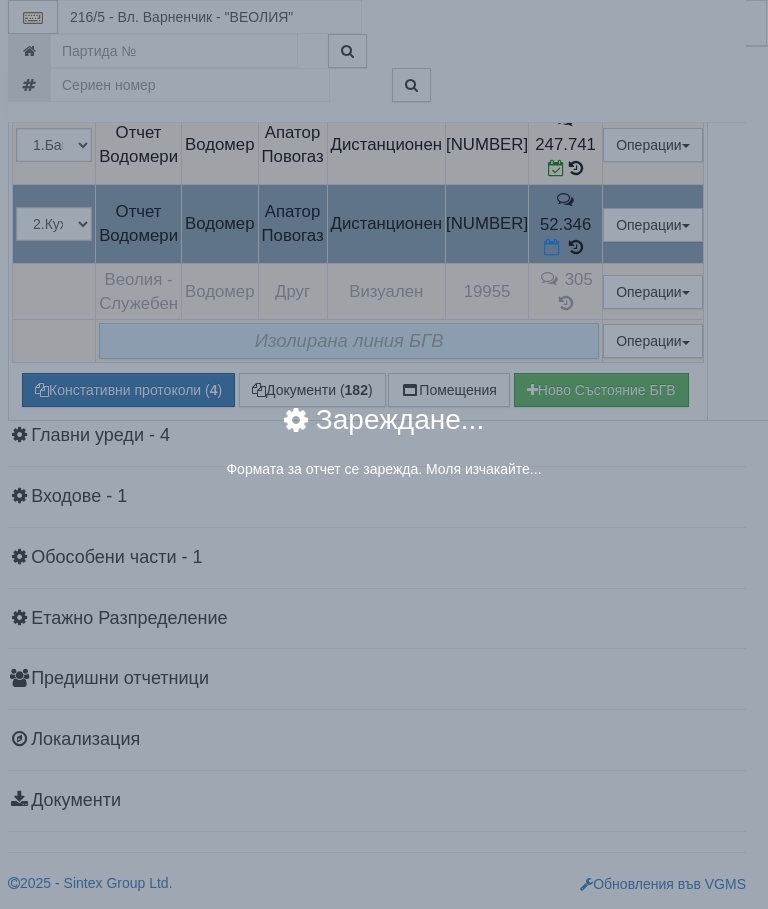 select on "8ac75930-9bfd-e511-80be-8d5a1dced85a" 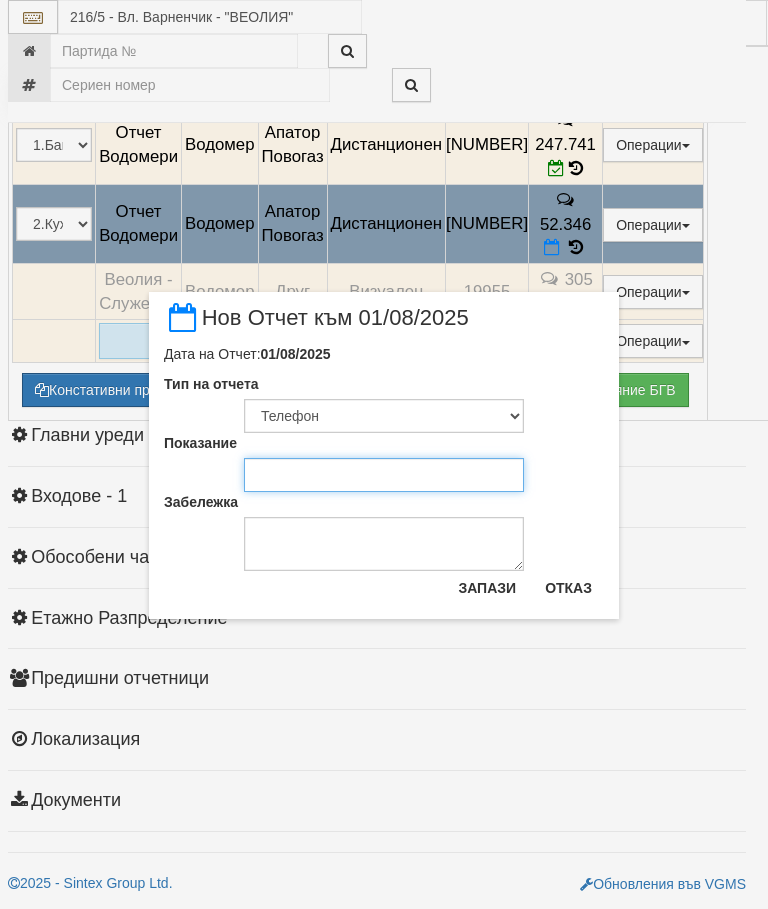 click on "Показание" at bounding box center (384, 475) 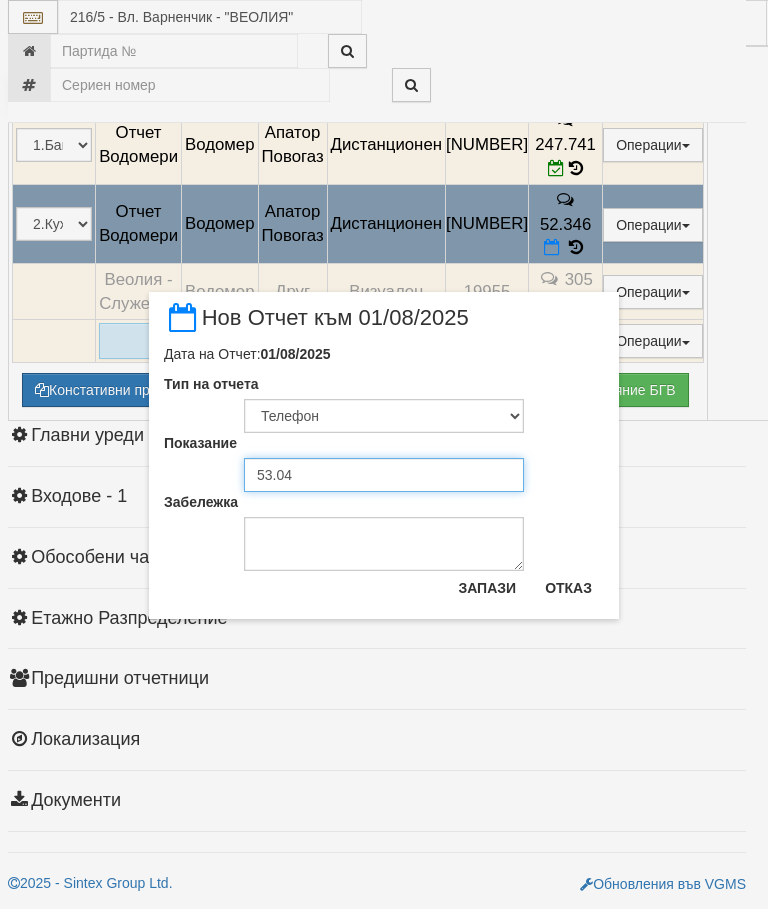 type on "53.041" 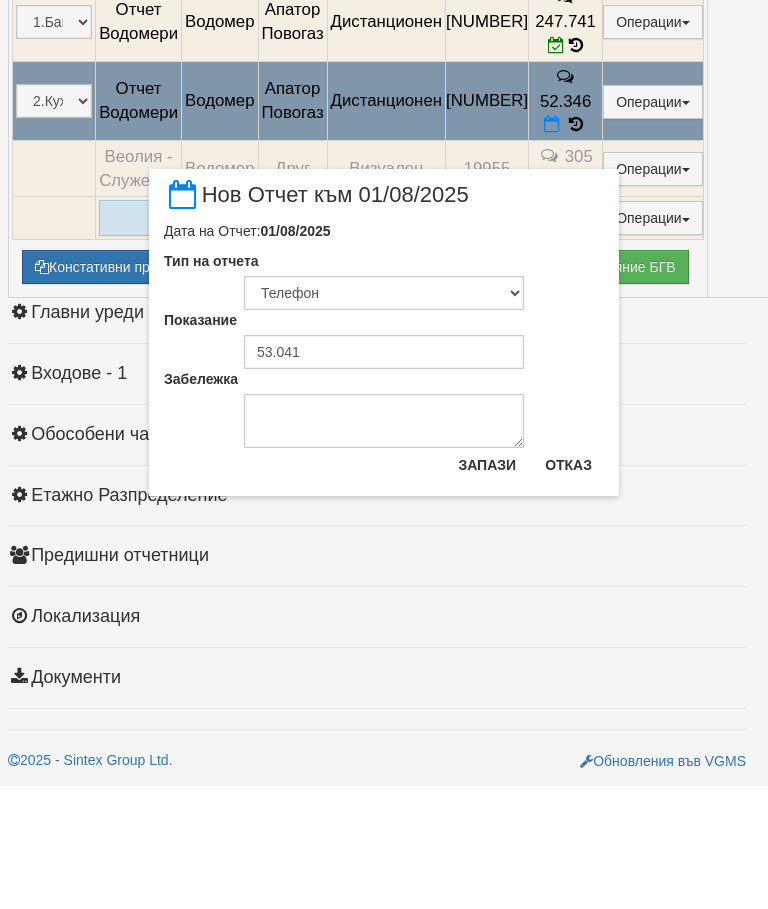 click on "Запази" at bounding box center (487, 588) 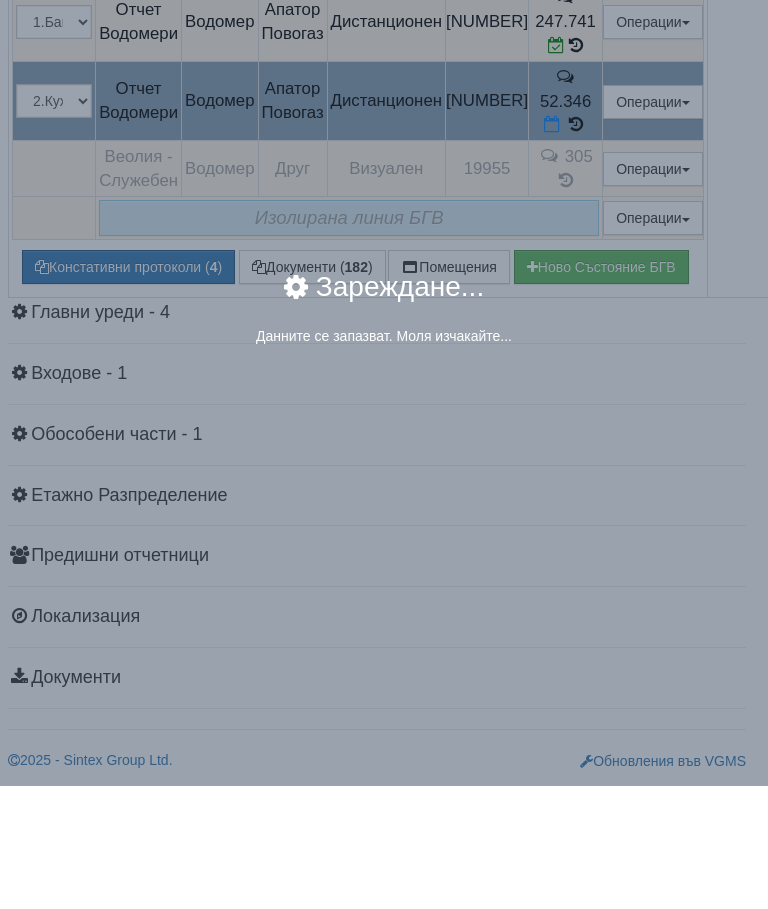 scroll, scrollTop: 2207, scrollLeft: 7, axis: both 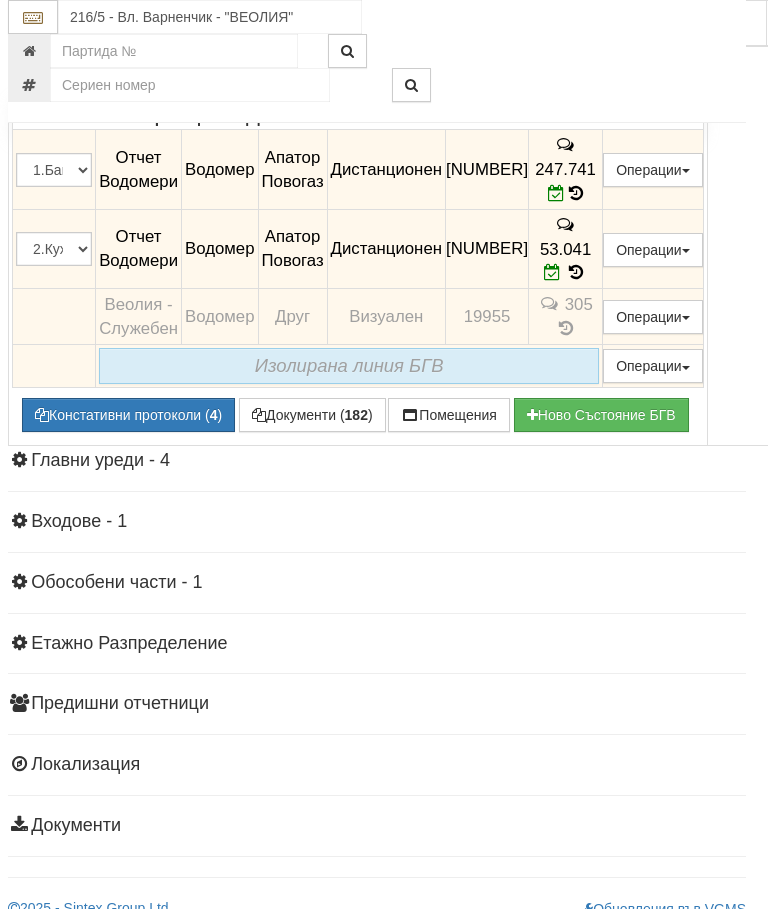 click at bounding box center [36, 10] 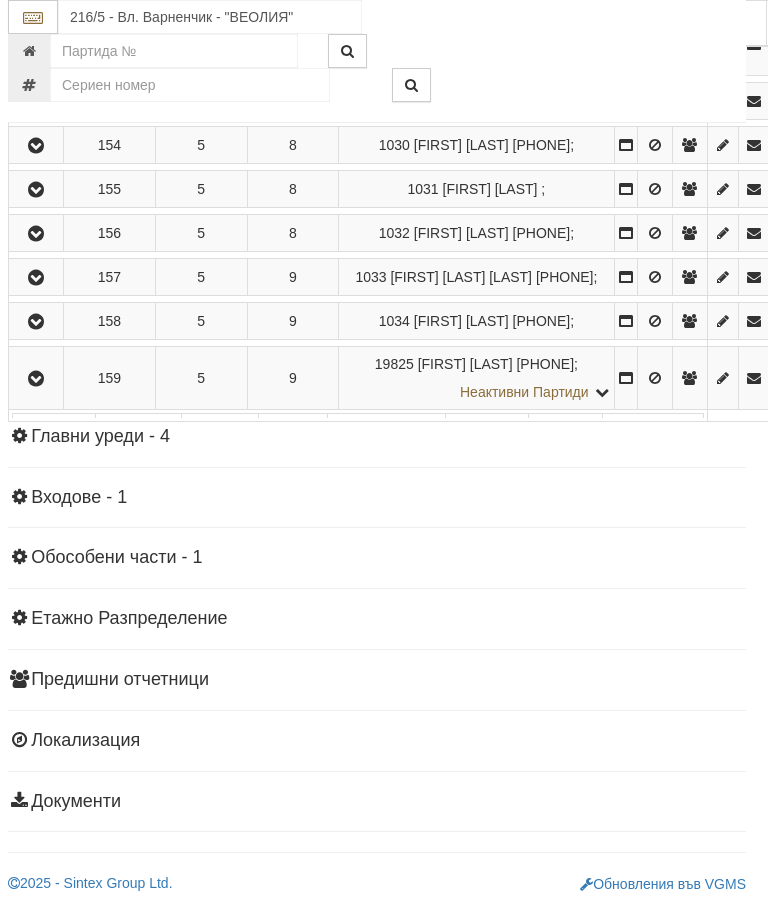 scroll, scrollTop: 1895, scrollLeft: 7, axis: both 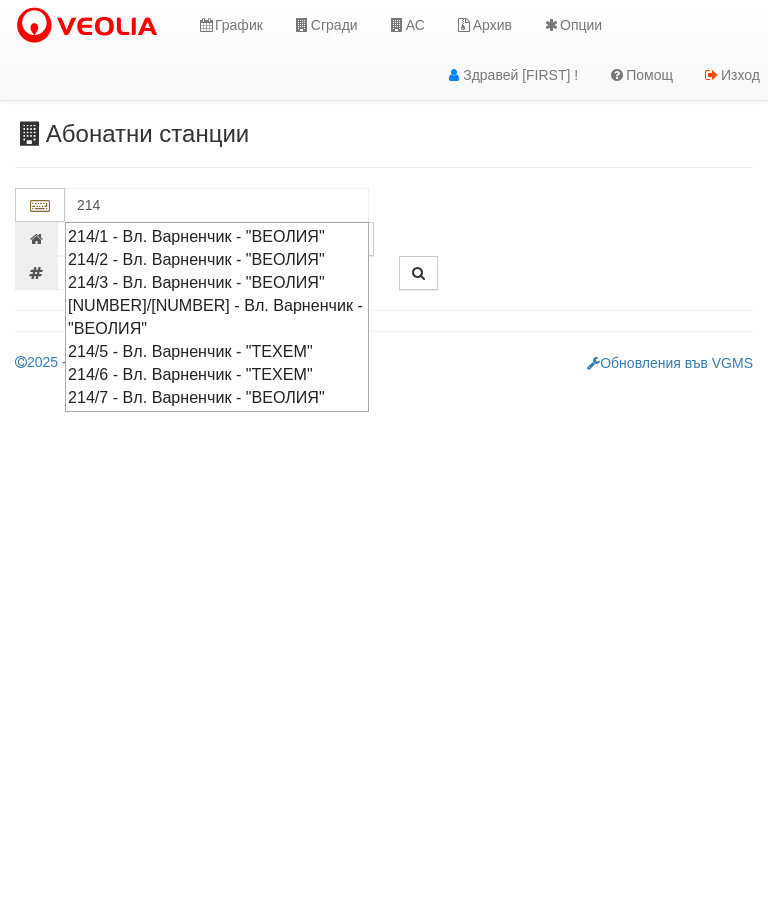 click on "[NUMBER]/[NUMBER] - Вл. Варненчик - "ВЕОЛИЯ"" at bounding box center [217, 317] 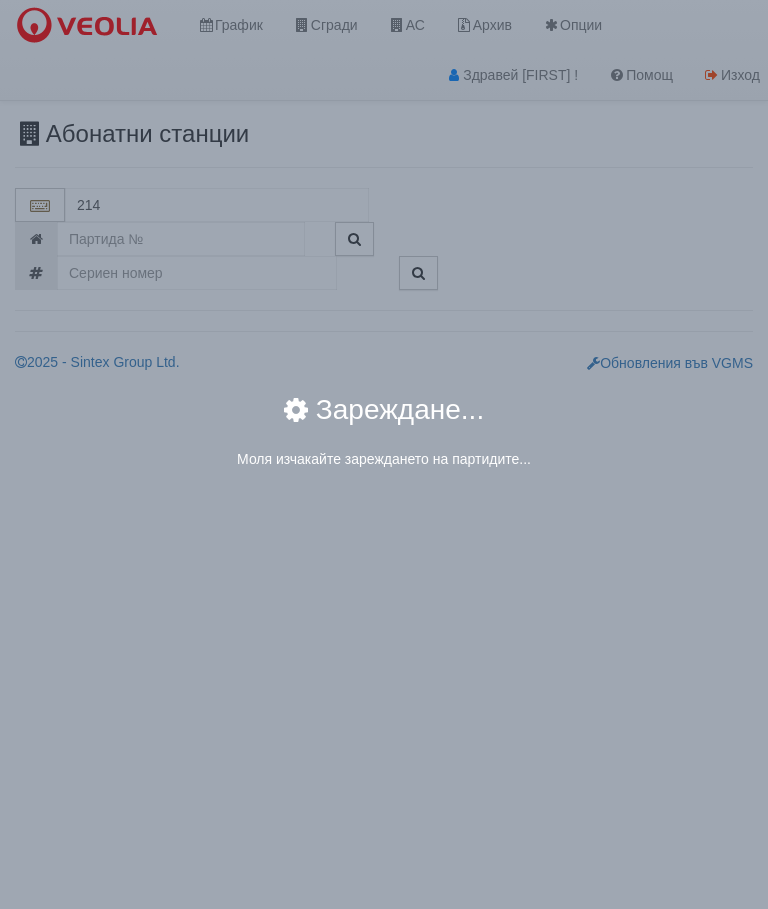 type on "[NUMBER]/[NUMBER] - Вл. Варненчик - "ВЕОЛИЯ"" 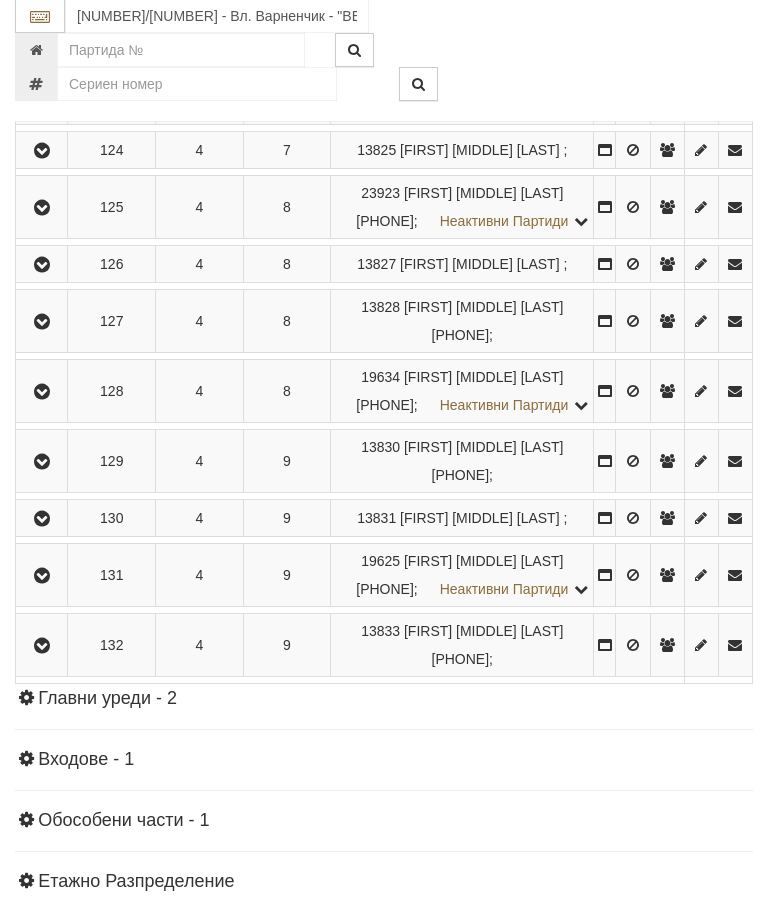 scroll, scrollTop: 2200, scrollLeft: 0, axis: vertical 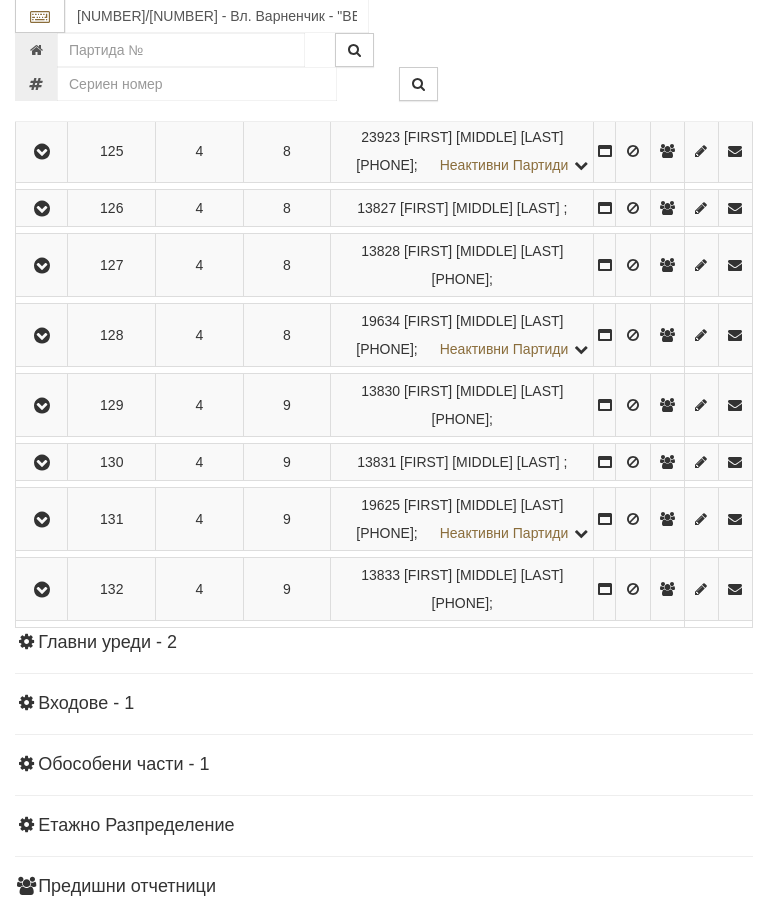 click at bounding box center (42, 153) 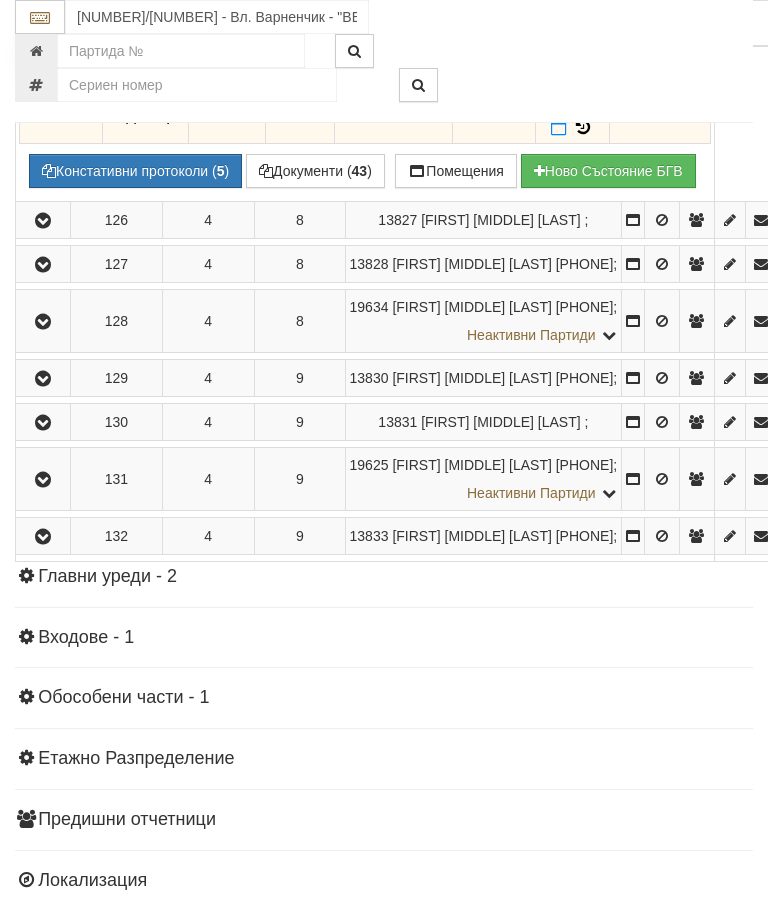click at bounding box center (583, 127) 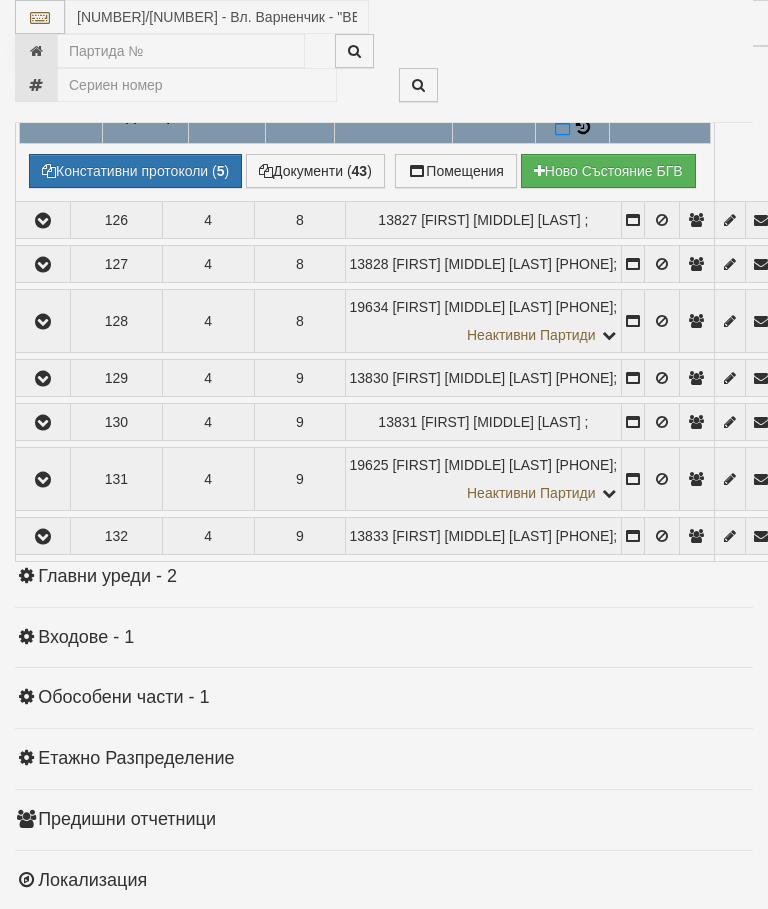 select on "10" 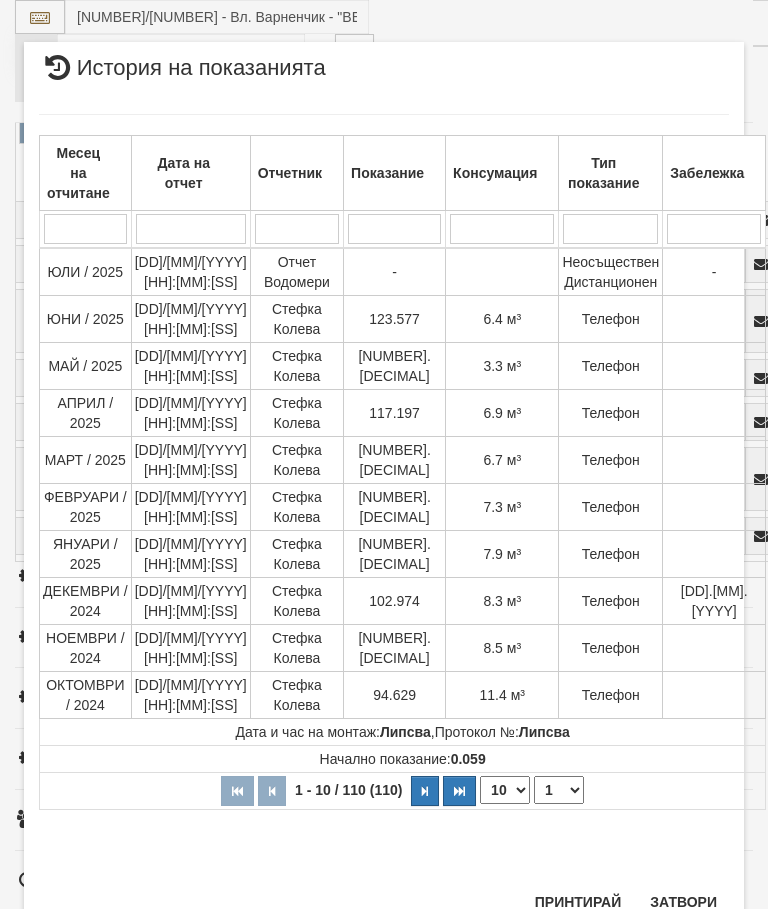 scroll, scrollTop: 1838, scrollLeft: 0, axis: vertical 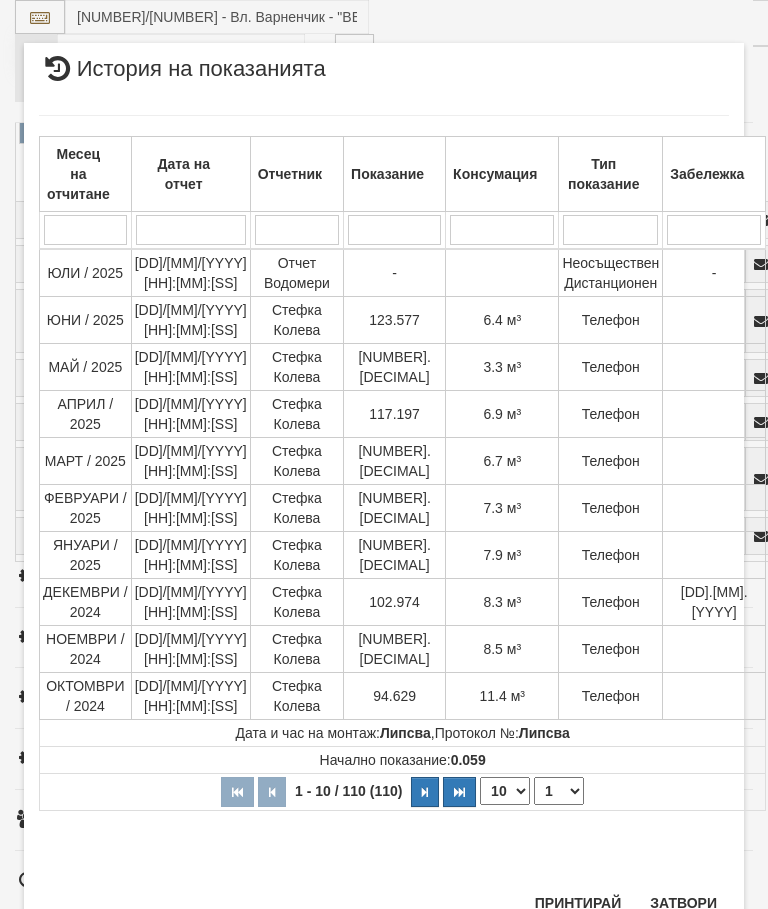 click on "Затвори" at bounding box center (683, 903) 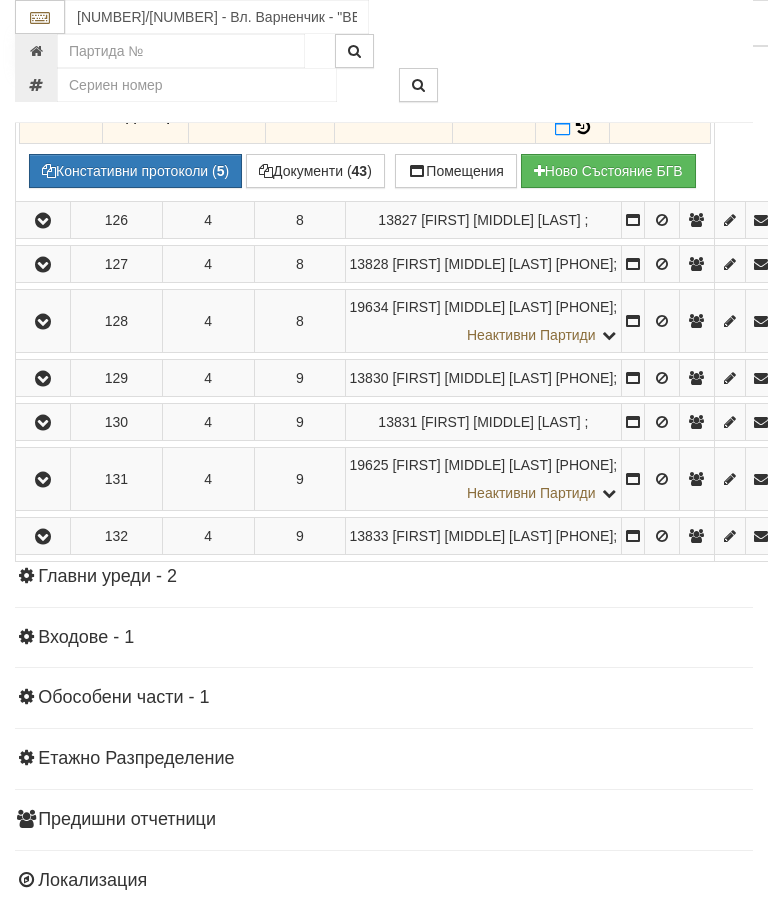 click at bounding box center (563, 127) 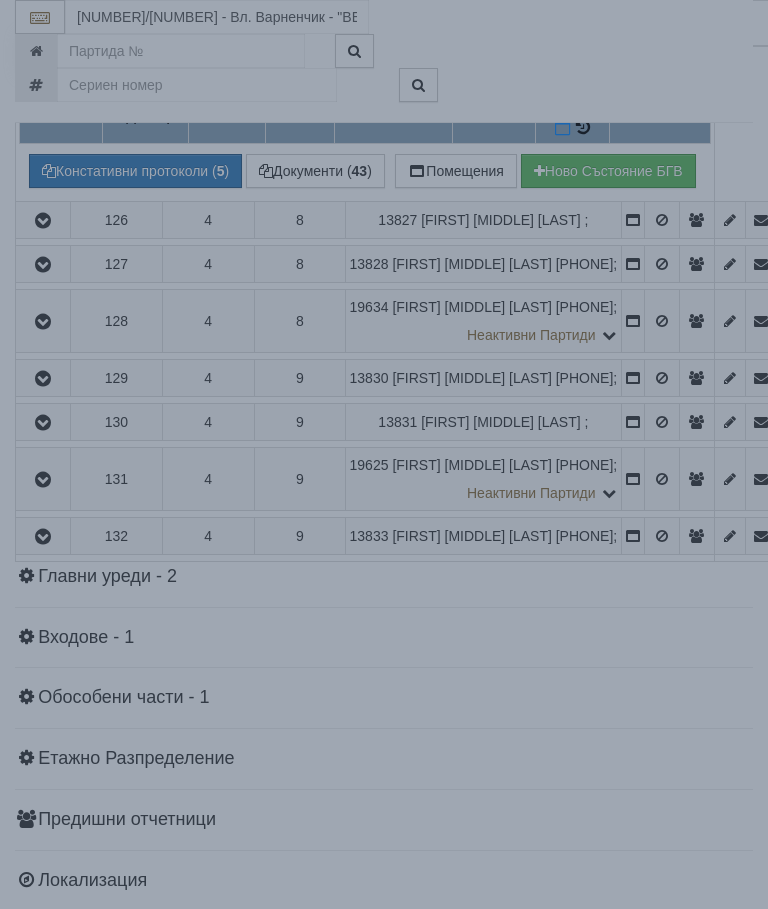 select on "8ac75930-9bfd-e511-80be-8d5a1dced85a" 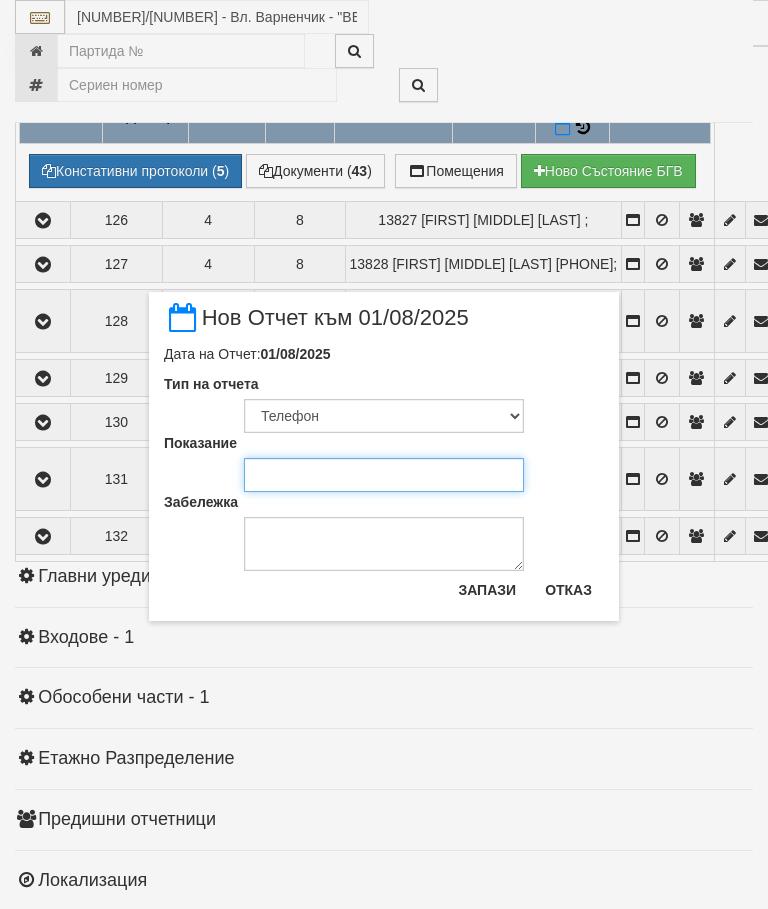 click on "Показание" at bounding box center [384, 475] 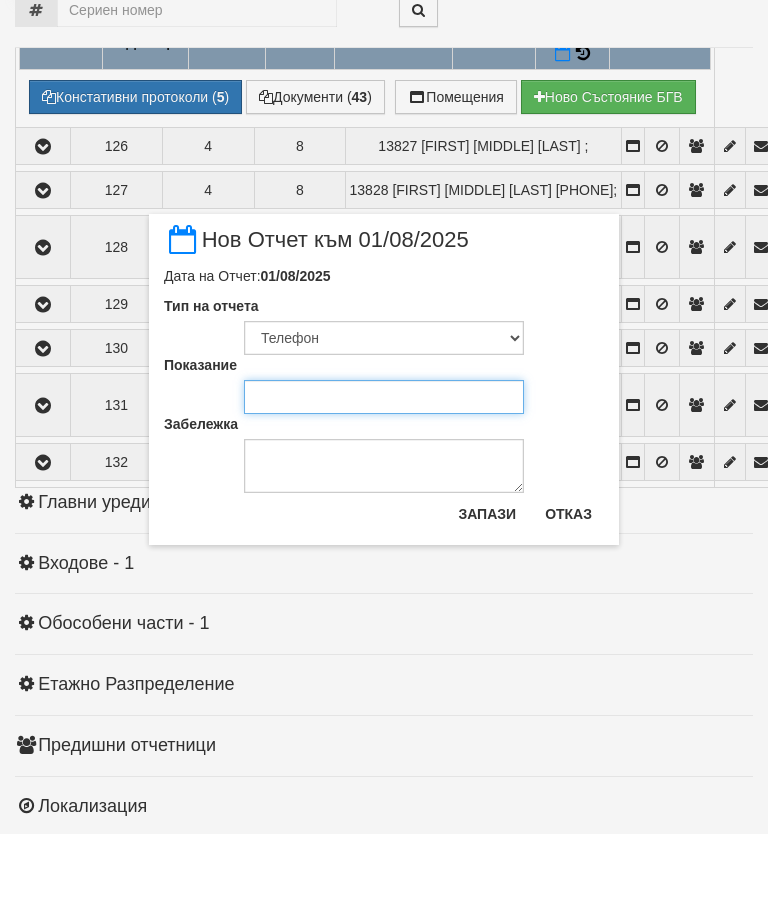 type on "127.178" 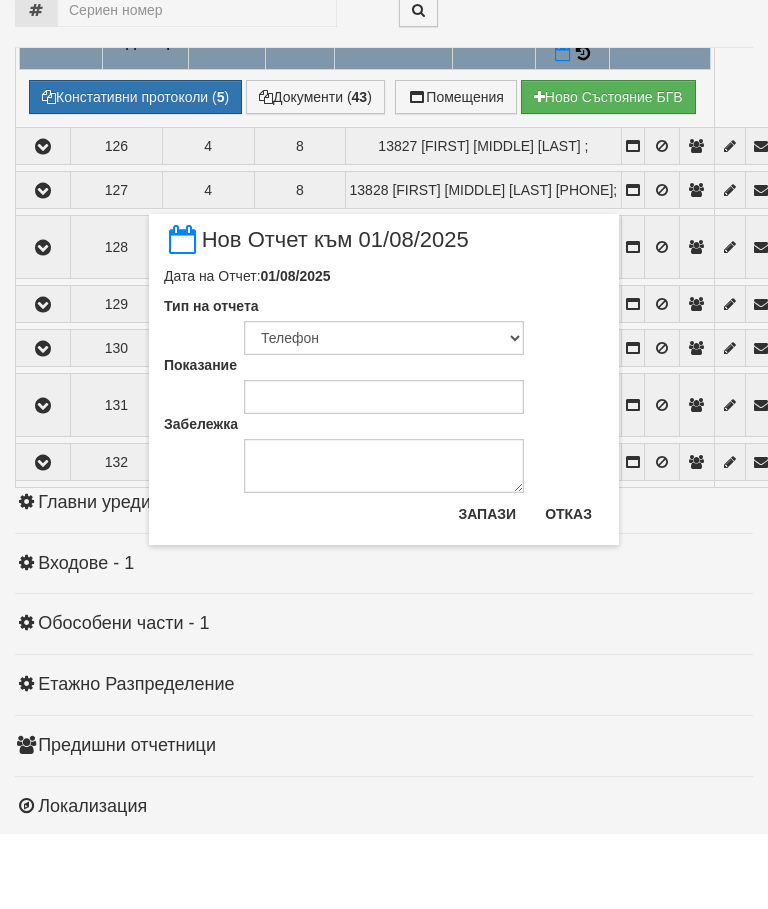 click on "Запази" at bounding box center [487, 589] 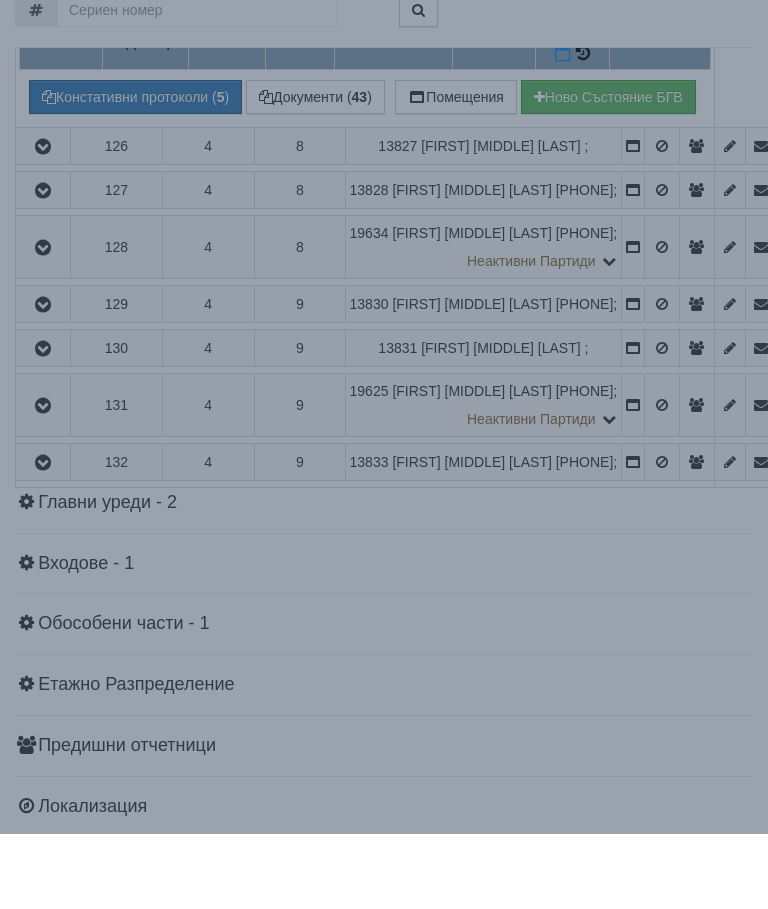 scroll, scrollTop: 2276, scrollLeft: 0, axis: vertical 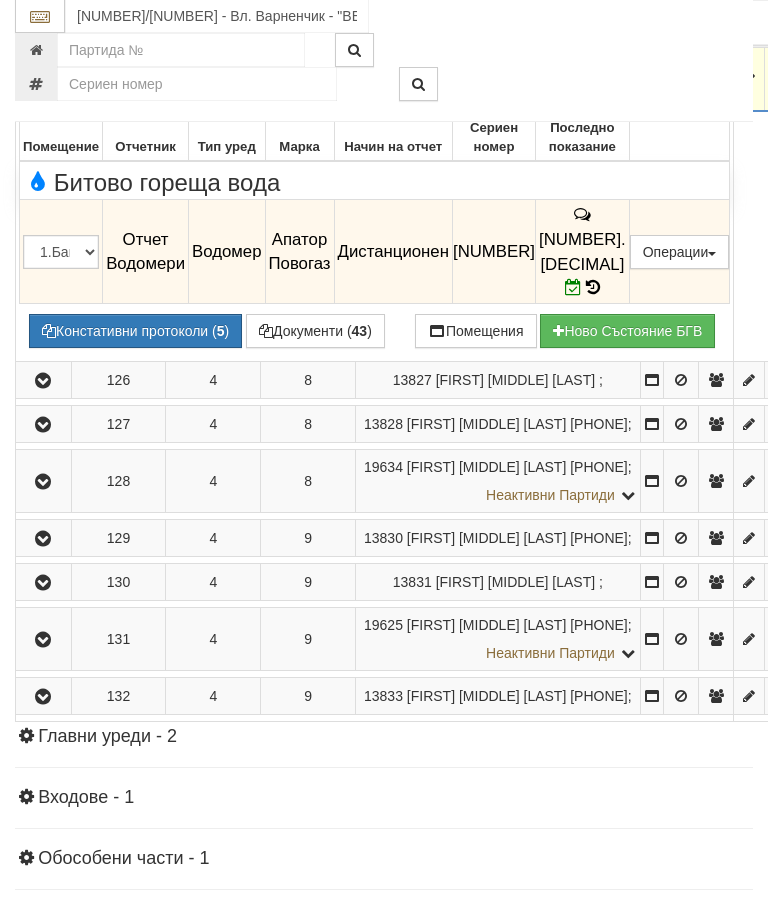 click at bounding box center (43, 81) 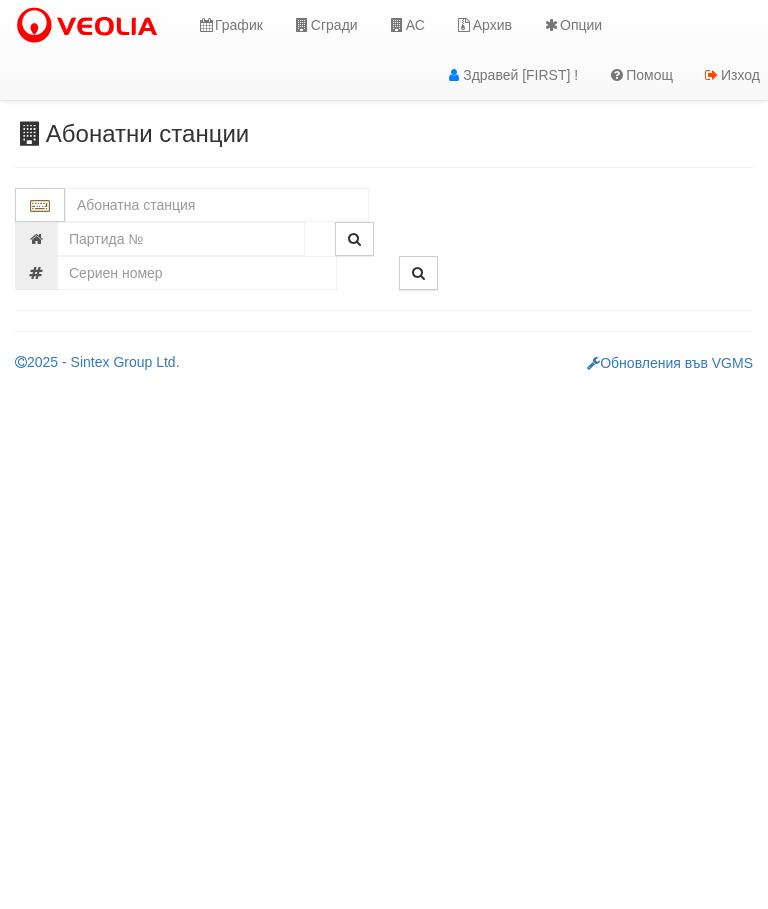 scroll, scrollTop: 0, scrollLeft: 0, axis: both 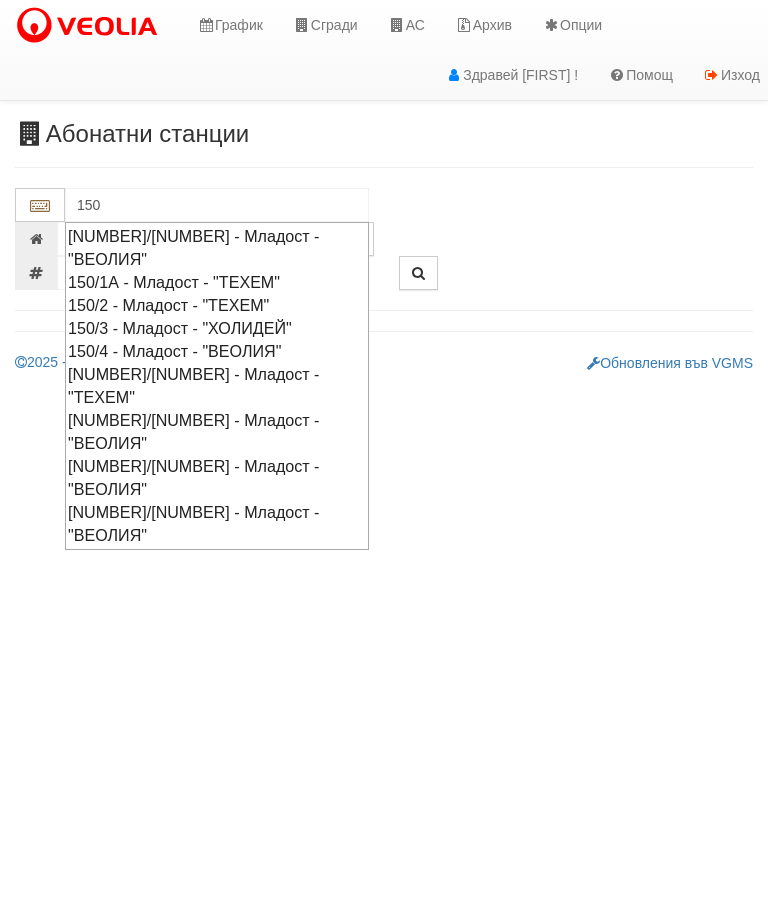 click on "[NUMBER]/[NUMBER] - Младост - "ВЕОЛИЯ"" at bounding box center [217, 524] 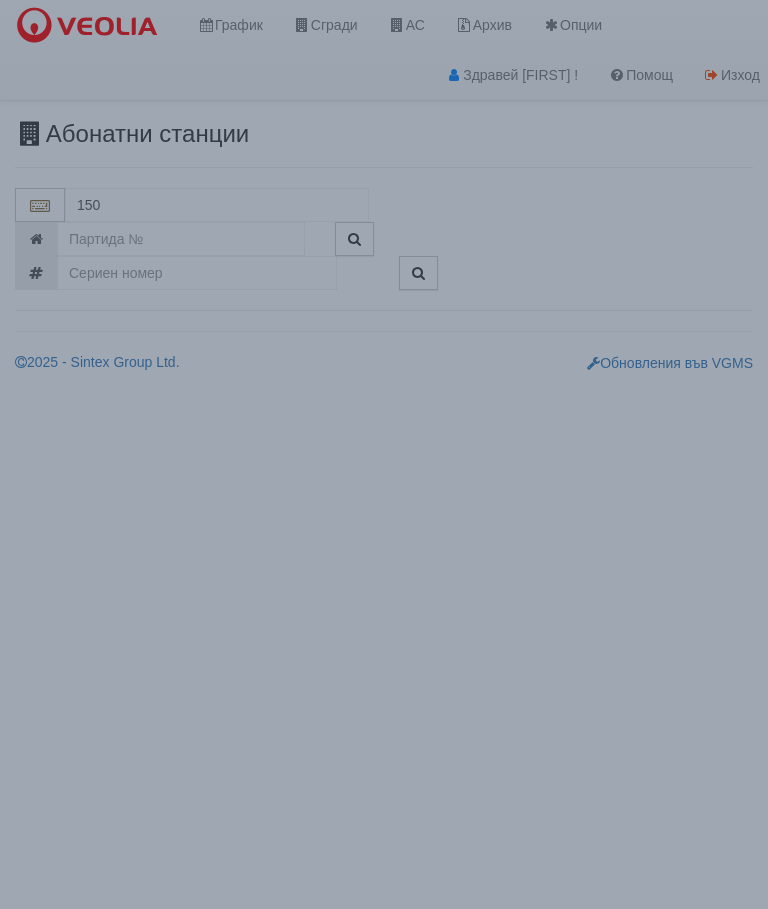 type on "[NUMBER]/[NUMBER] - Младост - "ВЕОЛИЯ"" 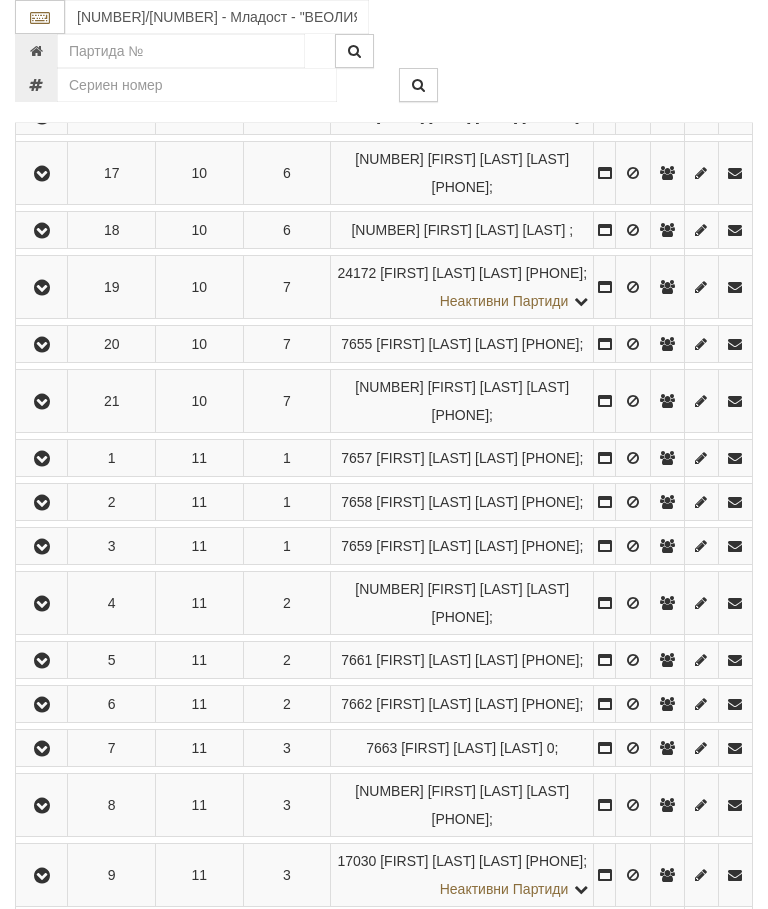 scroll, scrollTop: 1340, scrollLeft: 0, axis: vertical 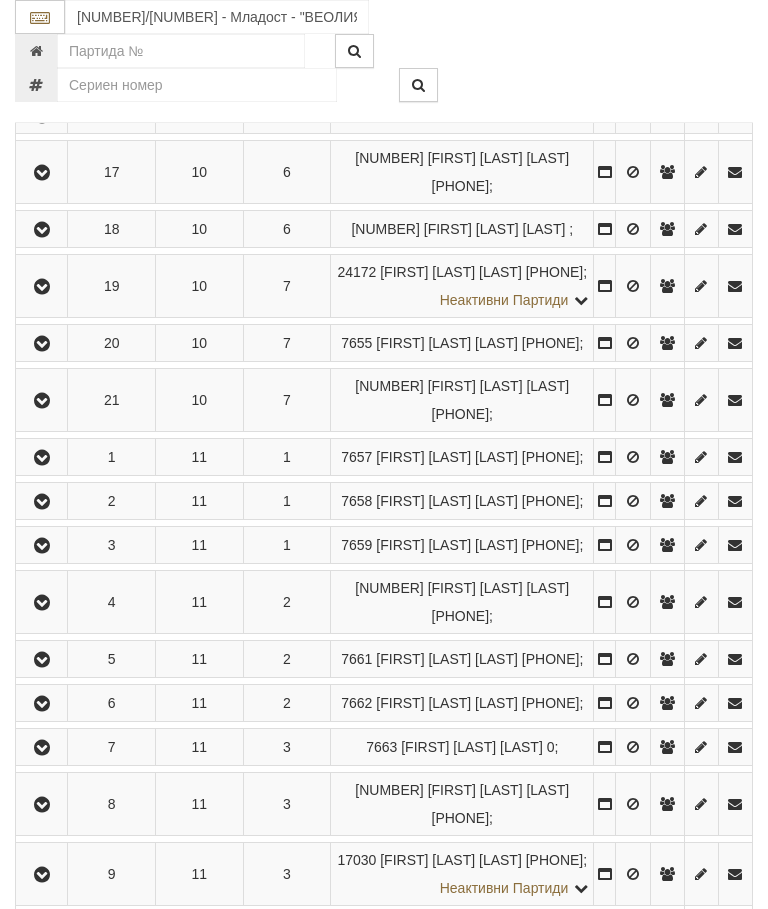 click at bounding box center [41, 286] 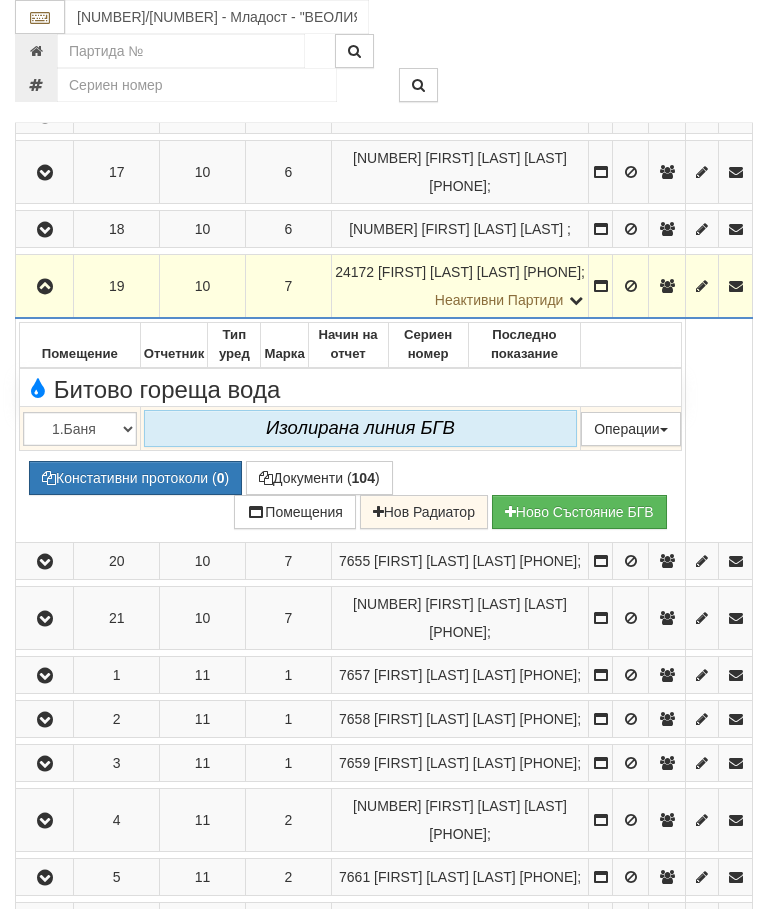 click at bounding box center [44, 286] 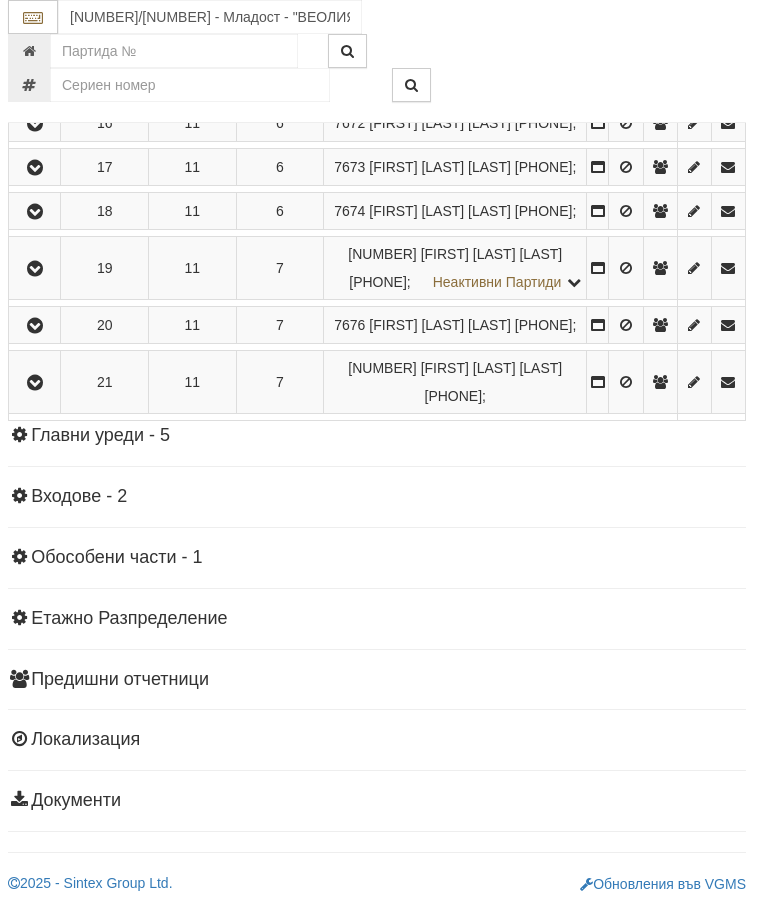 scroll, scrollTop: 2922, scrollLeft: 7, axis: both 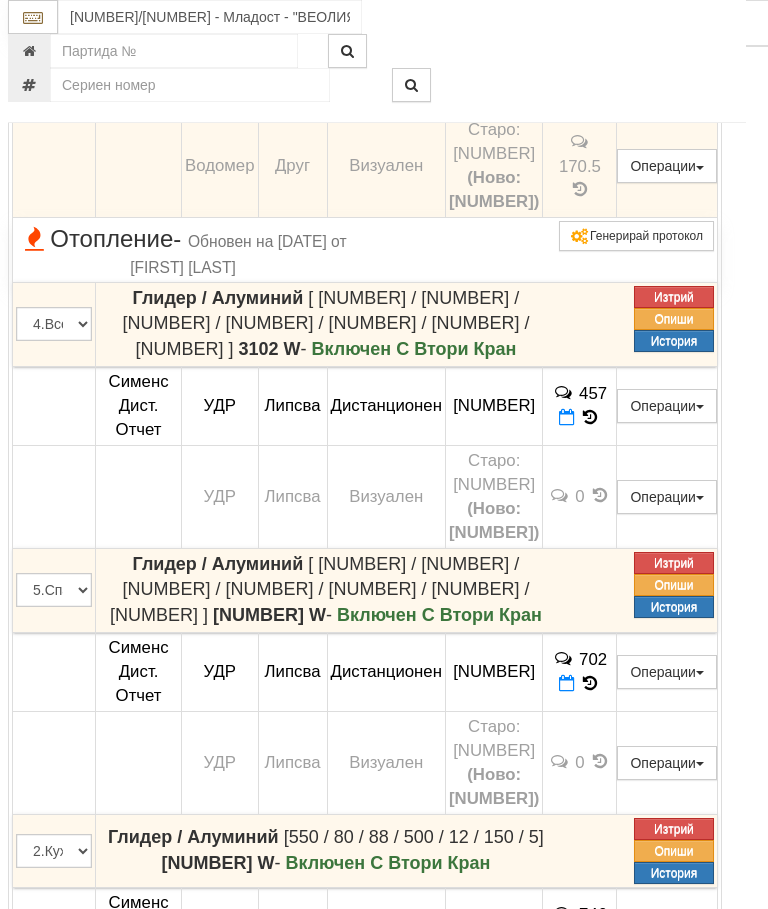 click at bounding box center [567, 98] 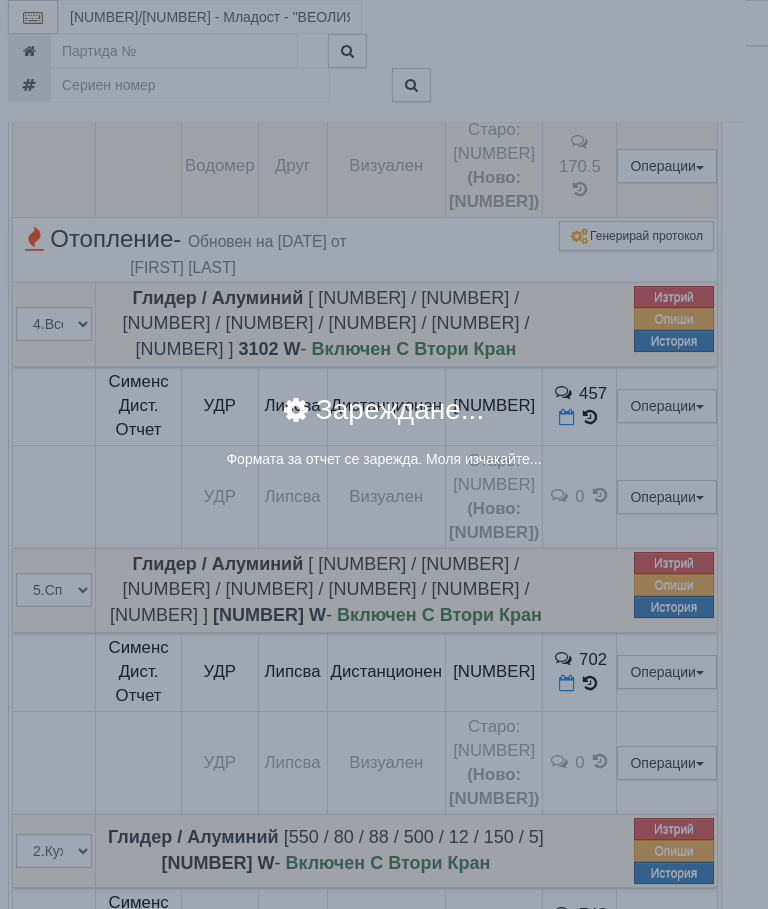 select on "8ac75930-9bfd-e511-80be-8d5a1dced85a" 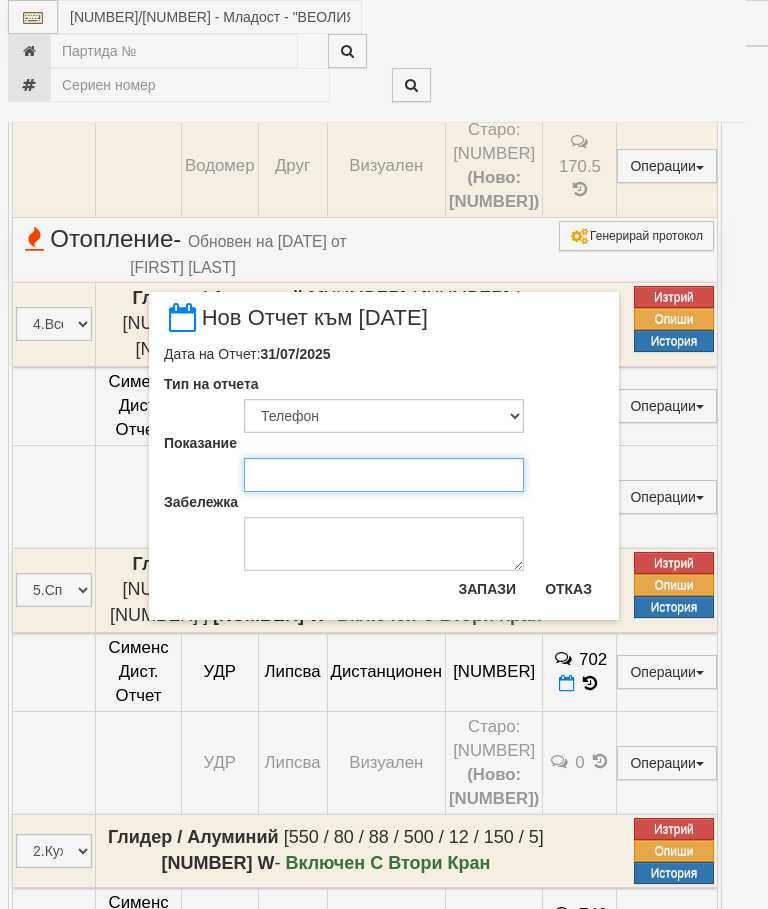 click on "Показание" at bounding box center [384, 475] 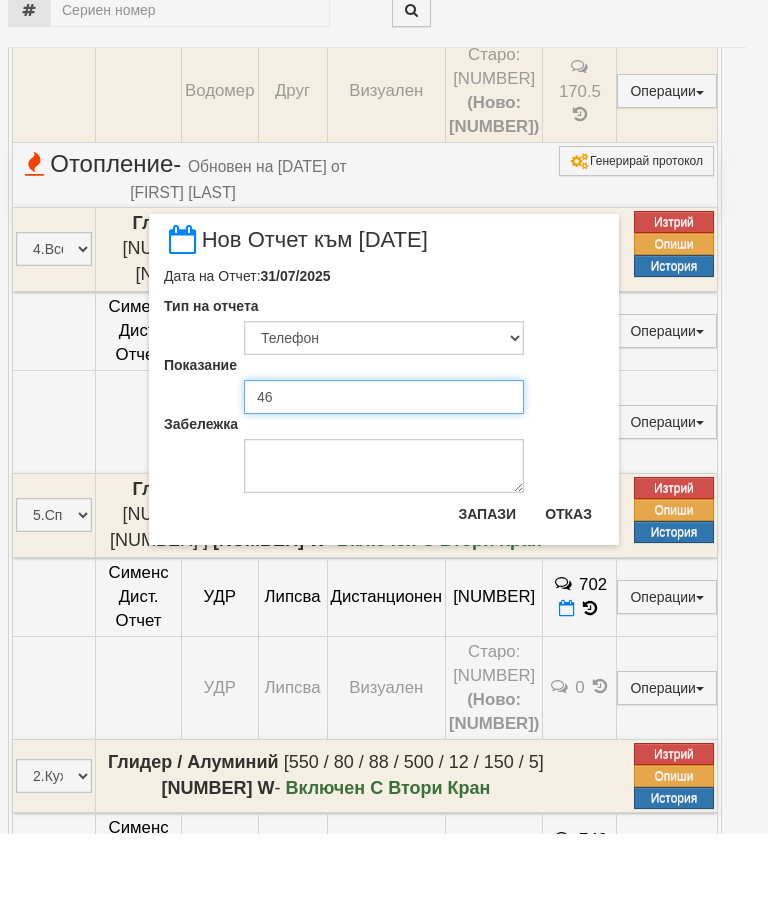 type on "469" 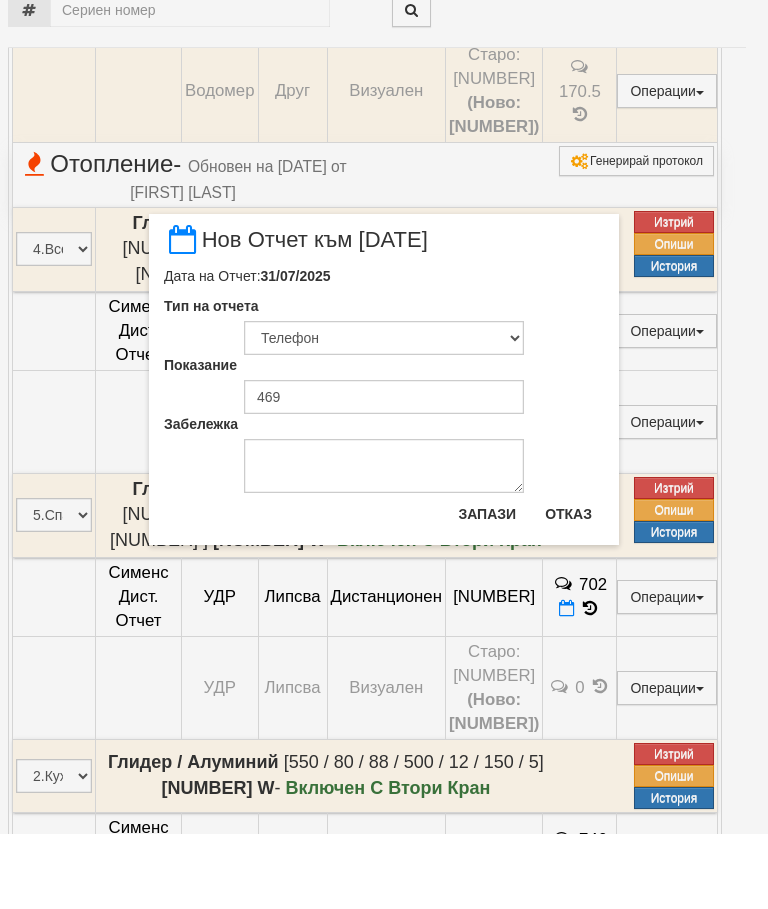 click on "Отказ" at bounding box center (568, 589) 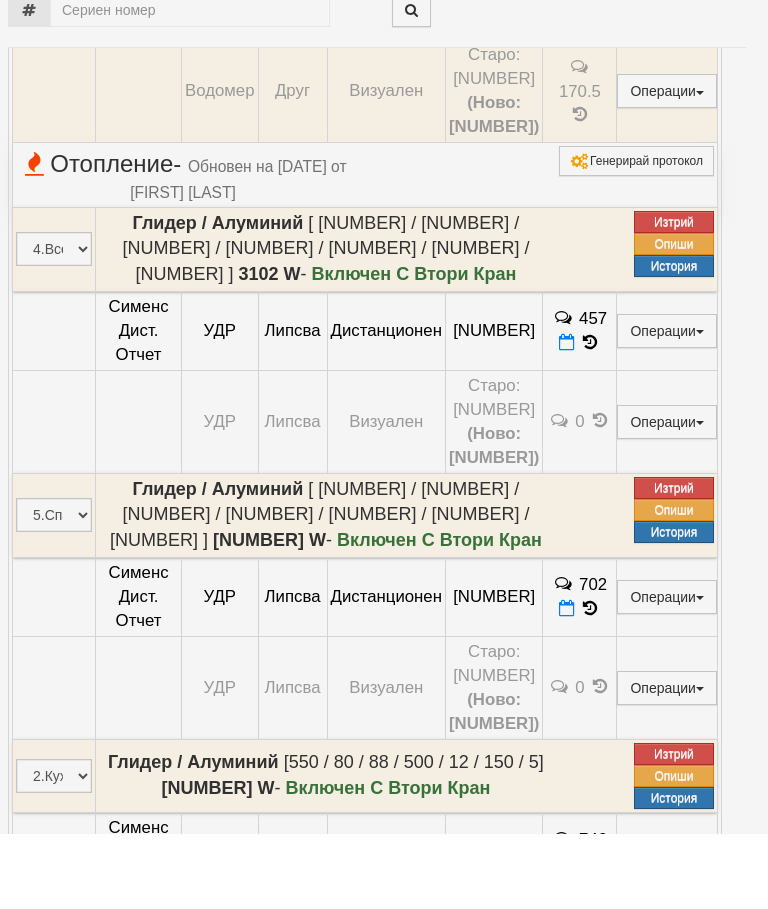 scroll, scrollTop: 2997, scrollLeft: 7, axis: both 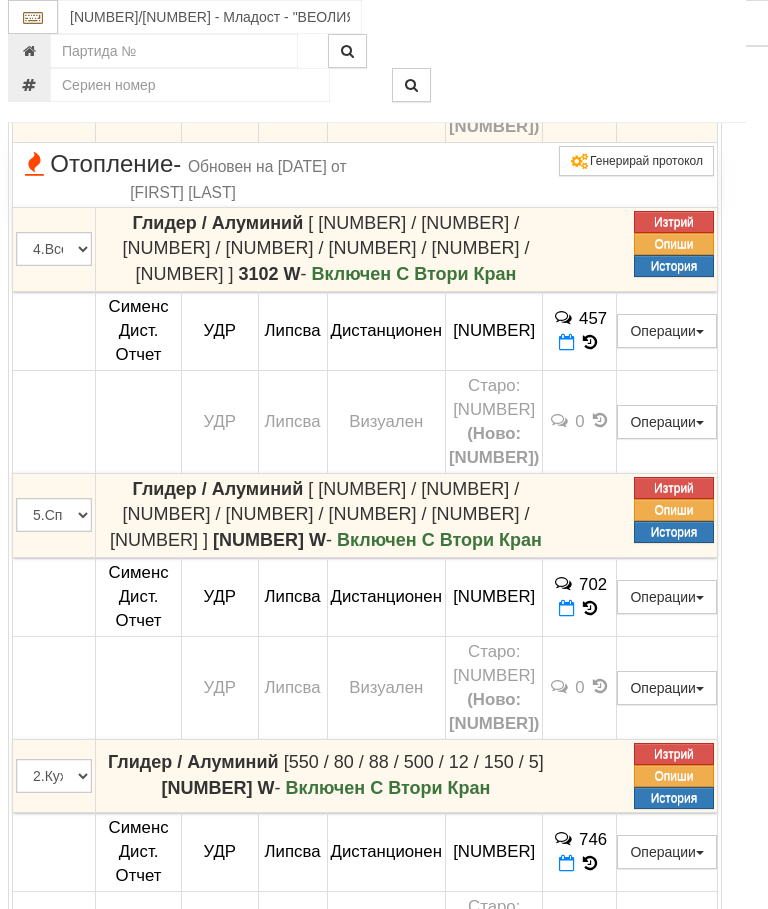 click at bounding box center (590, 23) 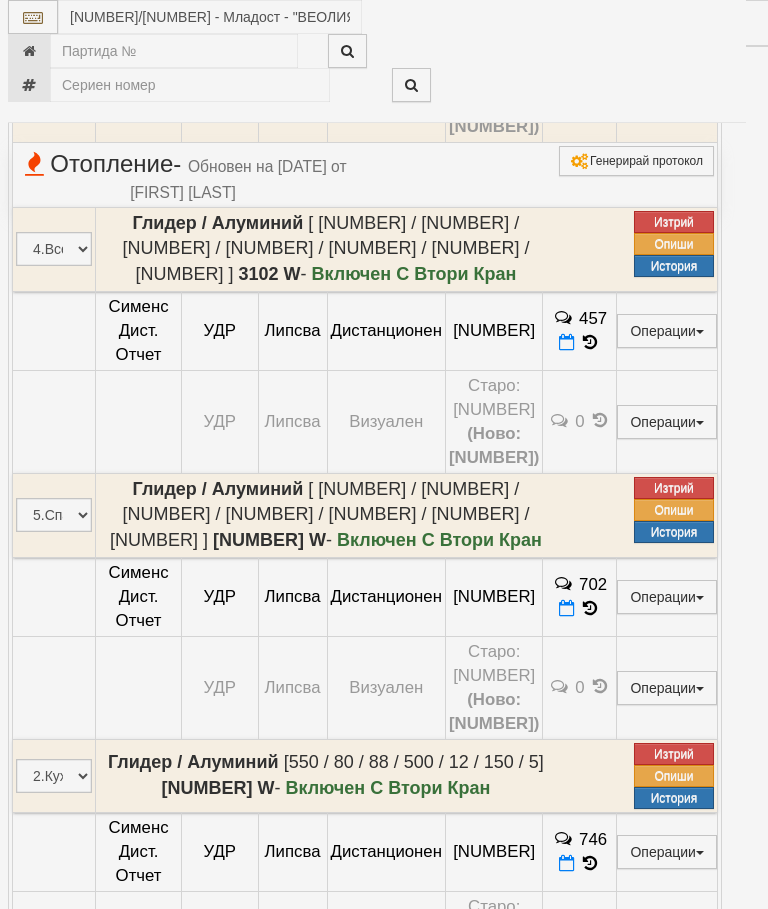 select on "10" 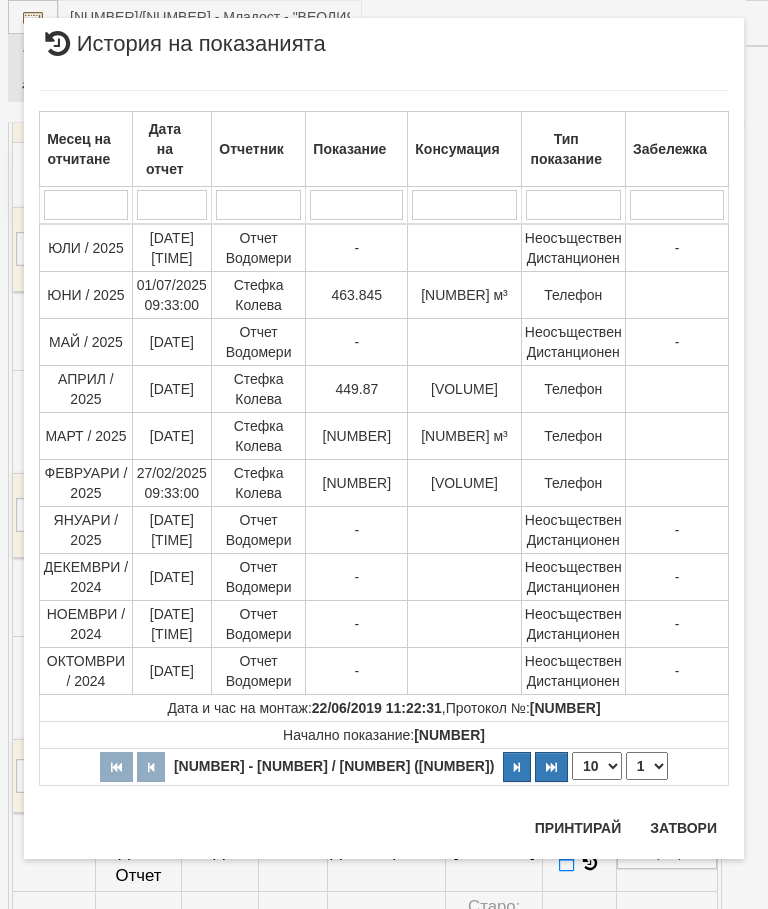 scroll, scrollTop: 1664, scrollLeft: 0, axis: vertical 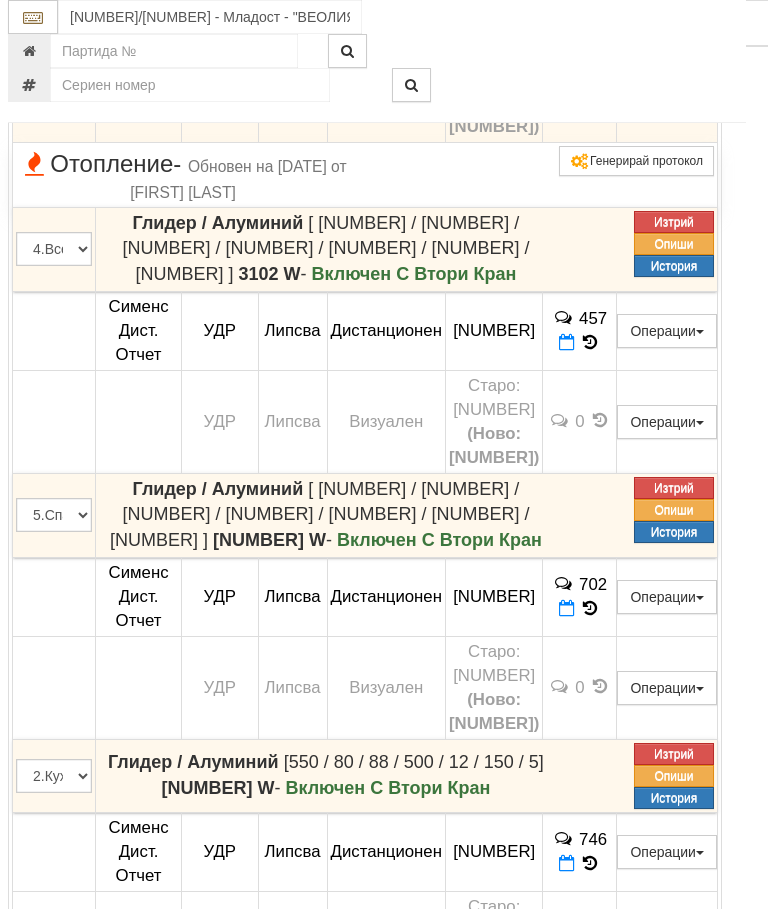 click at bounding box center (571, 23) 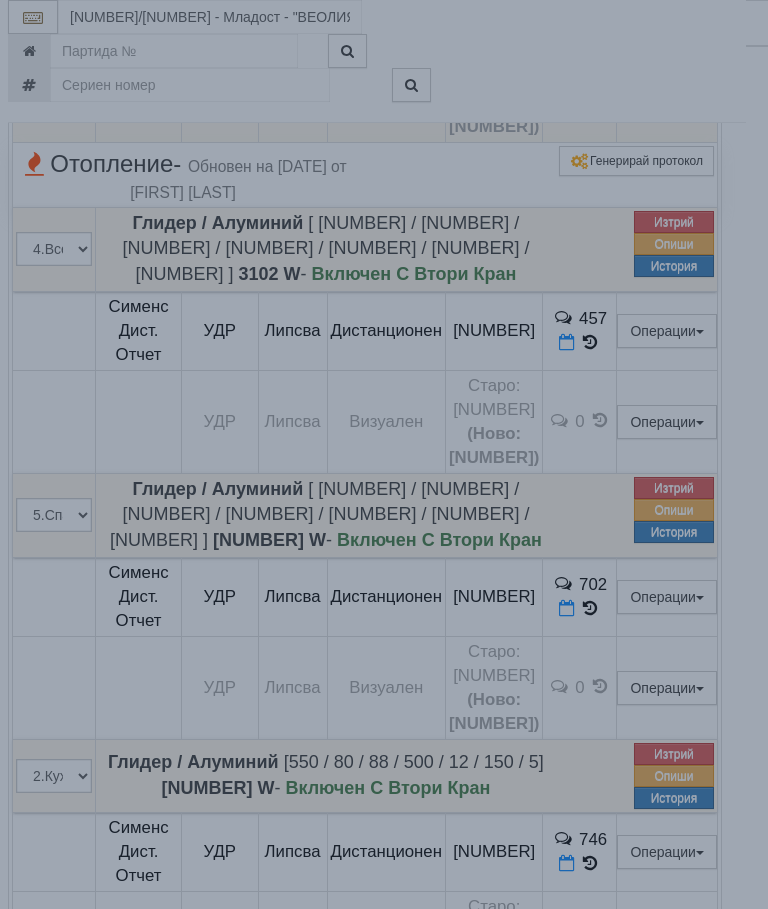 select on "8ac75930-9bfd-e511-80be-8d5a1dced85a" 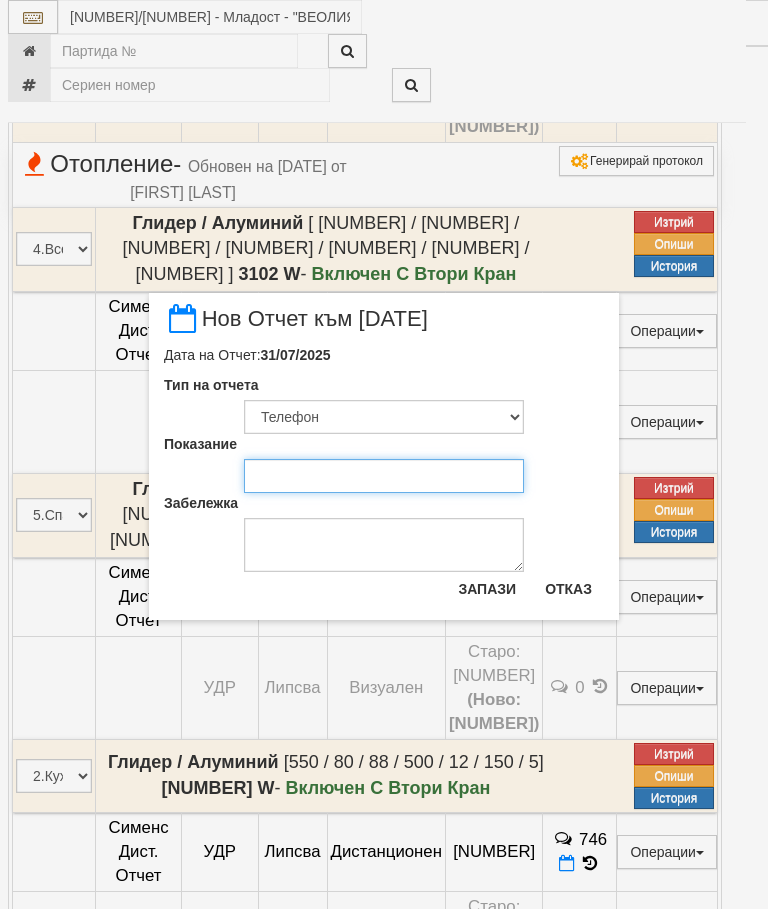 click on "Показание" at bounding box center [384, 476] 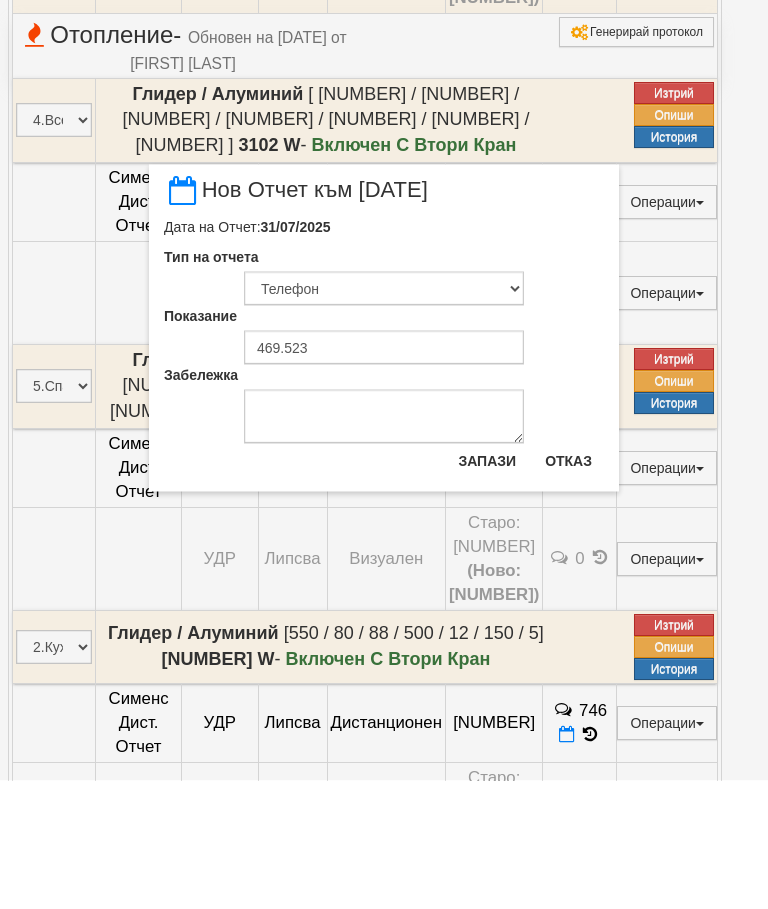 click on "Запази" at bounding box center [487, 589] 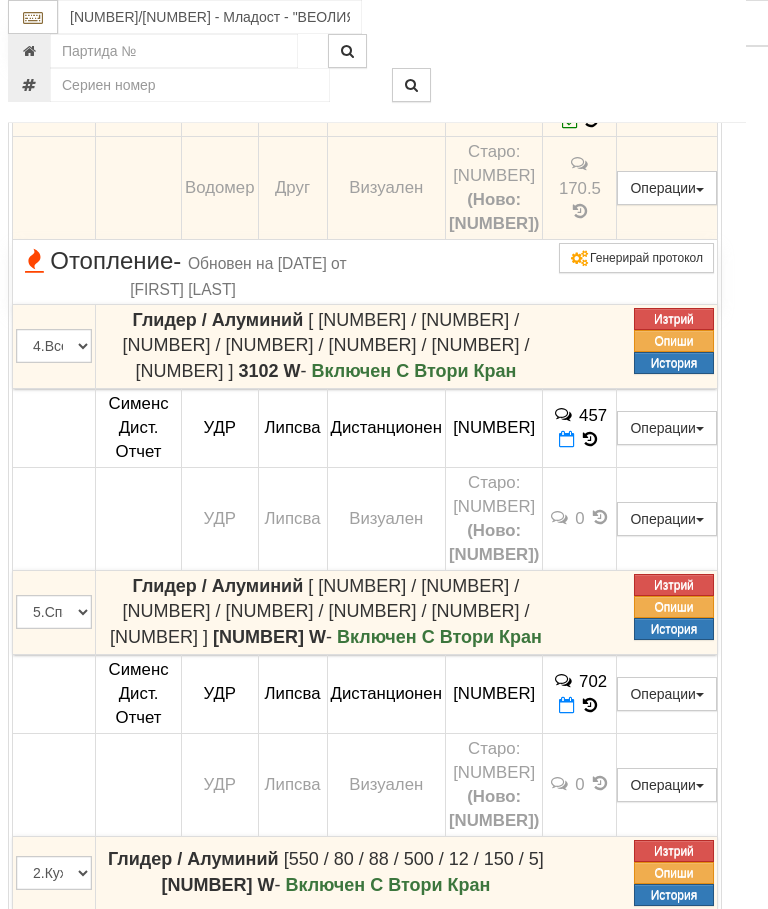 scroll, scrollTop: 2905, scrollLeft: 7, axis: both 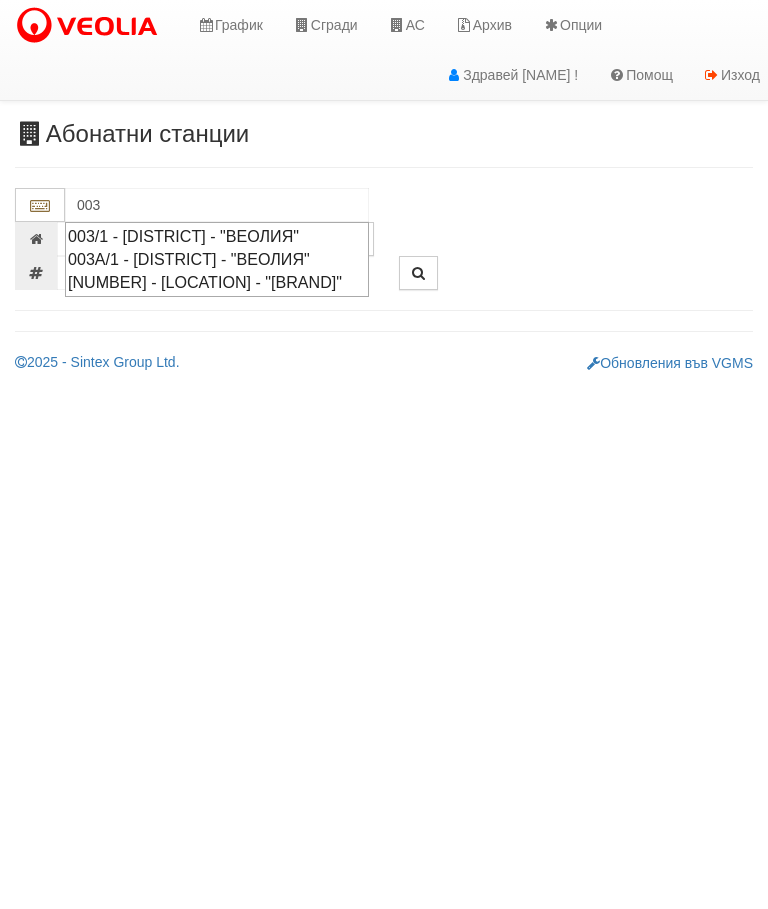 click on "003/1 - [DISTRICT] - "ВЕОЛИЯ"" at bounding box center [217, 236] 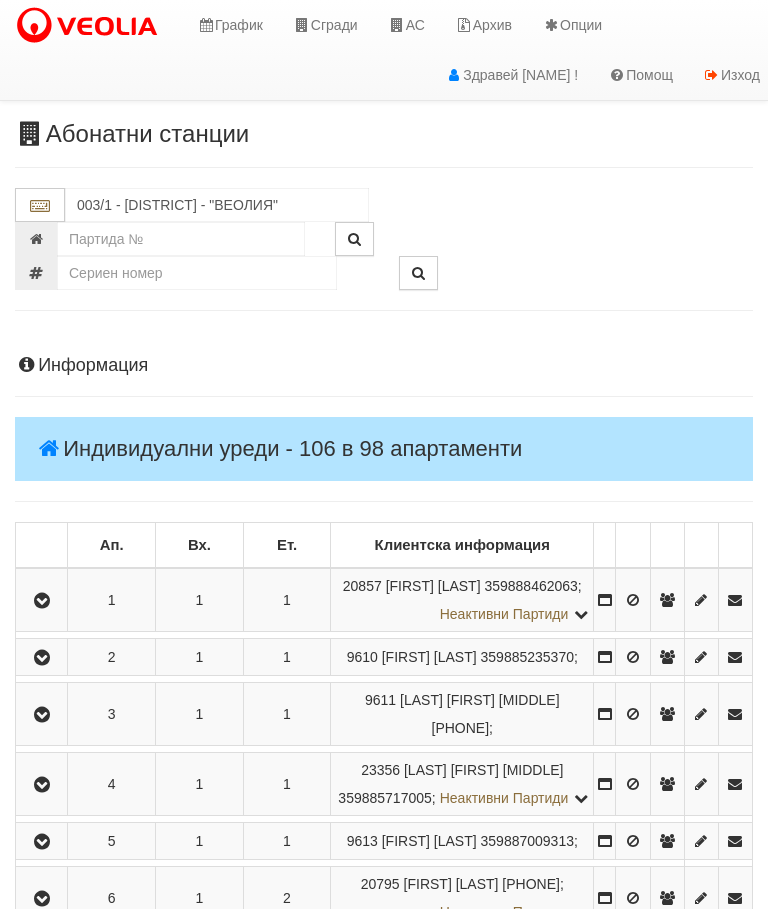 scroll, scrollTop: 307, scrollLeft: 0, axis: vertical 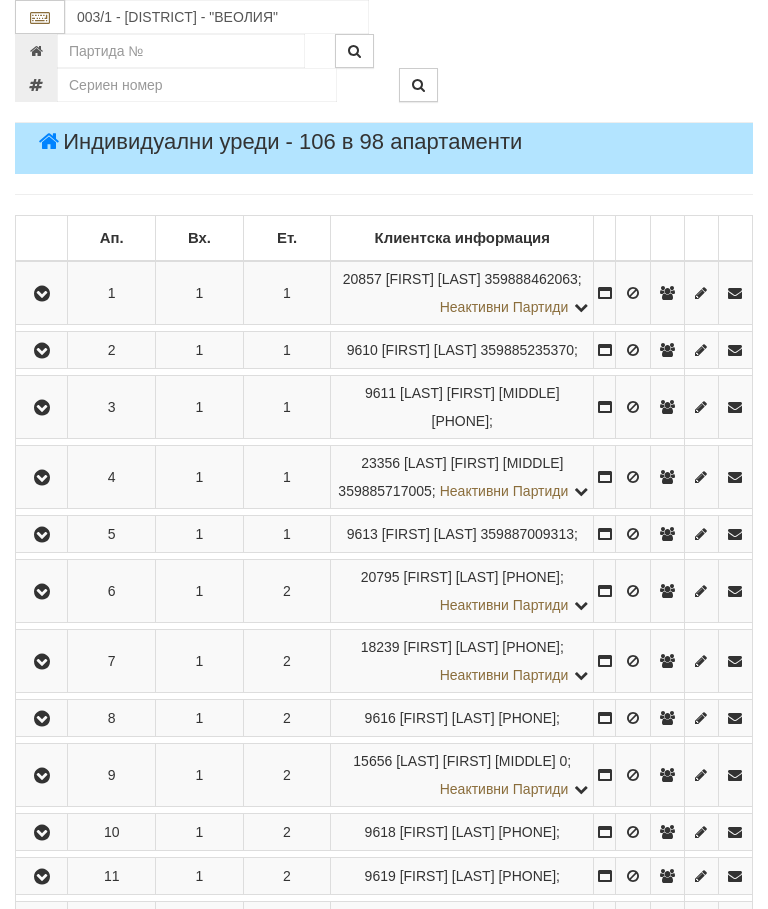 click at bounding box center (42, 535) 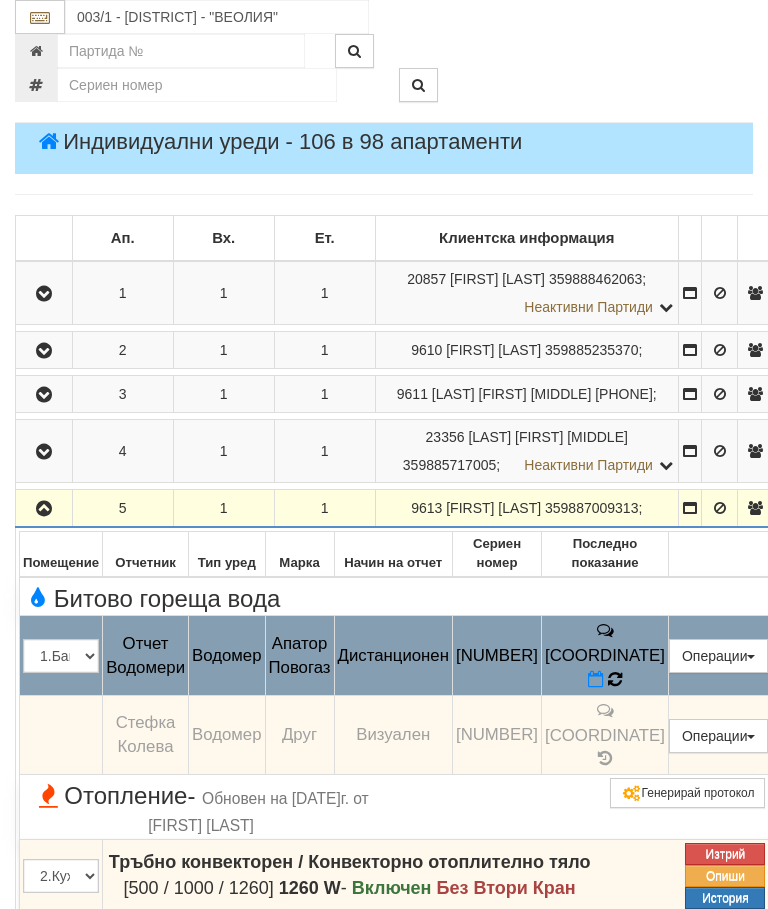 click at bounding box center [615, 679] 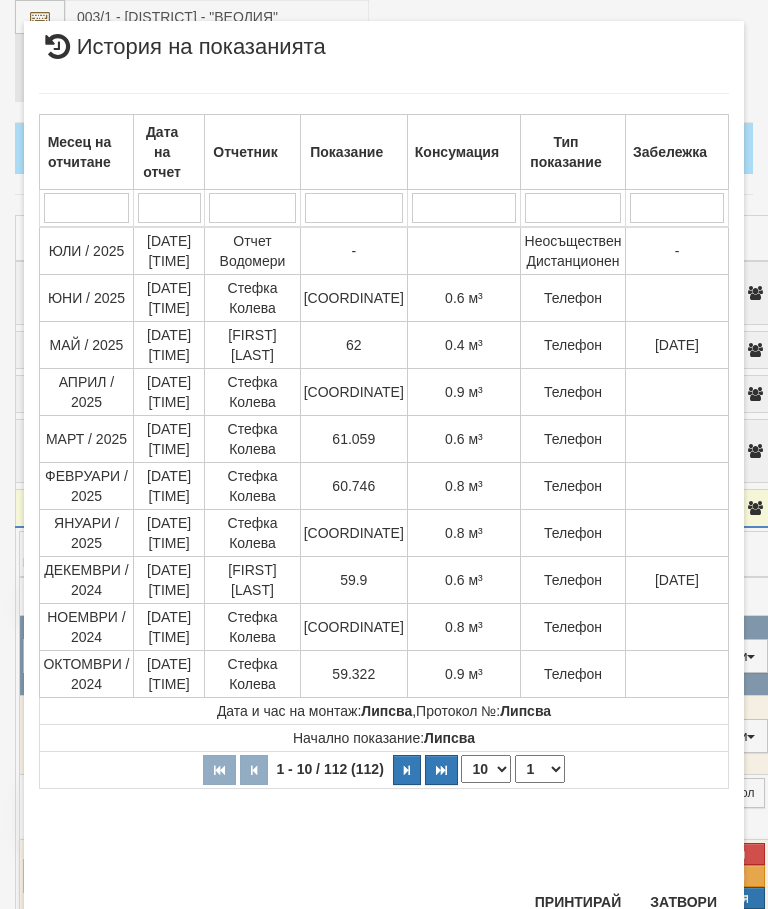 scroll, scrollTop: 1517, scrollLeft: 0, axis: vertical 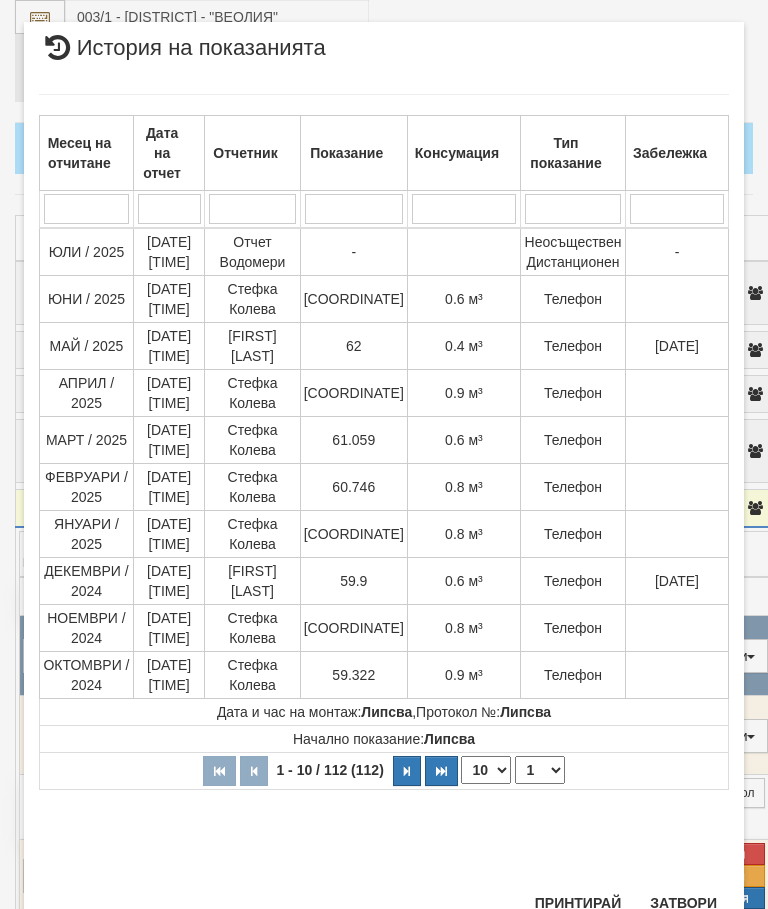 click on "Затвори" at bounding box center (683, 903) 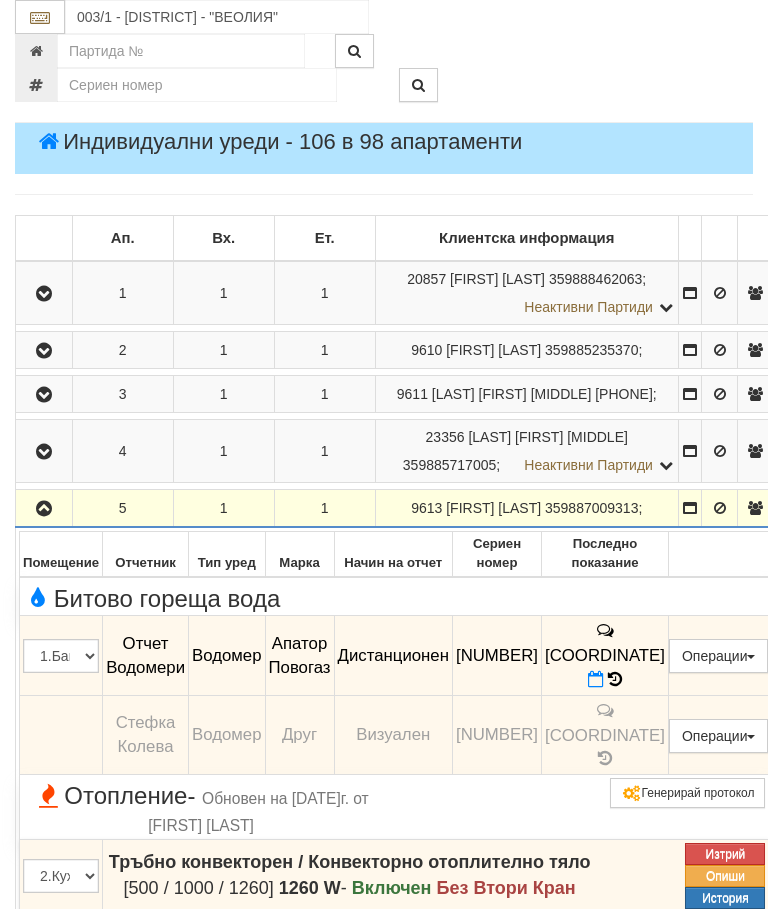click at bounding box center (596, 679) 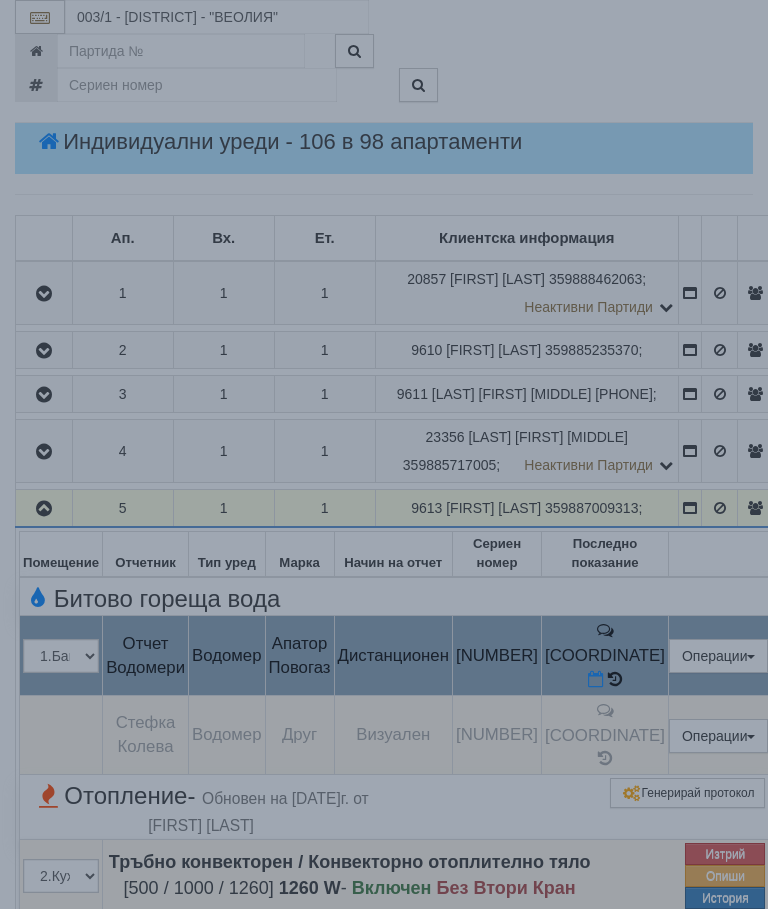 select on "8ac75930-9bfd-e511-80be-8d5a1dced85a" 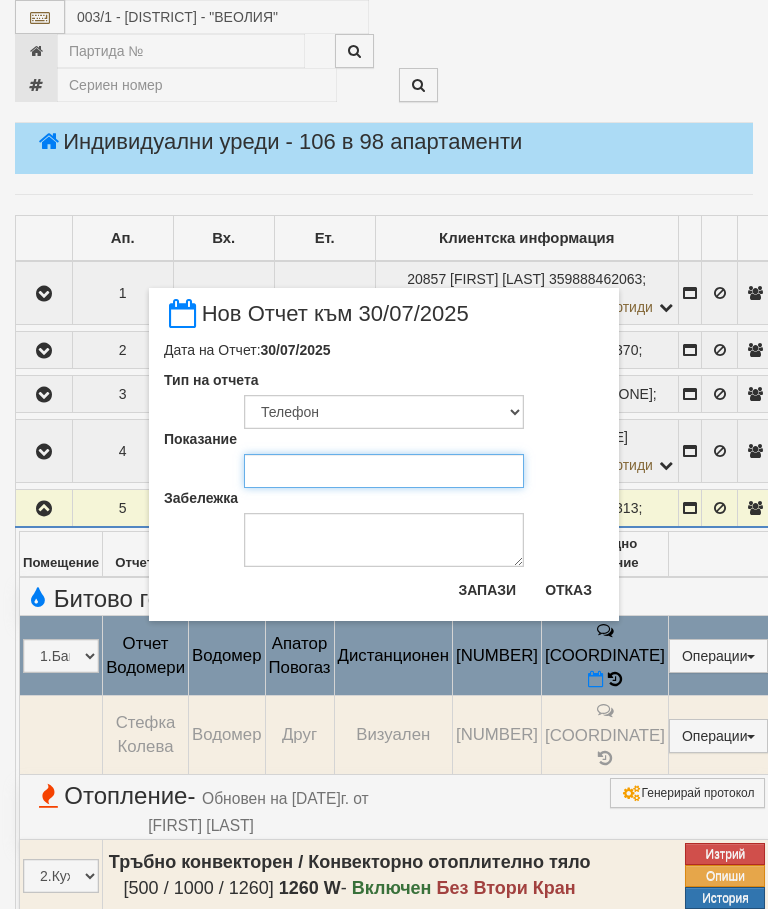 click on "Показание" at bounding box center [384, 471] 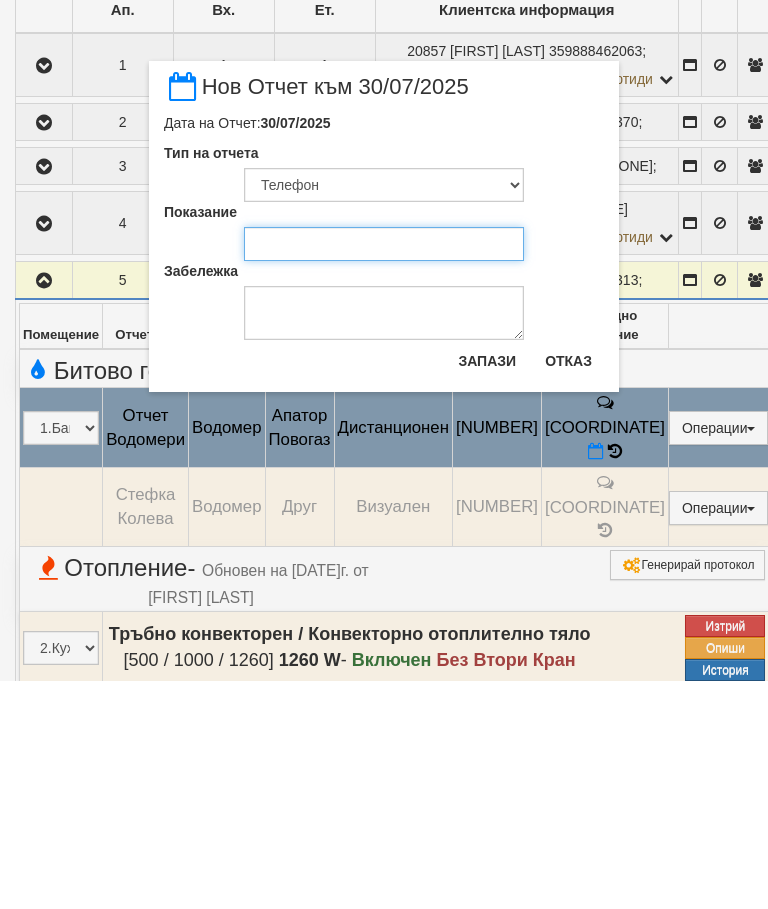 type on "62.406" 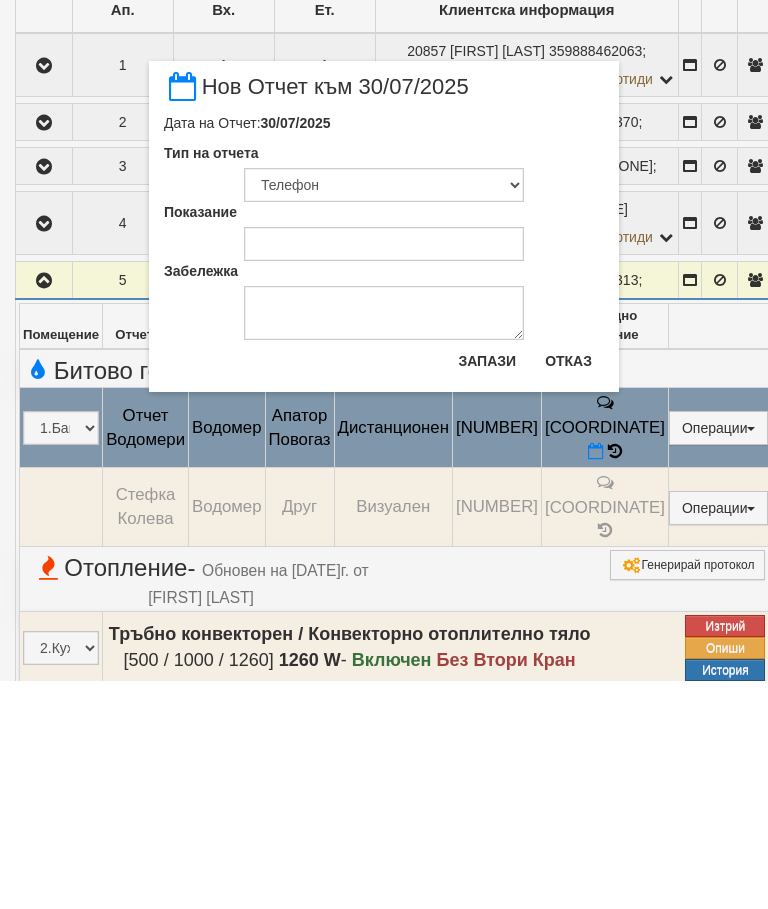 click on "Запази" at bounding box center [487, 589] 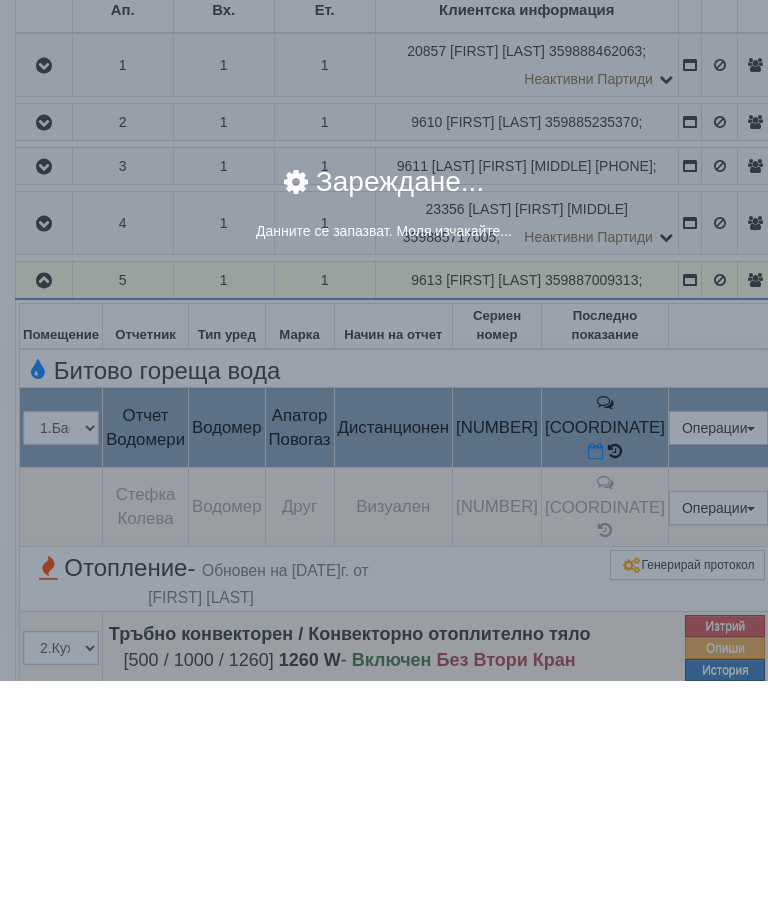 scroll, scrollTop: 535, scrollLeft: 0, axis: vertical 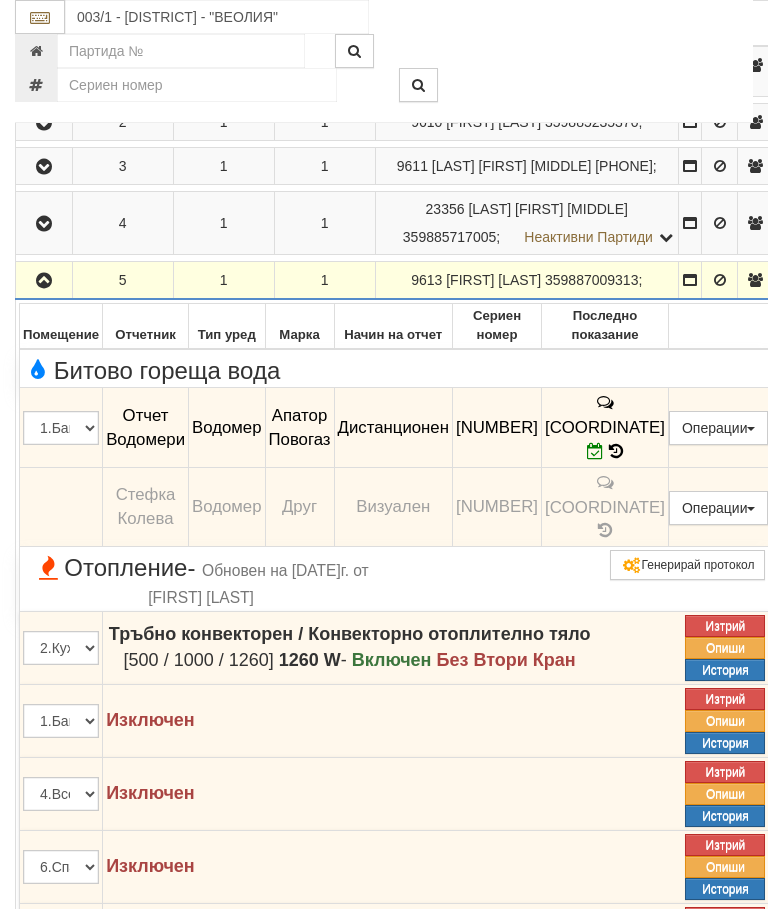 click at bounding box center [44, 281] 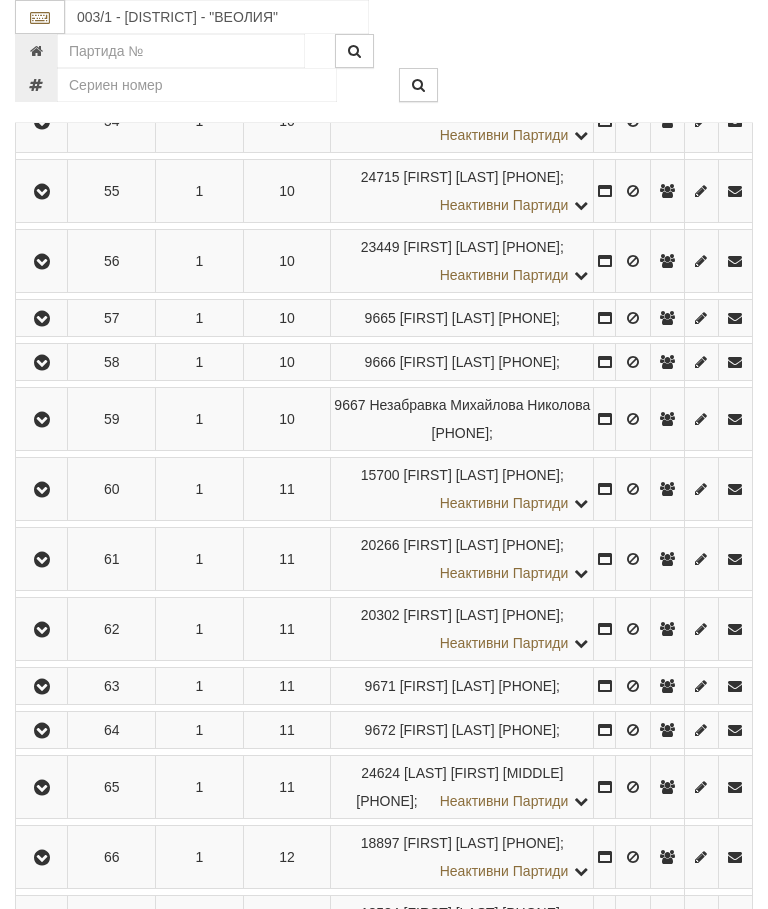 scroll, scrollTop: 3846, scrollLeft: 0, axis: vertical 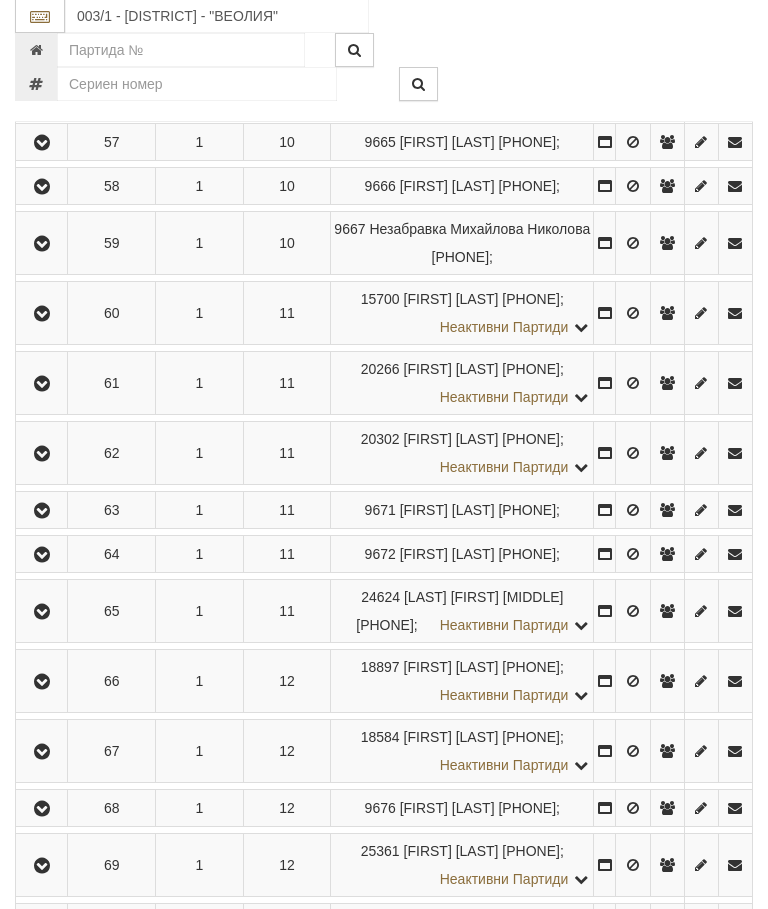 click at bounding box center [41, -365] 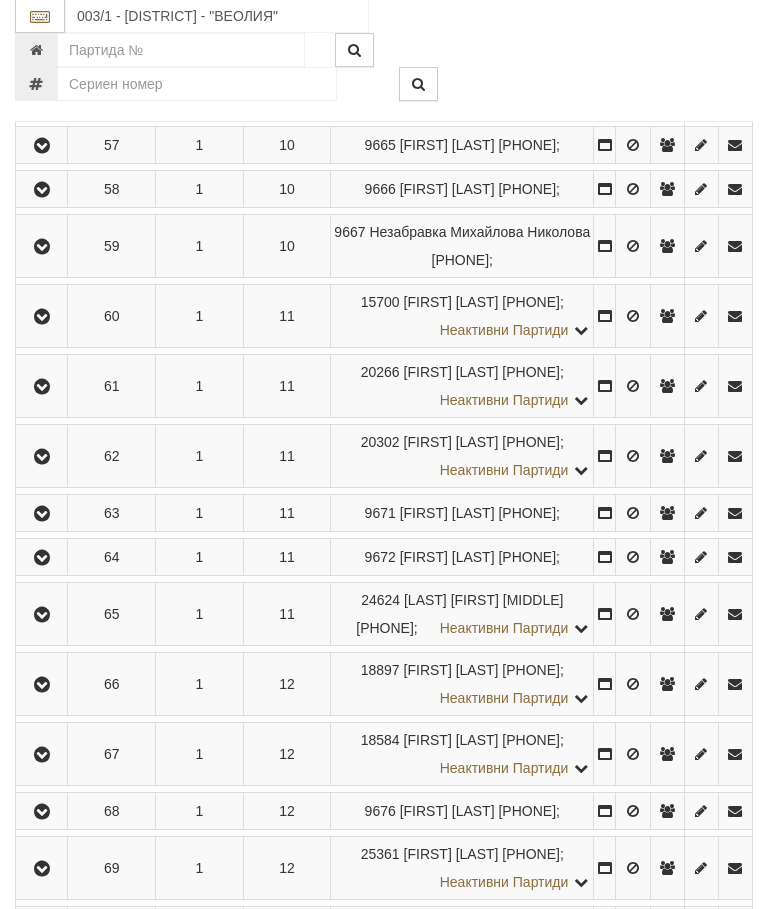 scroll, scrollTop: 3847, scrollLeft: 0, axis: vertical 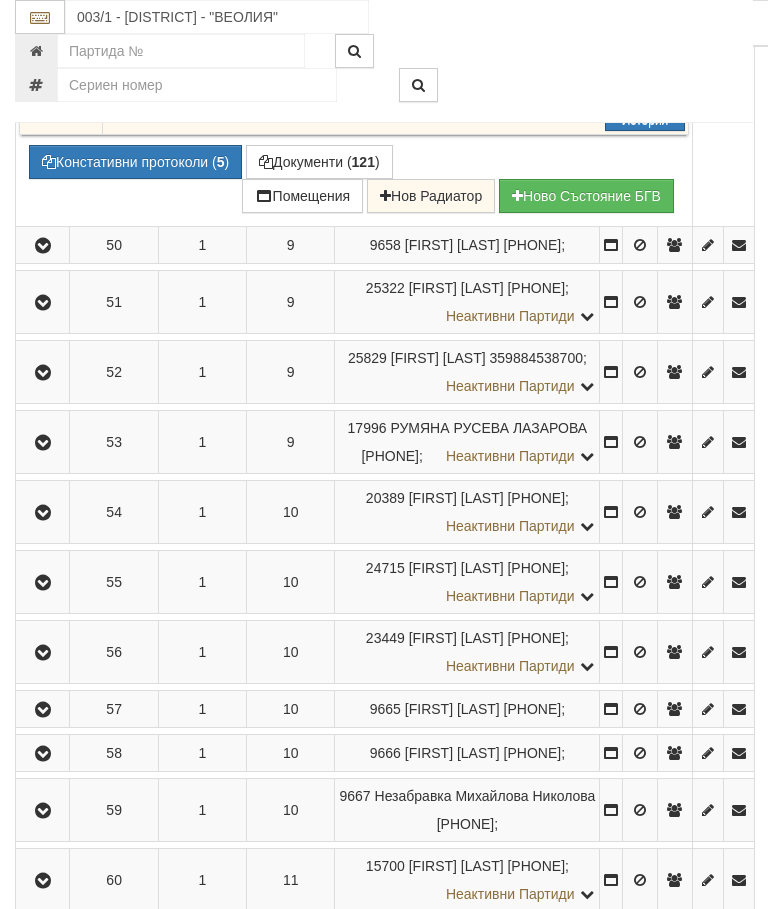 click at bounding box center (574, -246) 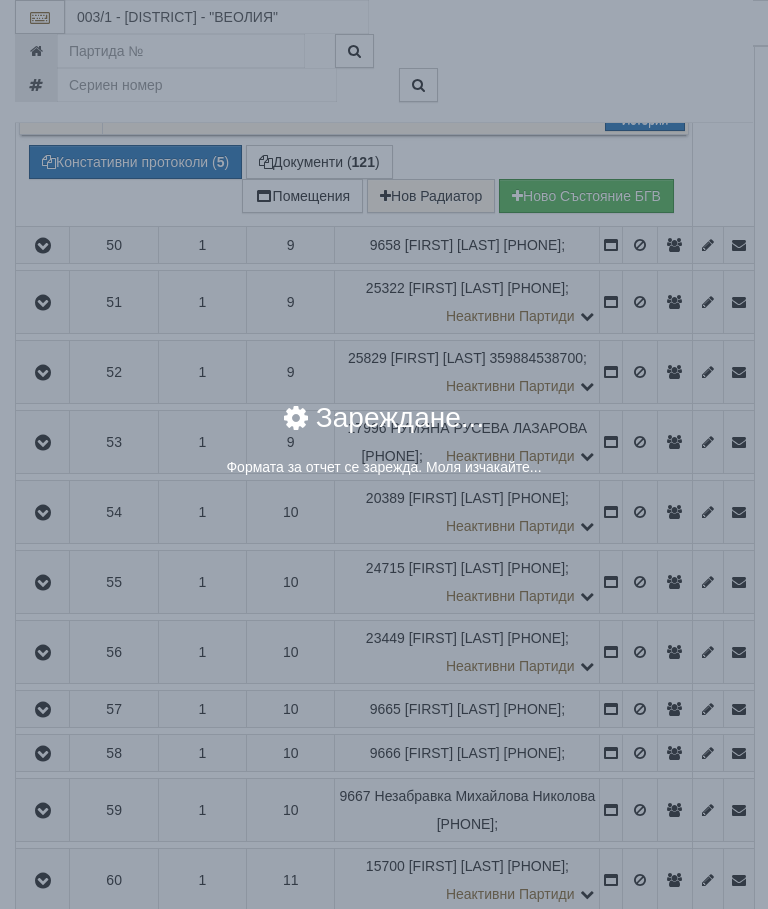 select on "8ac75930-9bfd-e511-80be-8d5a1dced85a" 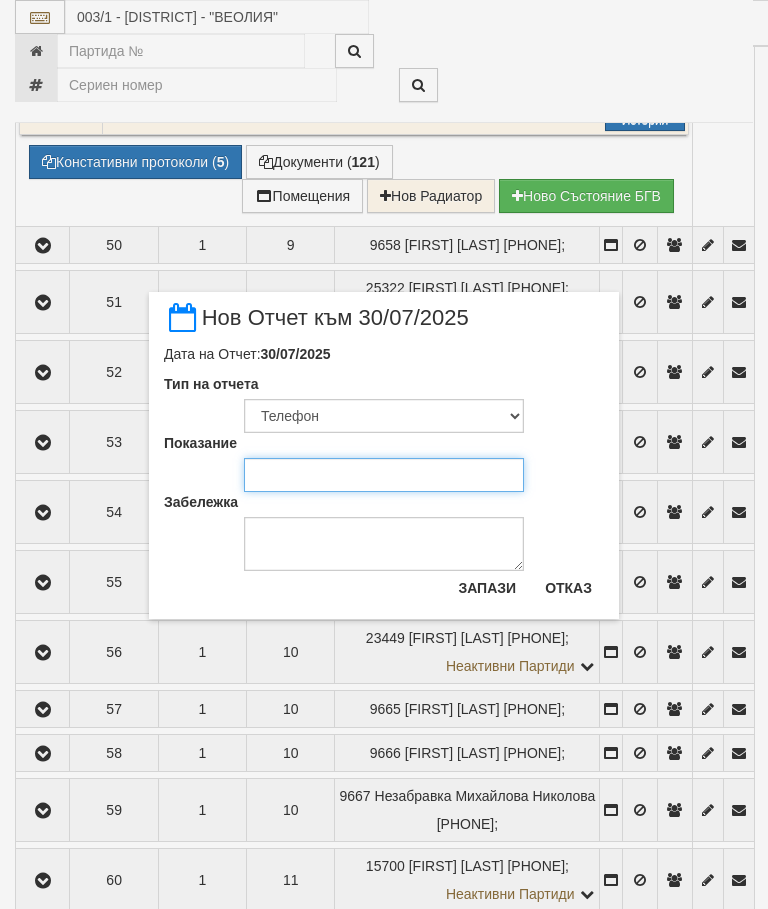 click on "Показание" at bounding box center (384, 475) 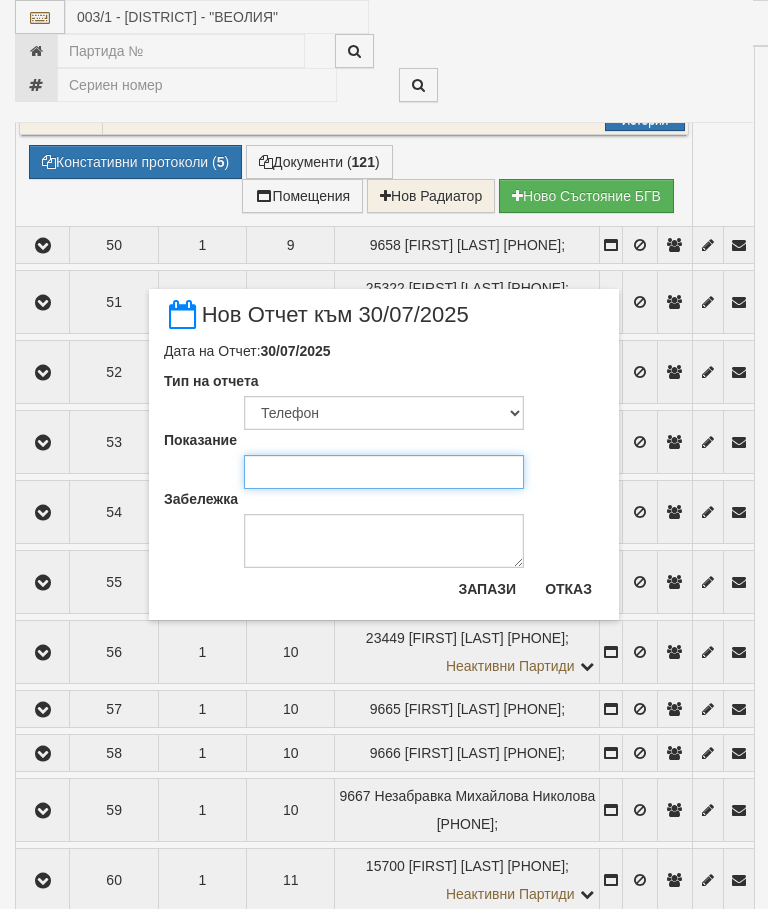 scroll, scrollTop: 3846, scrollLeft: 0, axis: vertical 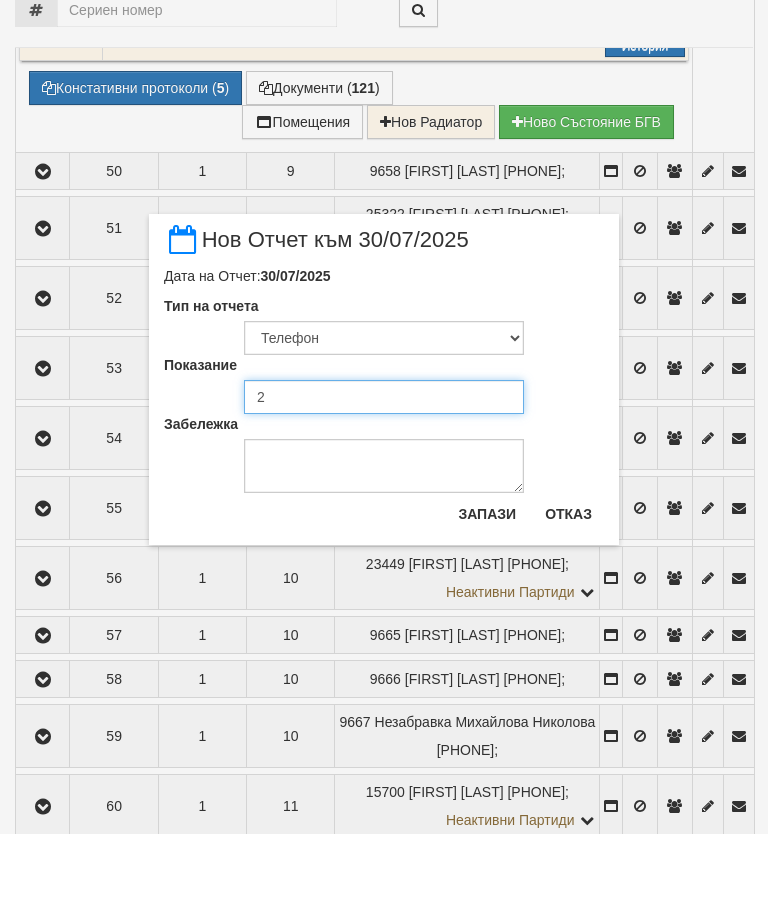 type on "21" 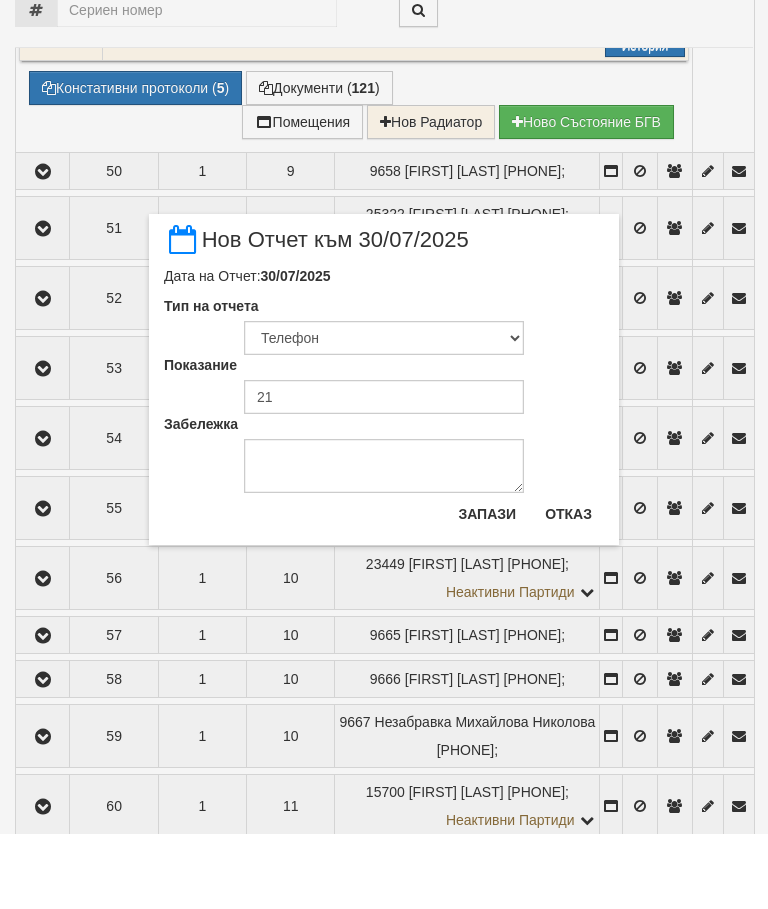 click on "Отказ" at bounding box center [568, 589] 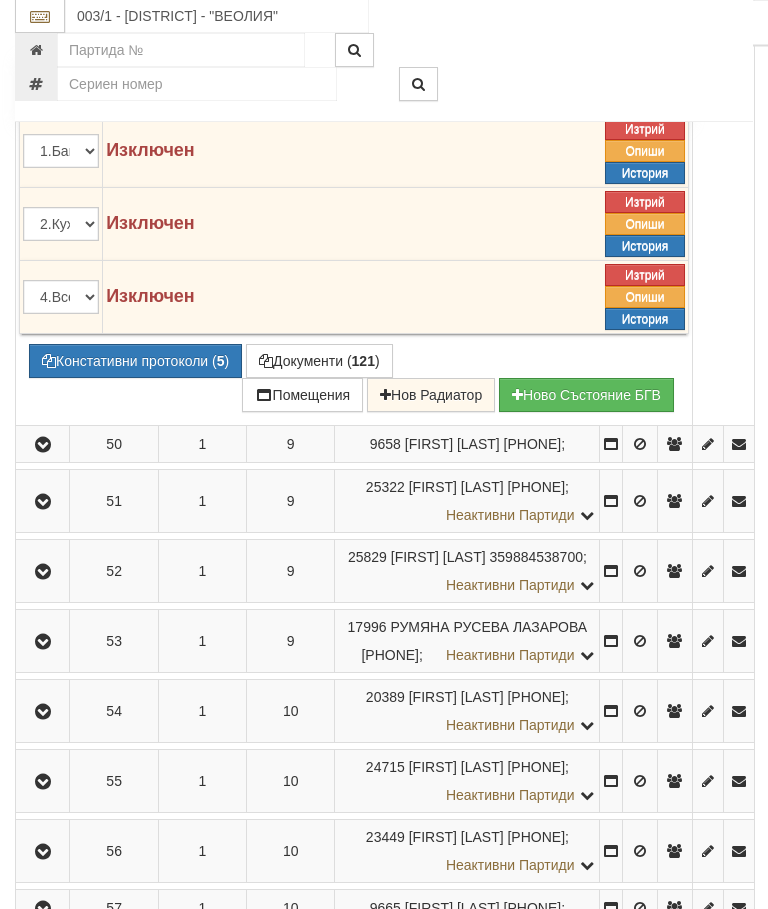 scroll, scrollTop: 3648, scrollLeft: 0, axis: vertical 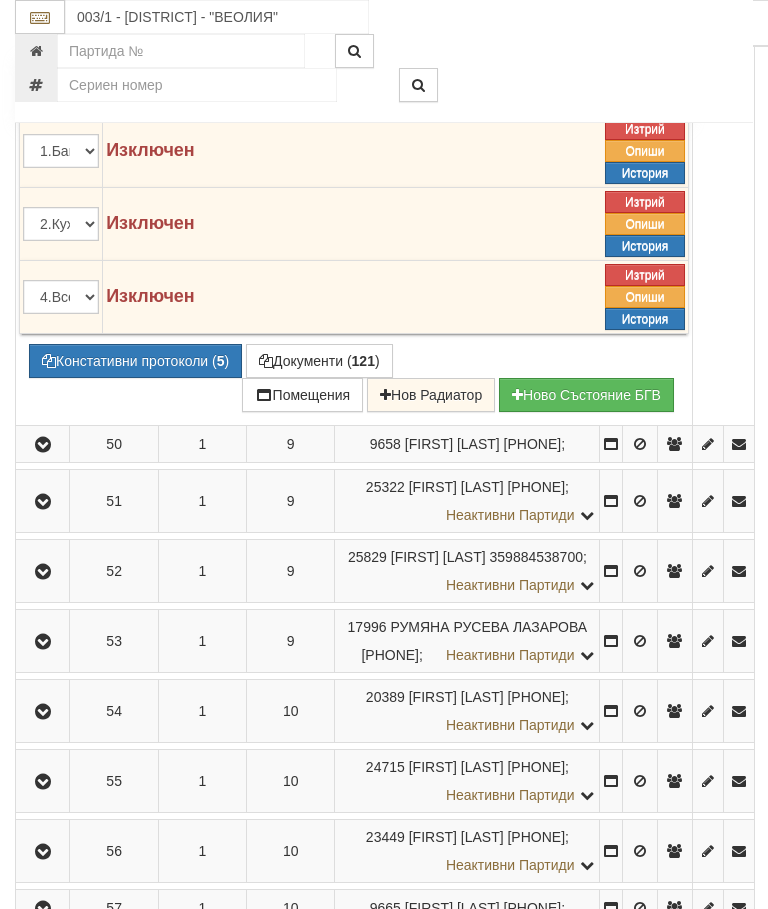 click at bounding box center [551, -22] 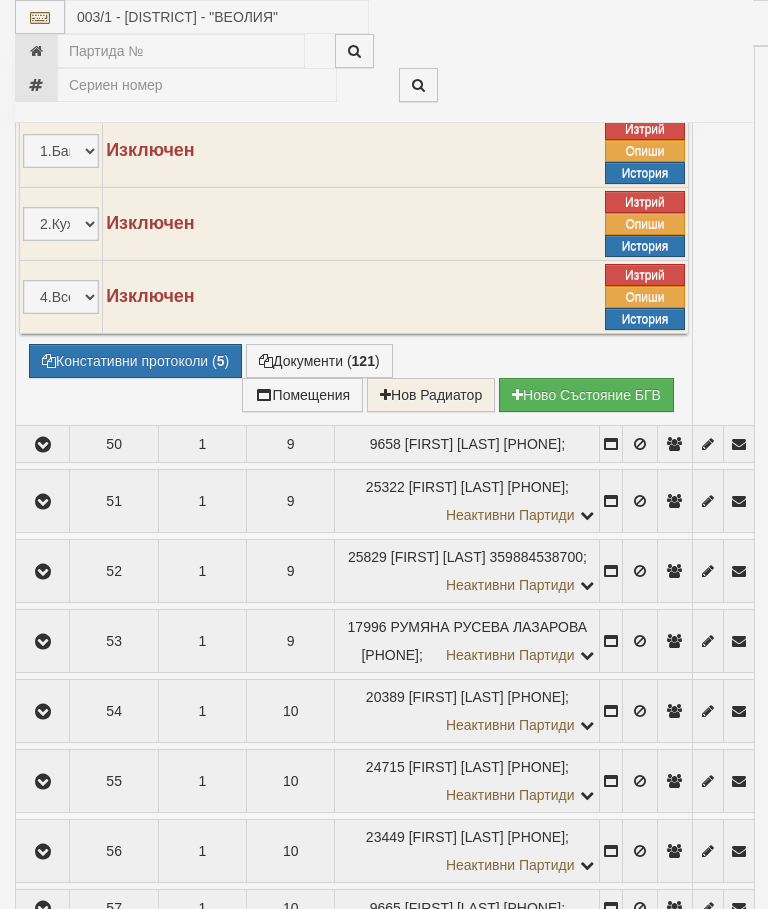 select on "10" 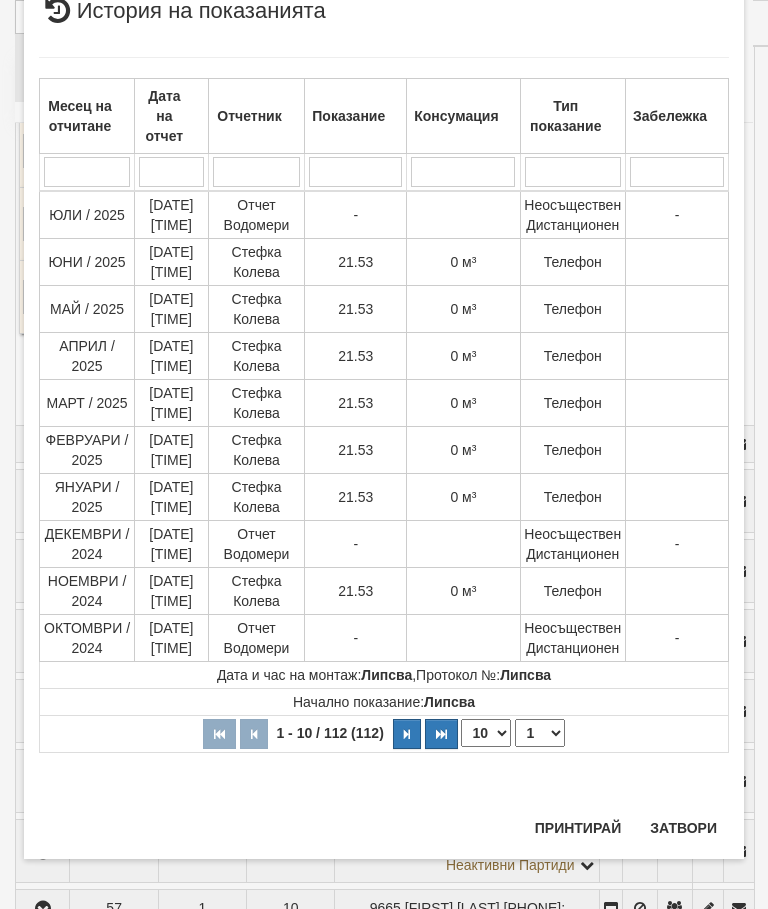 scroll, scrollTop: 2239, scrollLeft: 0, axis: vertical 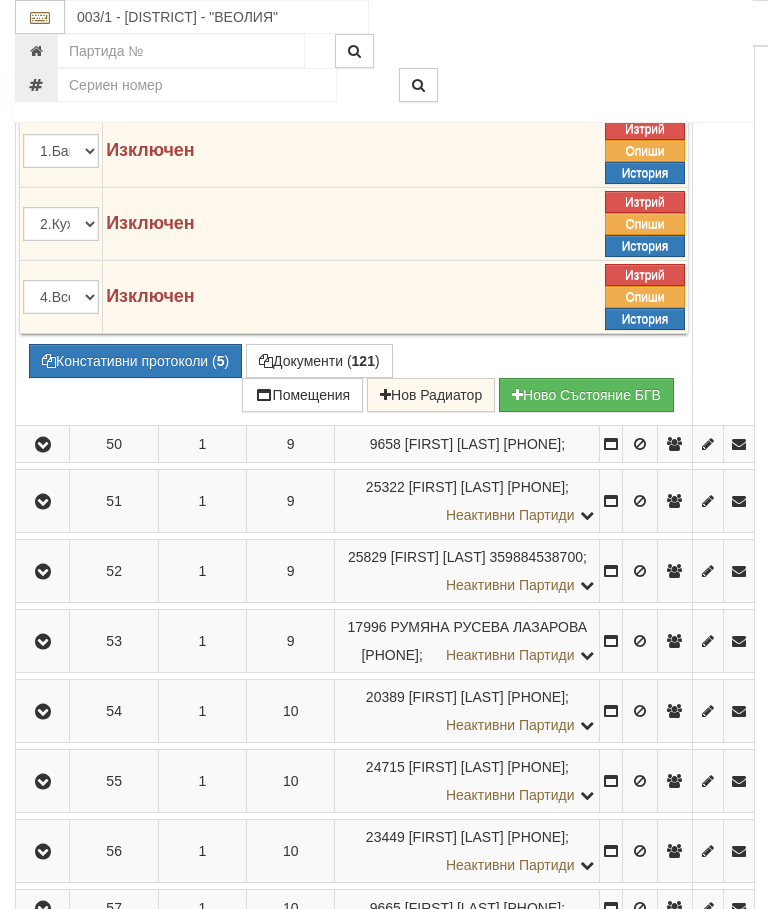 click at bounding box center [574, -47] 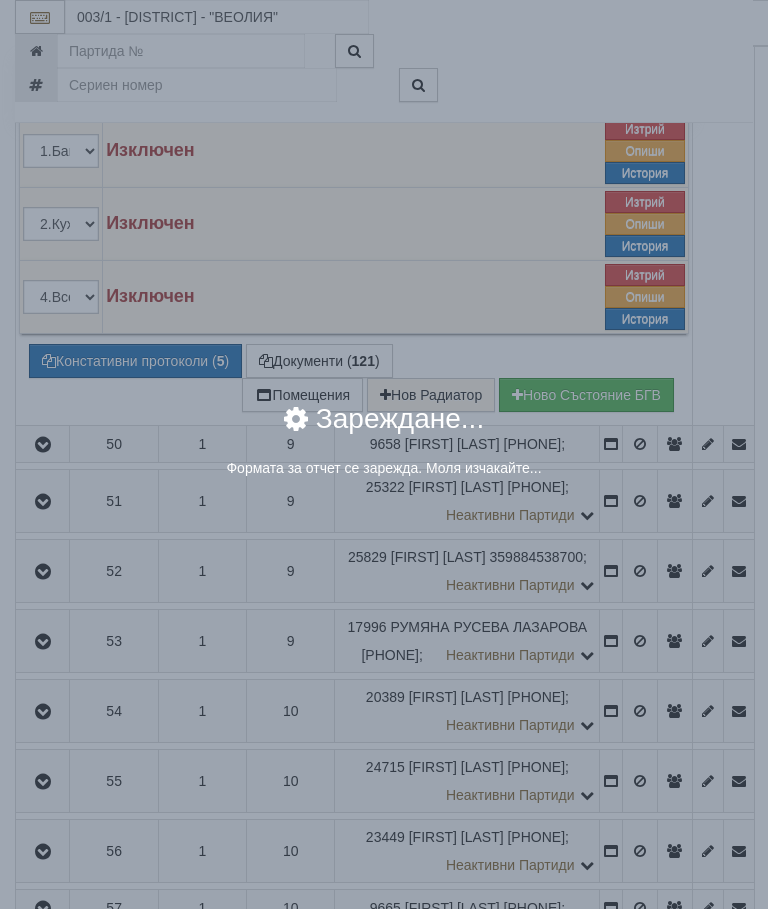 select on "8ac75930-9bfd-e511-80be-8d5a1dced85a" 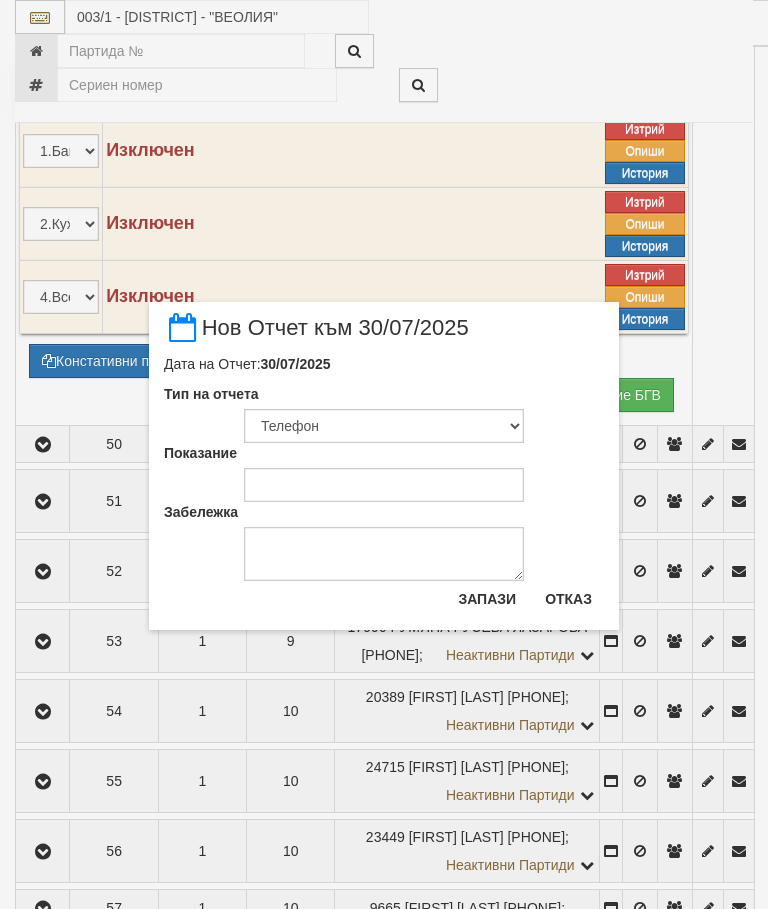 click on "Показание" at bounding box center (384, 472) 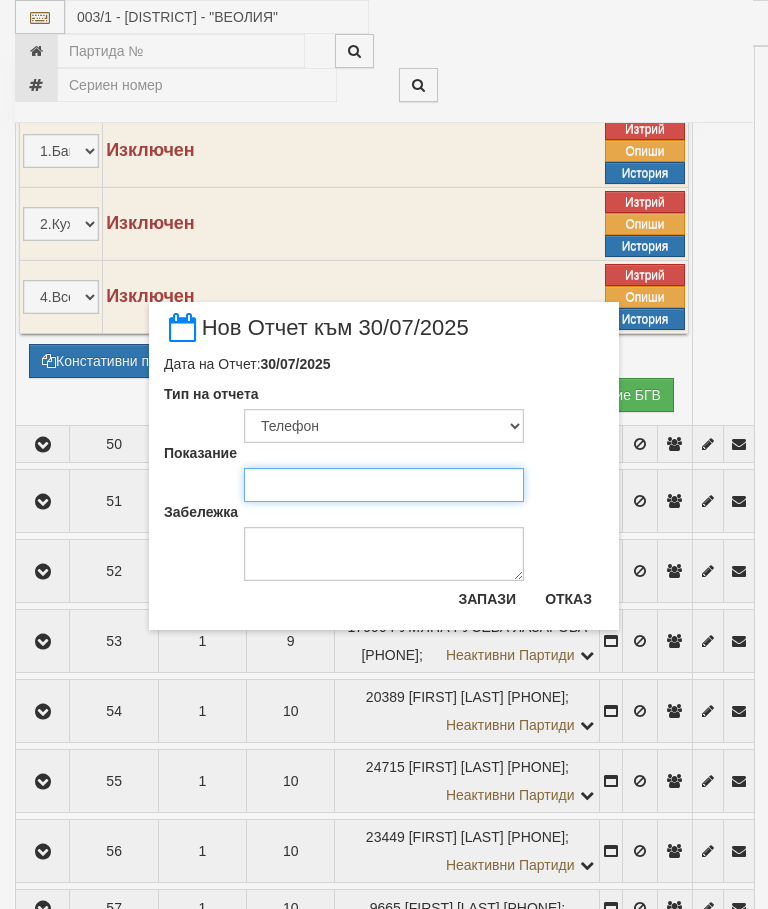 click on "Показание" at bounding box center [384, 485] 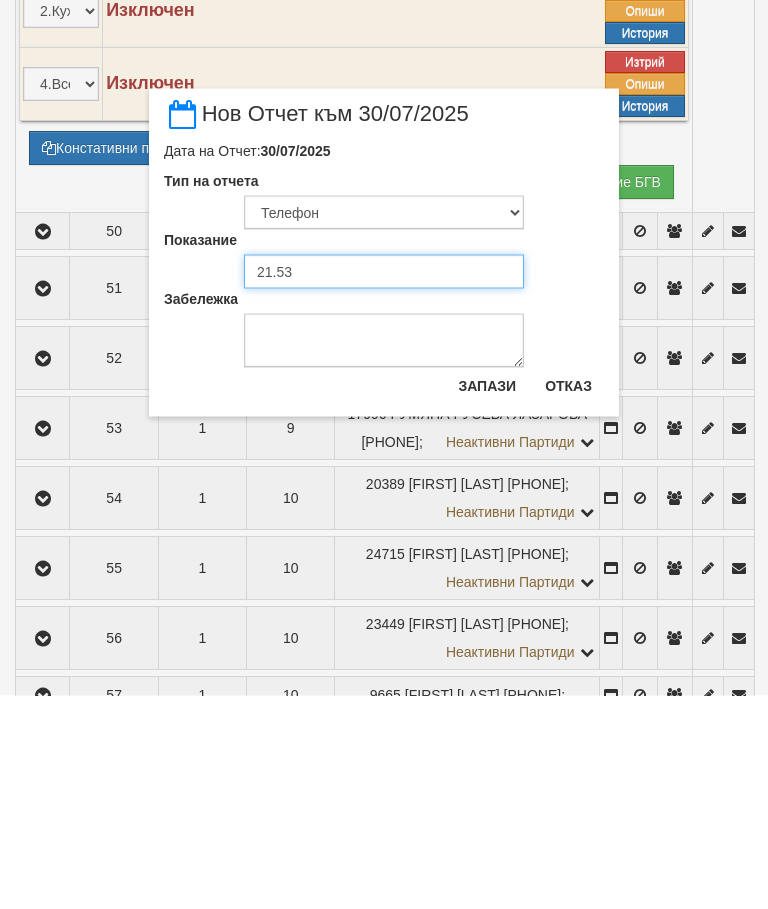type on "21.530" 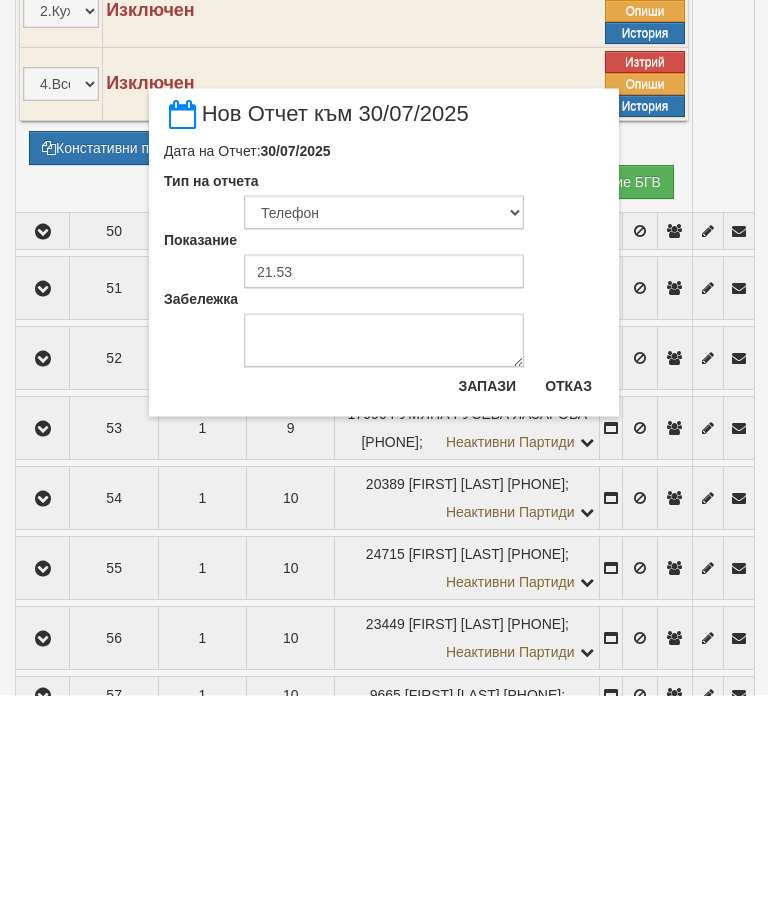 click on "Запази" at bounding box center (487, 599) 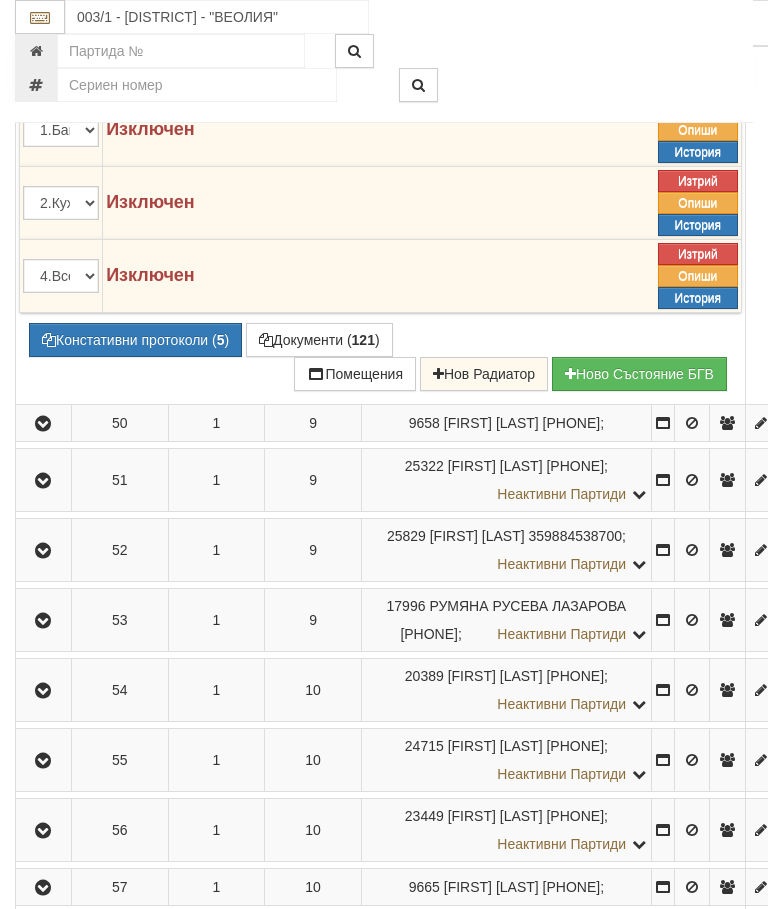 scroll, scrollTop: 3618, scrollLeft: 0, axis: vertical 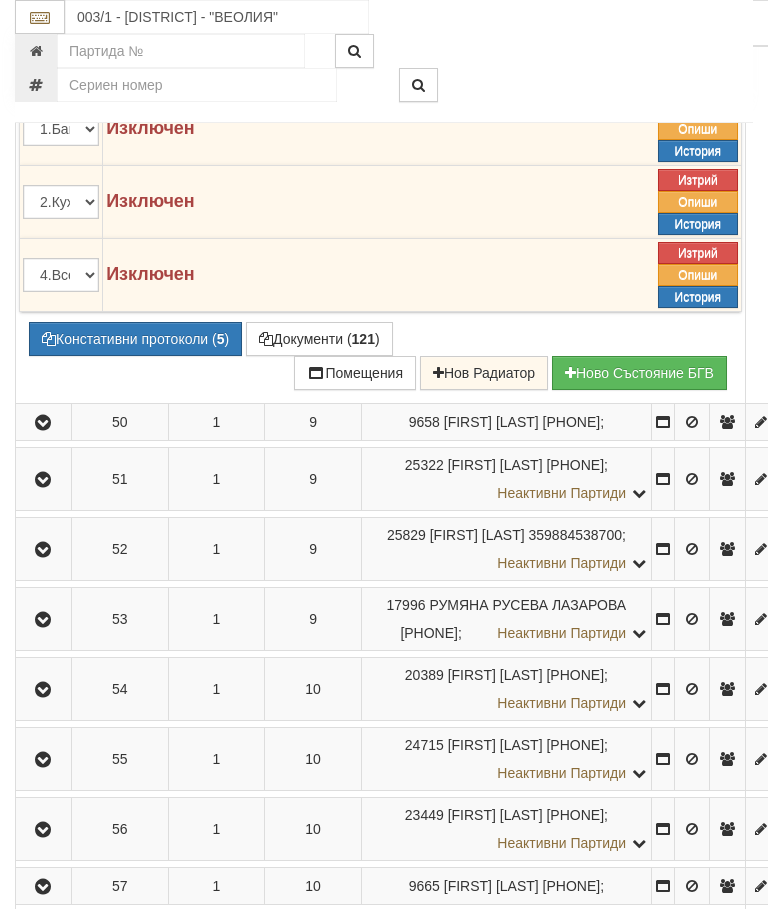 click at bounding box center (43, -215) 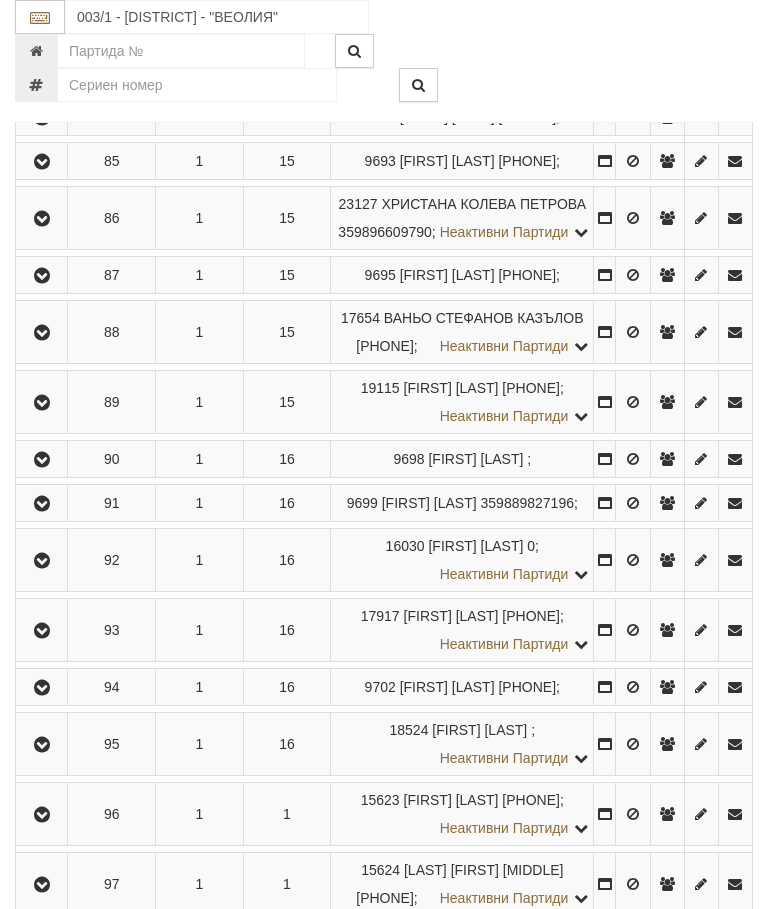scroll, scrollTop: 5472, scrollLeft: 0, axis: vertical 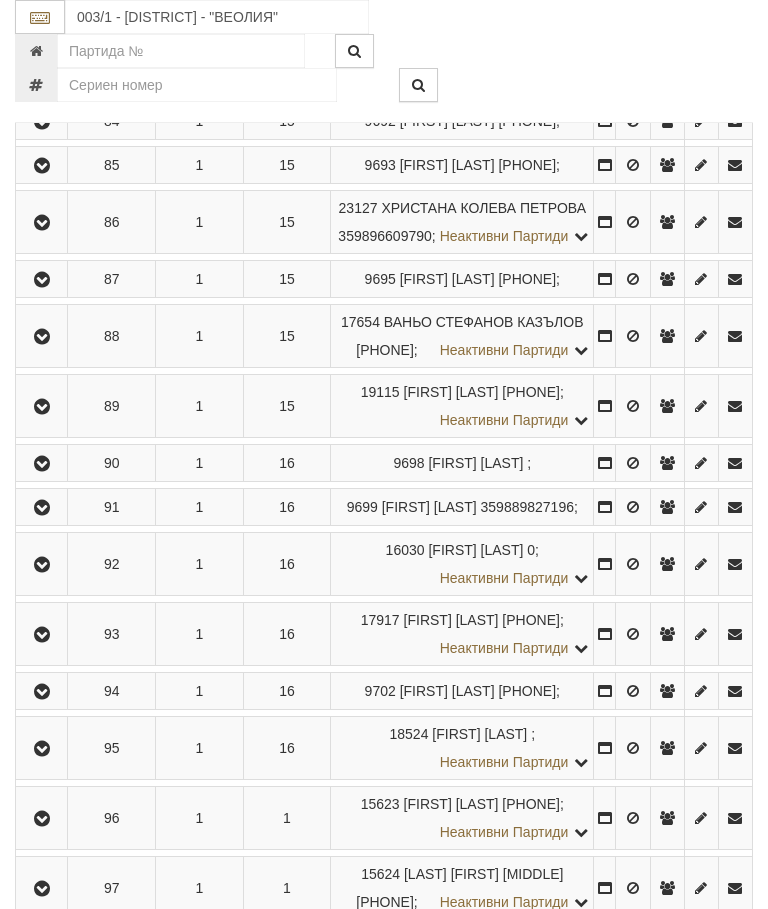 click at bounding box center [42, -873] 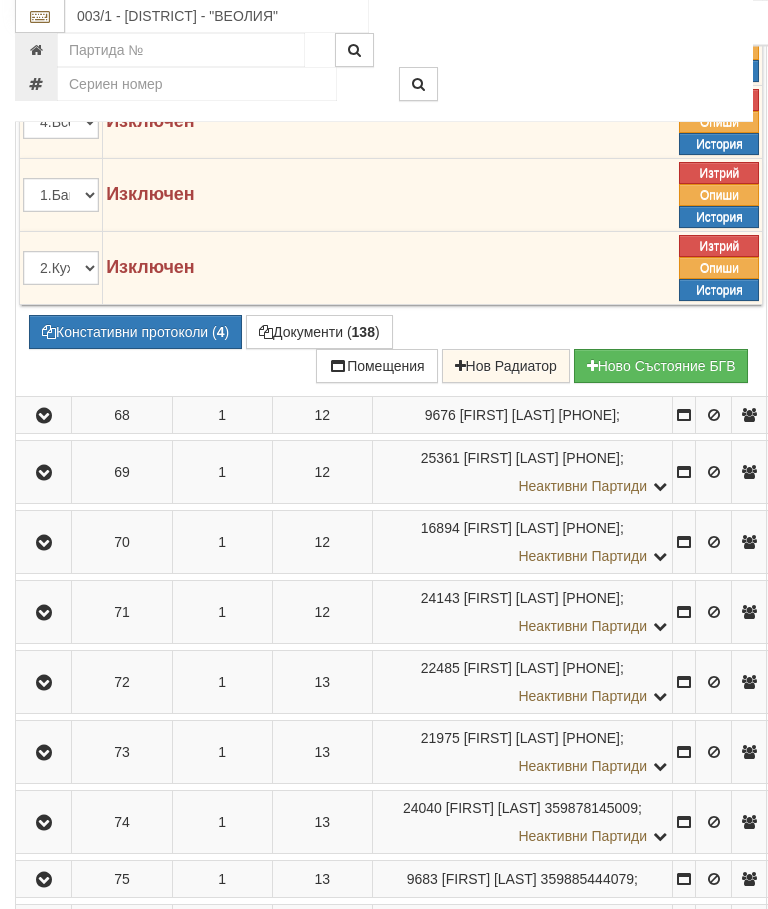 scroll, scrollTop: 4804, scrollLeft: 0, axis: vertical 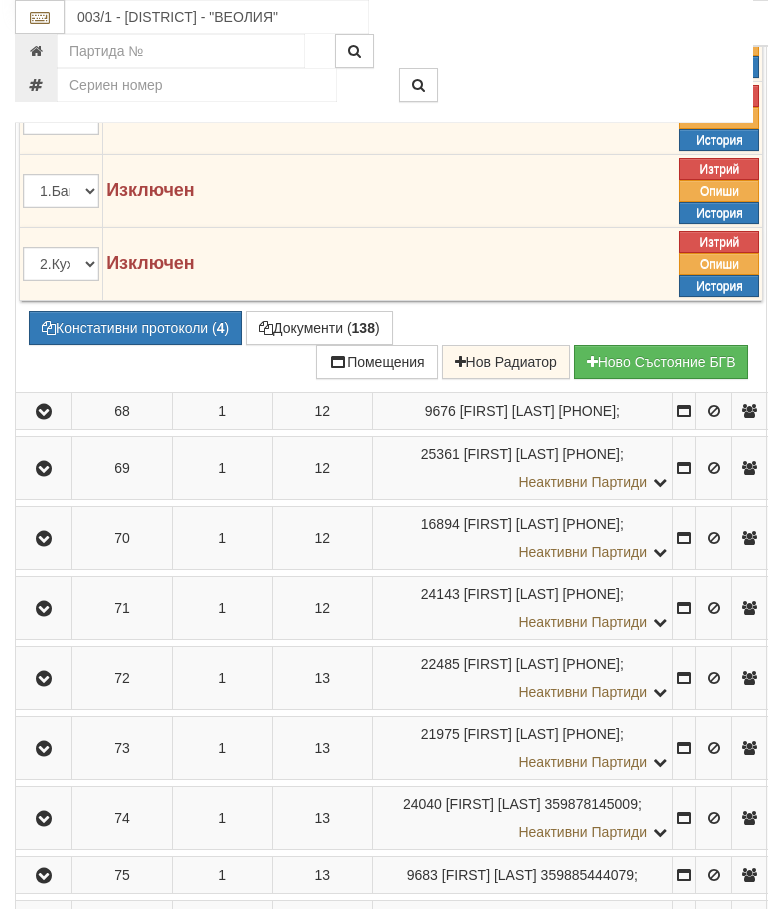 click at bounding box center [586, -152] 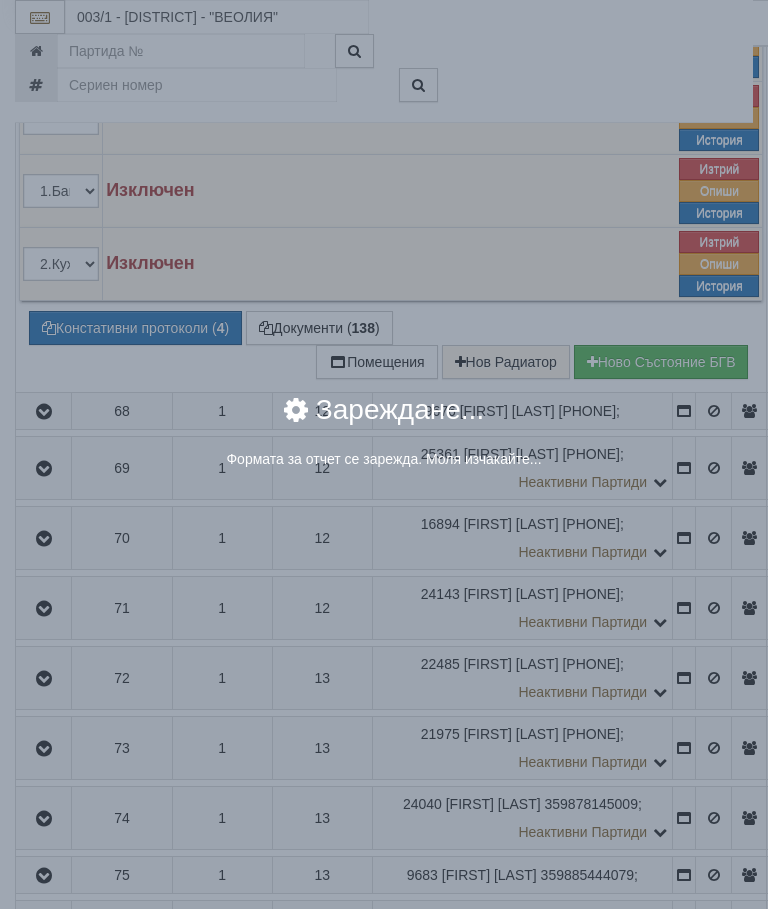 select on "8ac75930-9bfd-e511-80be-8d5a1dced85a" 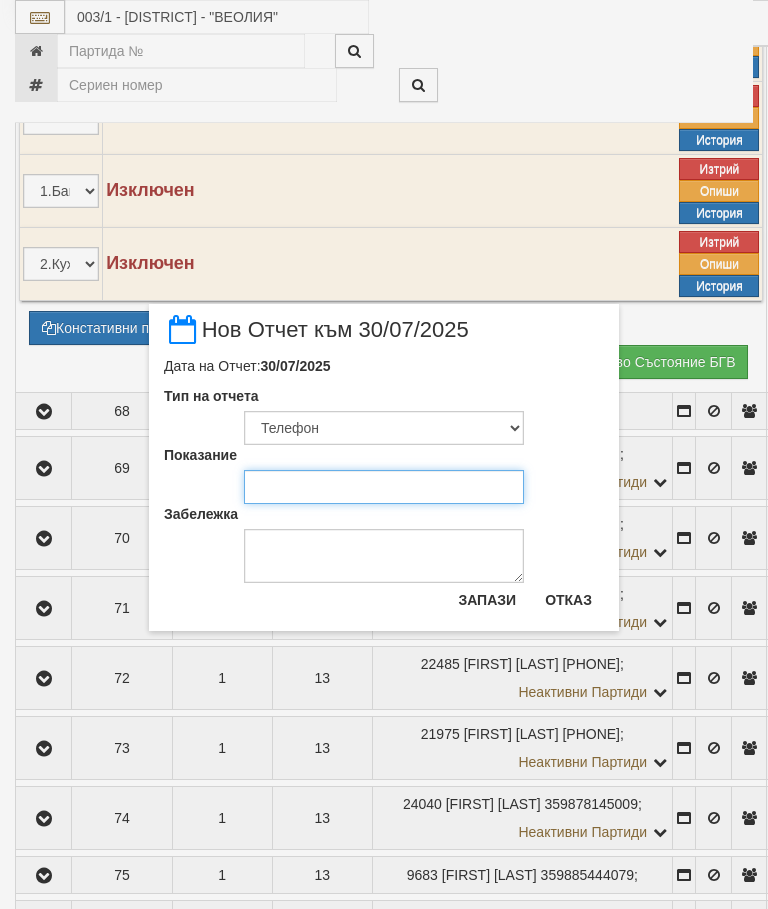 click on "Показание" at bounding box center [384, 487] 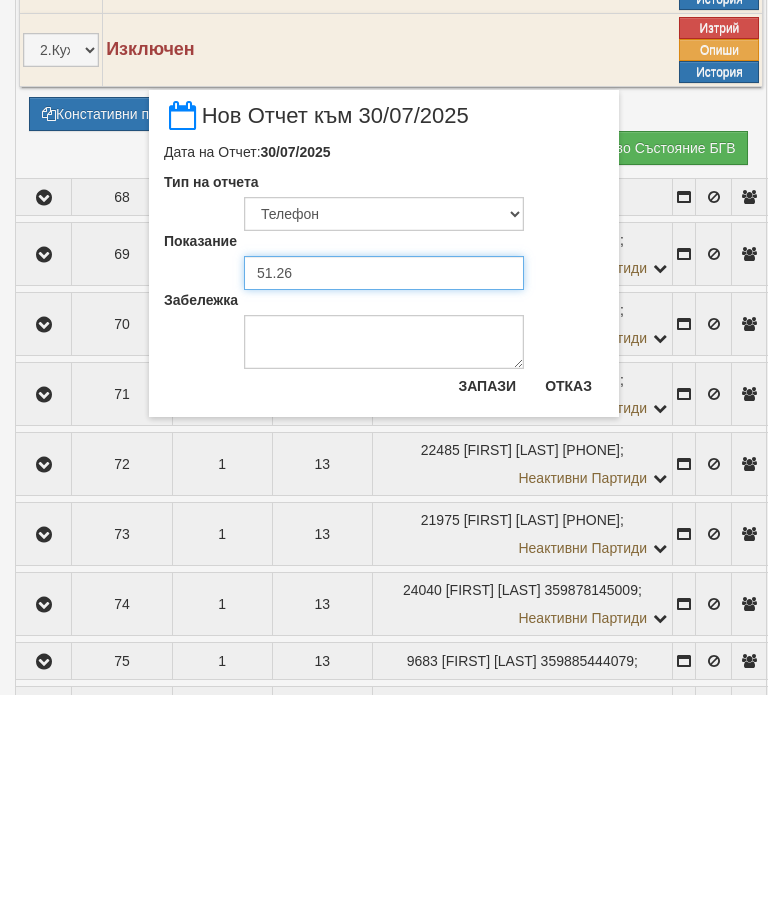 type on "51.268" 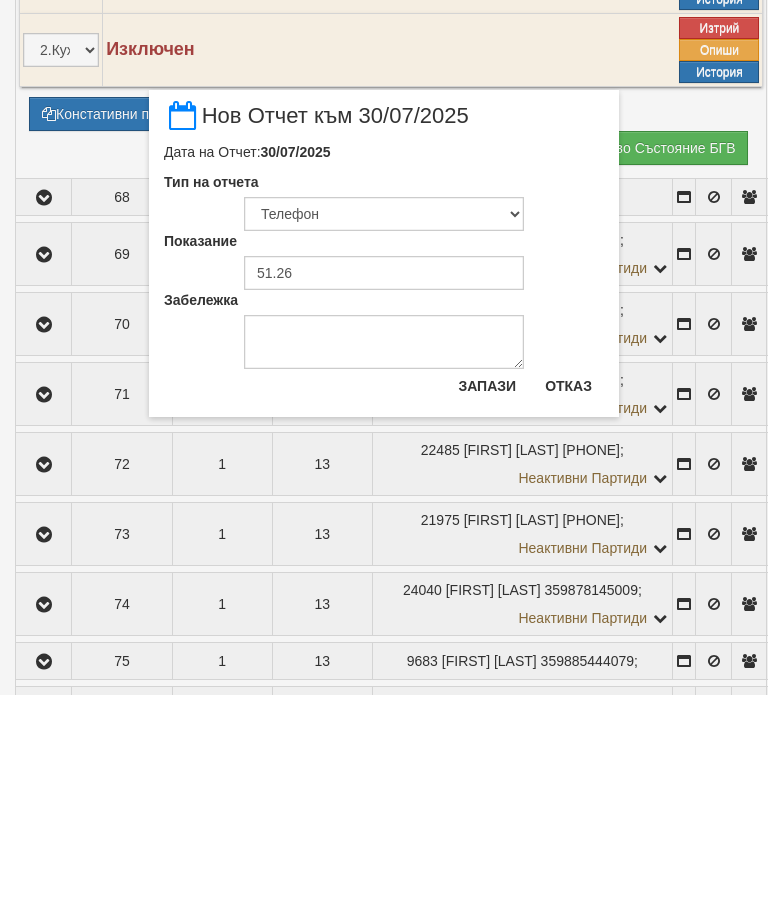 click on "Запази" at bounding box center (487, 600) 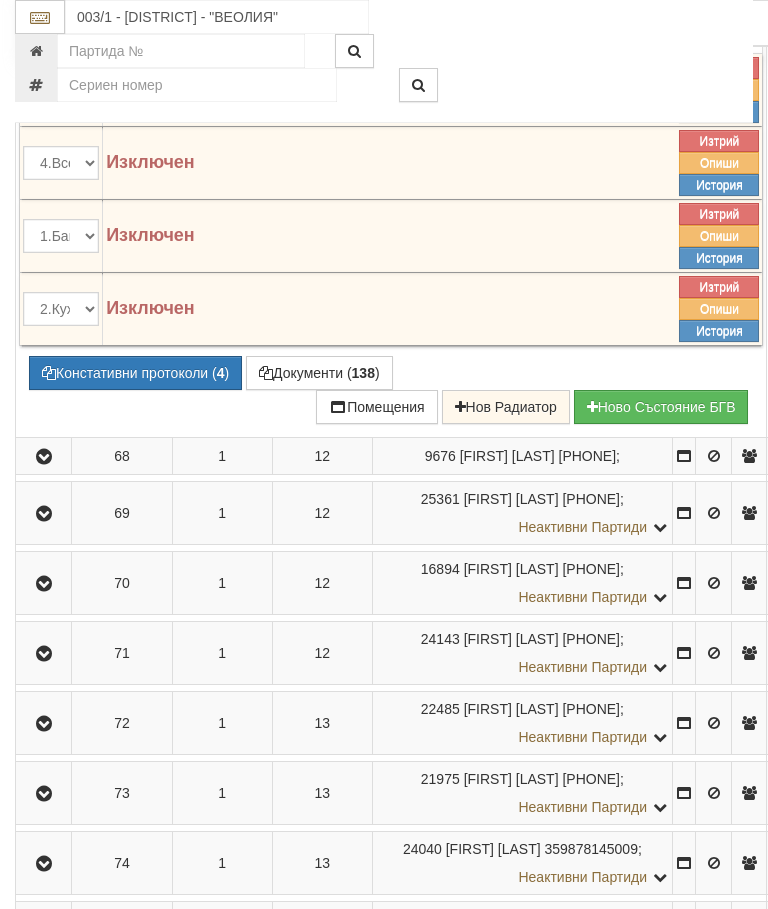 scroll, scrollTop: 4761, scrollLeft: 0, axis: vertical 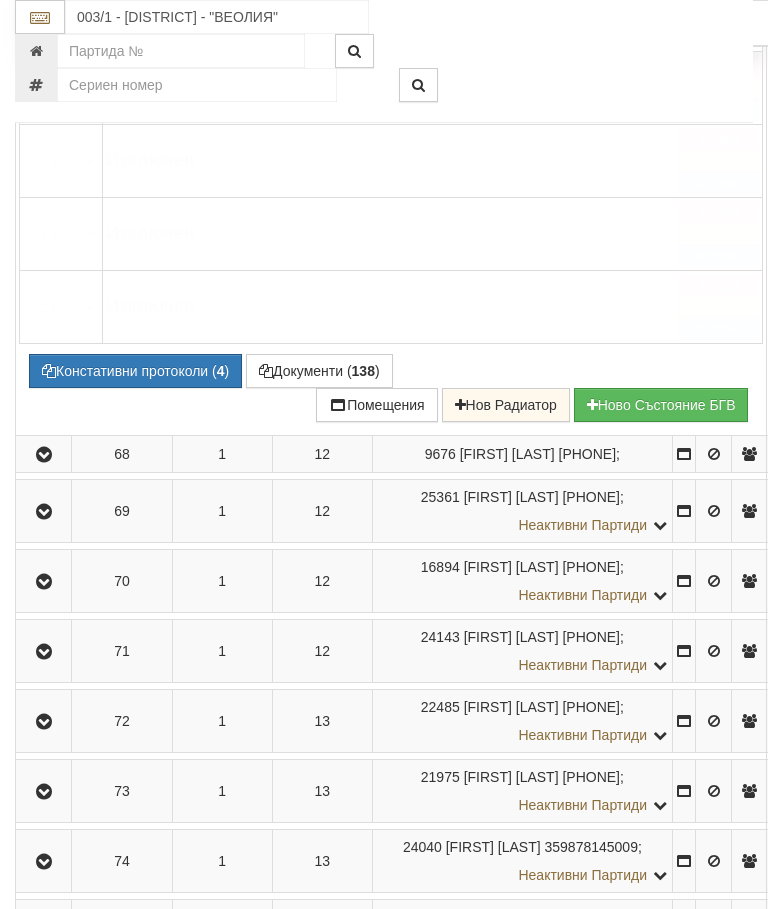 click at bounding box center (44, -292) 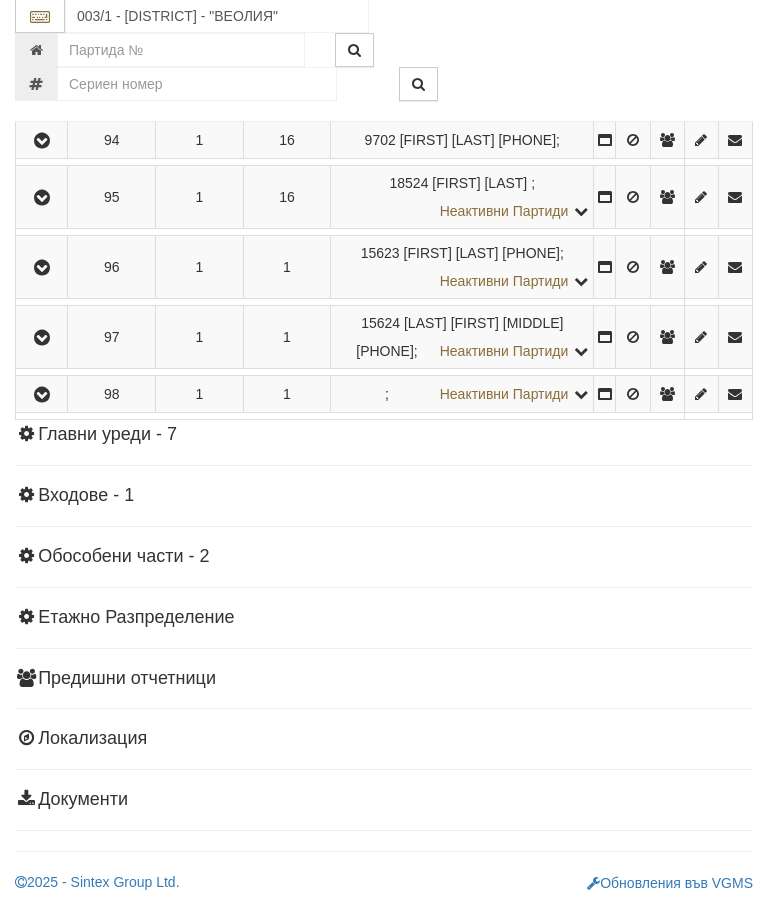 scroll, scrollTop: 6323, scrollLeft: 0, axis: vertical 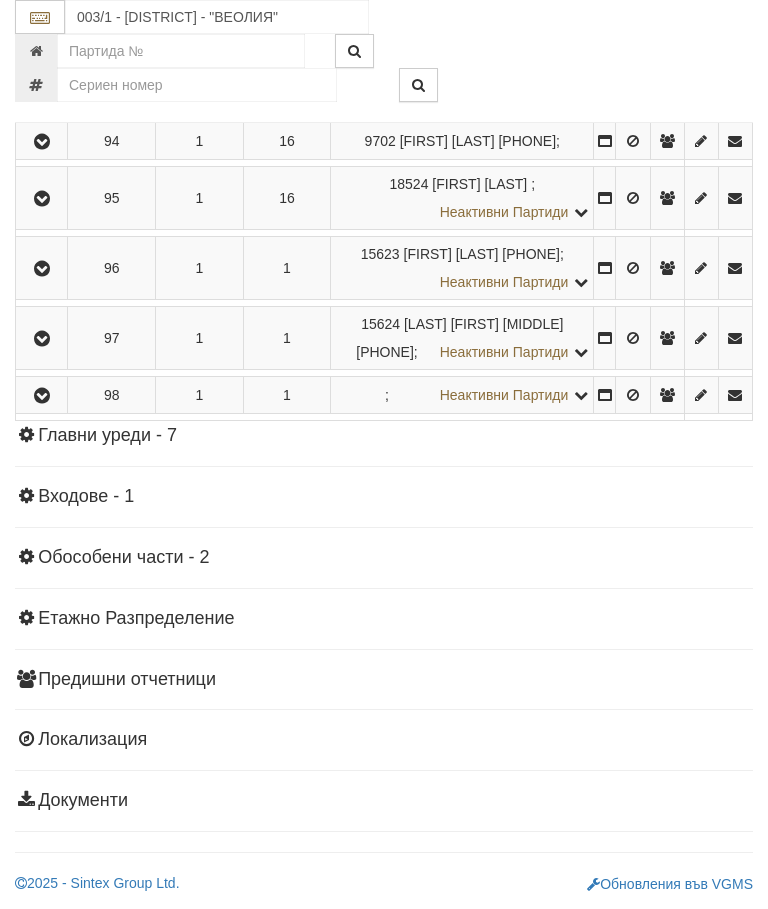 click at bounding box center [42, -902] 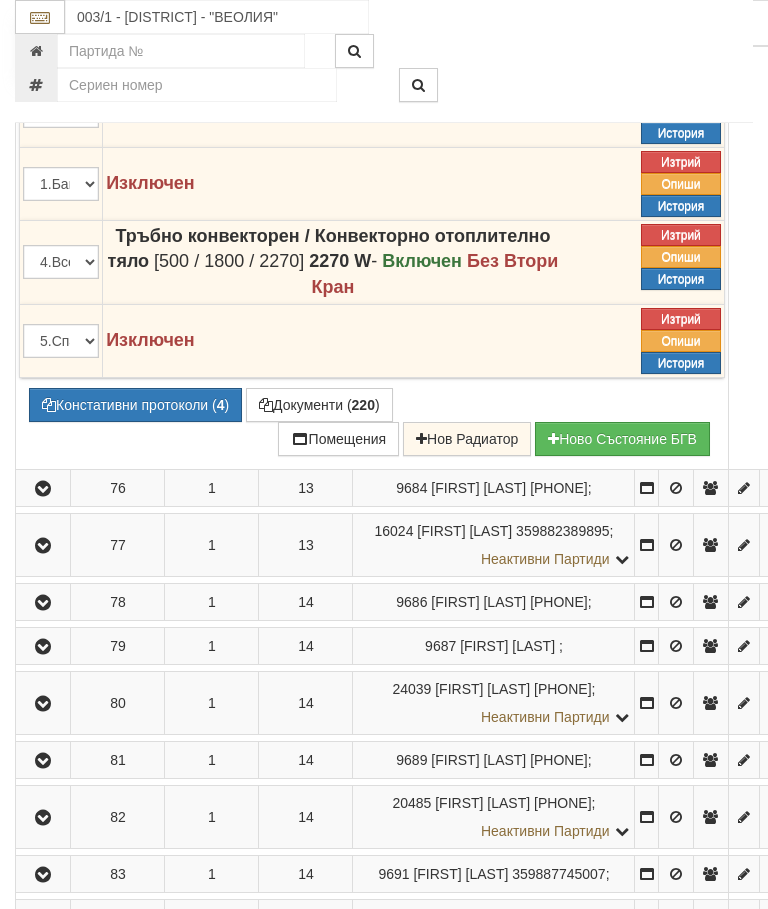 scroll, scrollTop: 5269, scrollLeft: 0, axis: vertical 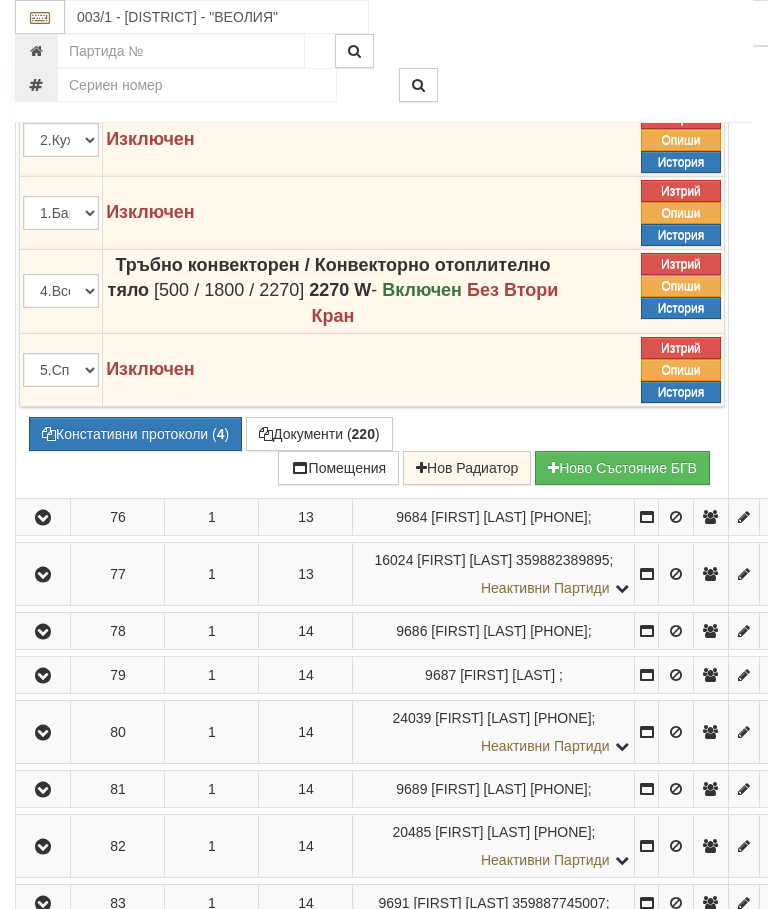 click at bounding box center [574, -81] 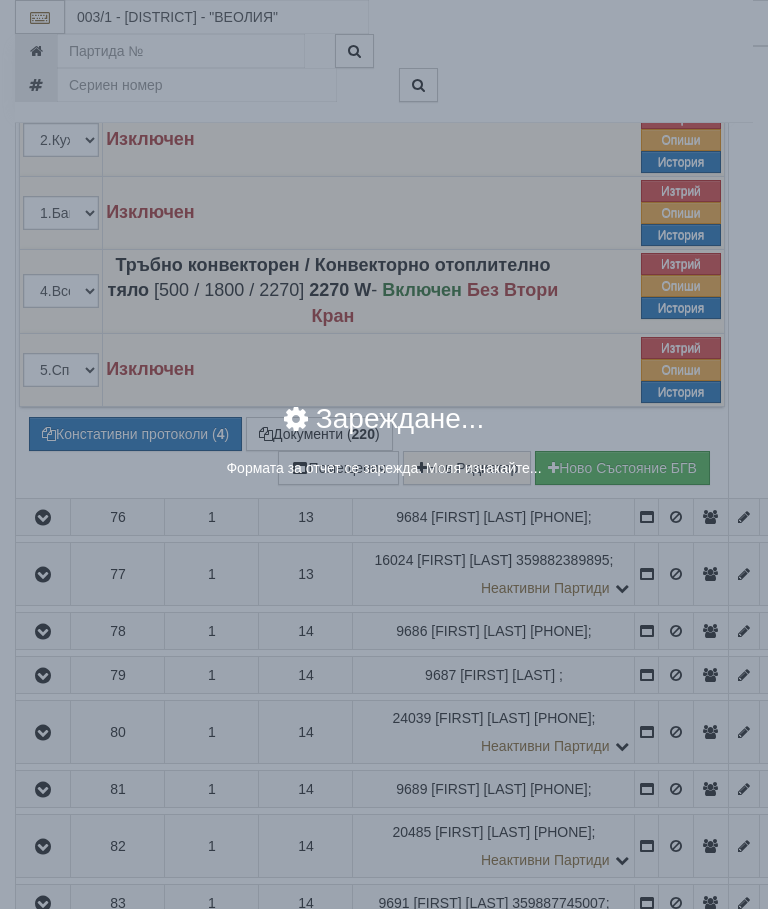 select on "8ac75930-9bfd-e511-80be-8d5a1dced85a" 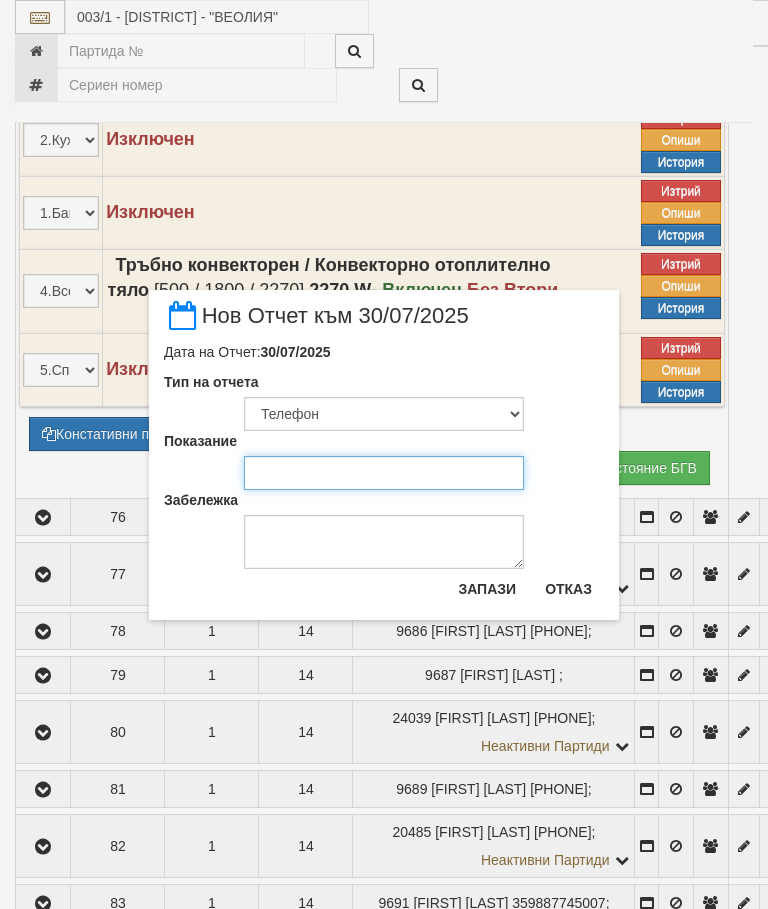 click on "Показание" at bounding box center [384, 473] 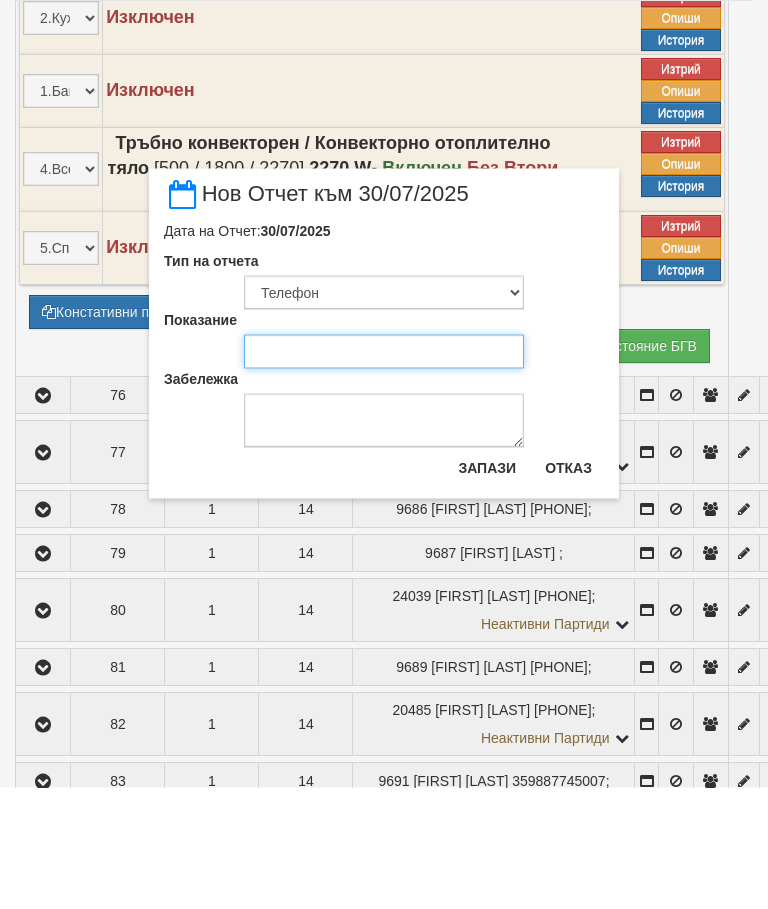 type on "64.592" 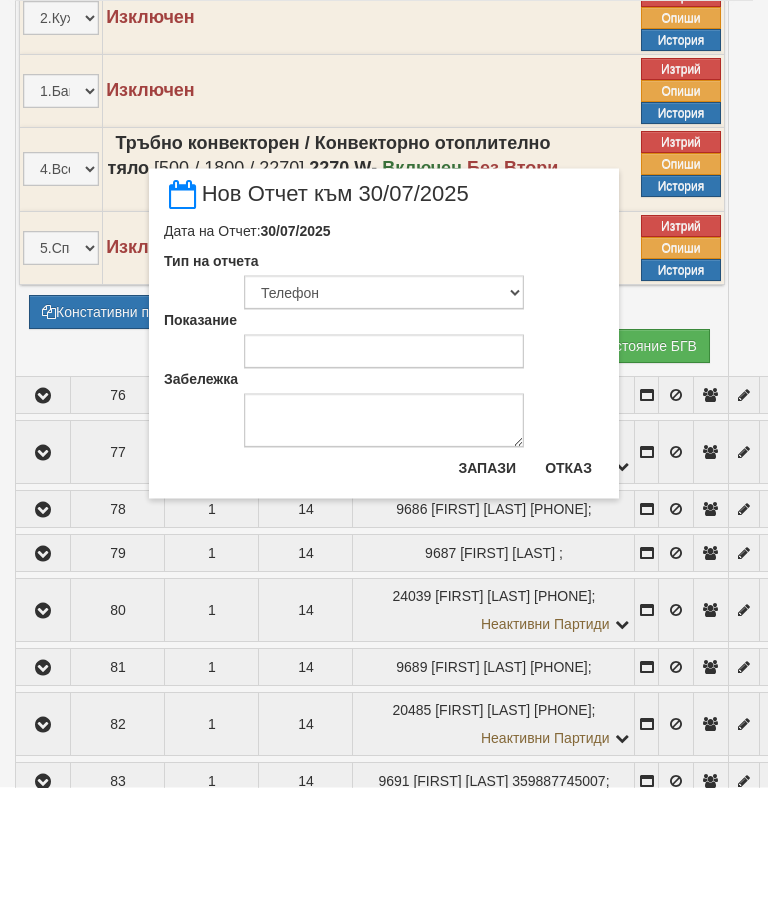 click on "Запази" at bounding box center (487, 589) 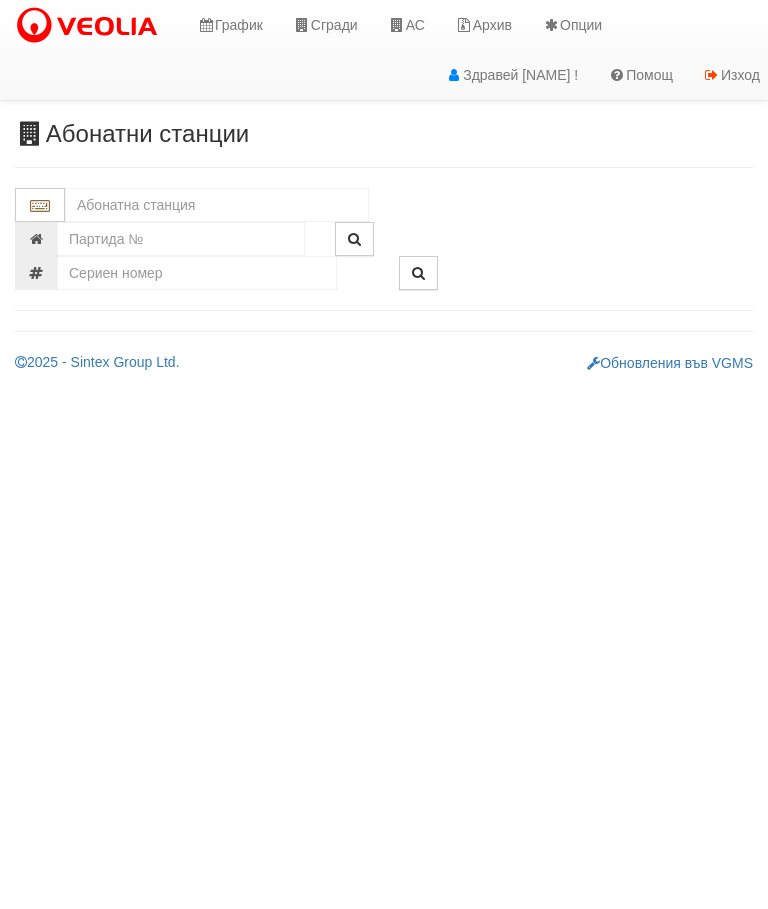 scroll, scrollTop: 0, scrollLeft: 0, axis: both 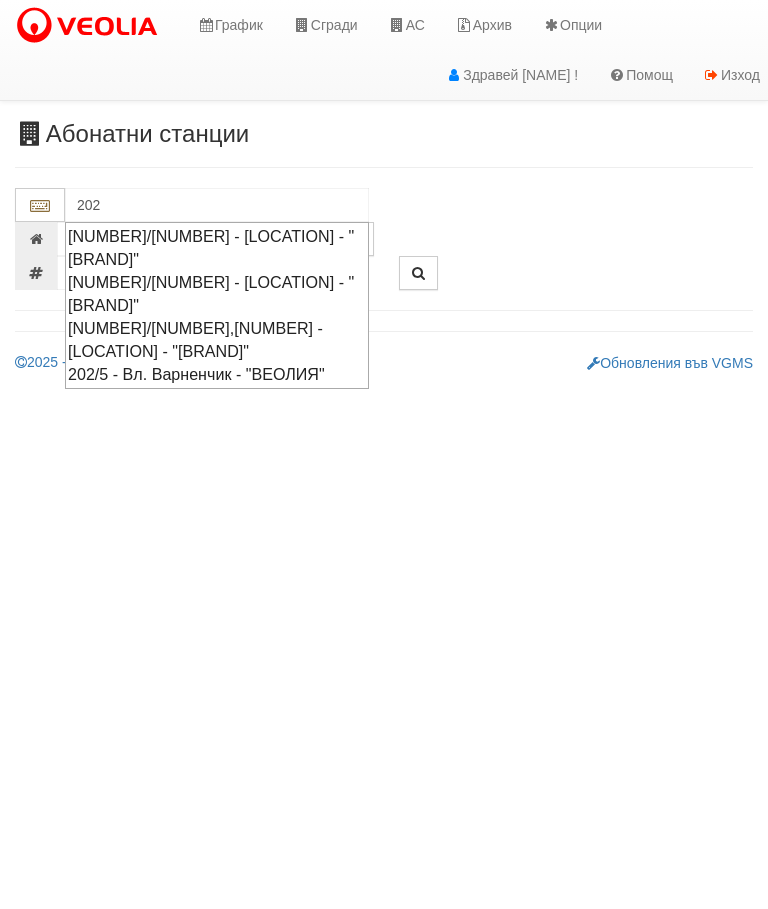 click on "202/5 - Вл. Варненчик - "ВЕОЛИЯ"" at bounding box center [217, 374] 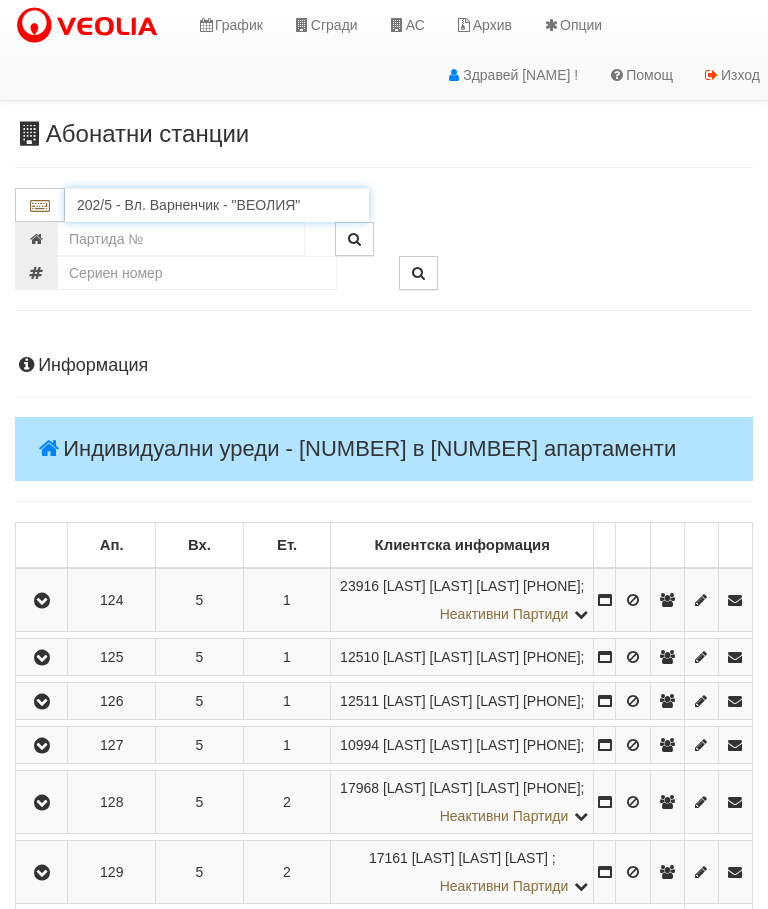 click on "202/5 - Вл. Варненчик - "ВЕОЛИЯ"" at bounding box center [217, 205] 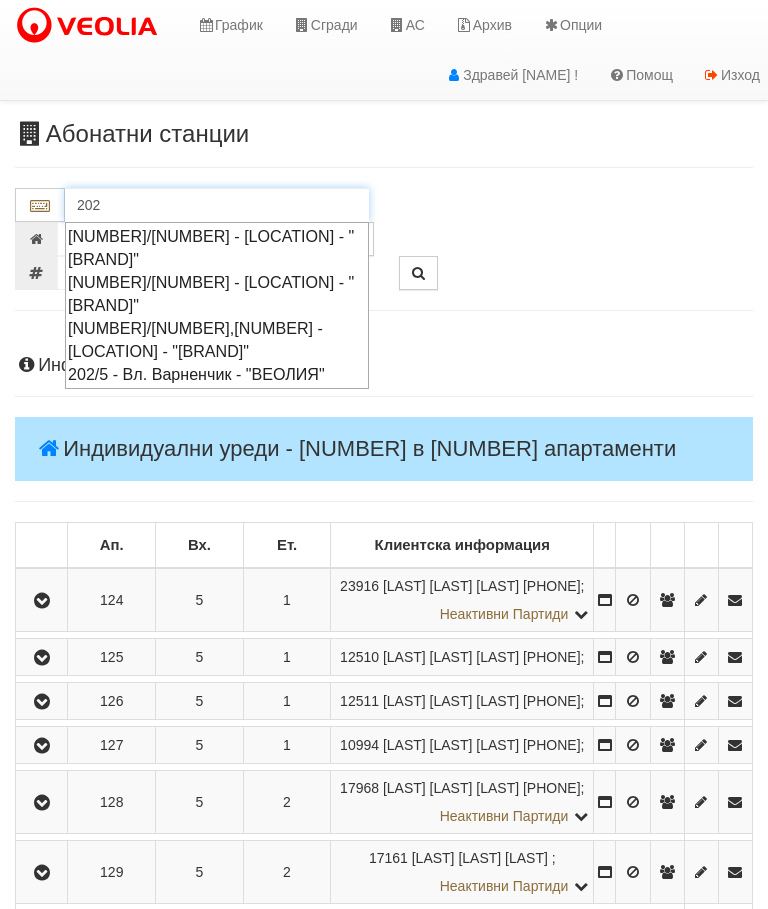click on "[NUMBER]/[NUMBER] - [LOCATION] - "[BRAND]"" at bounding box center [217, 248] 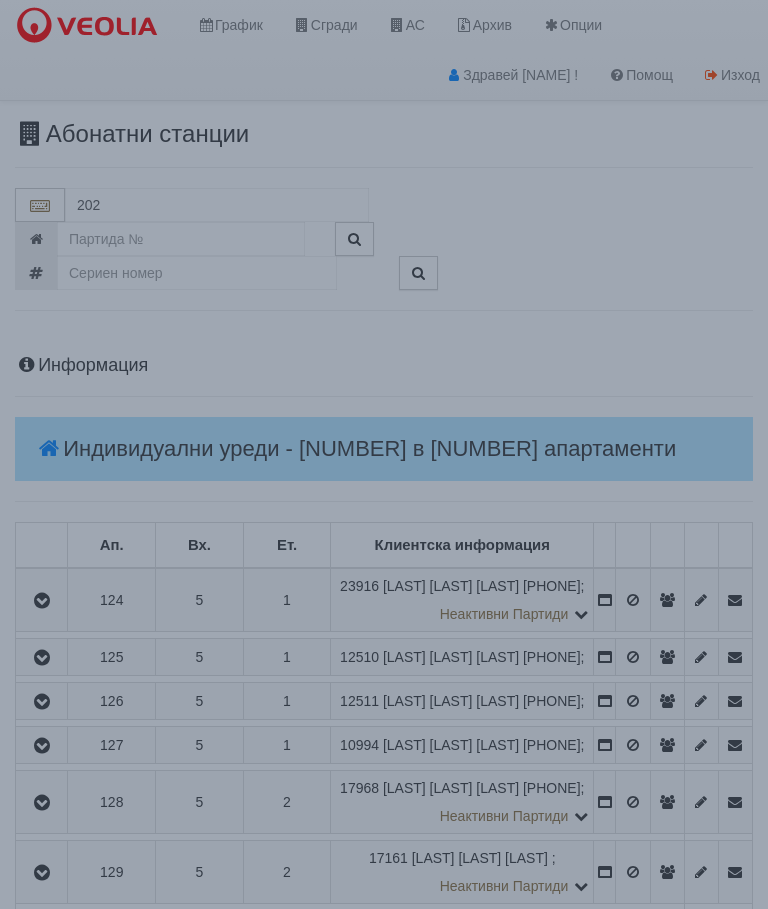 type on "[NUMBER]/[NUMBER] - [LOCATION] - "[BRAND]"" 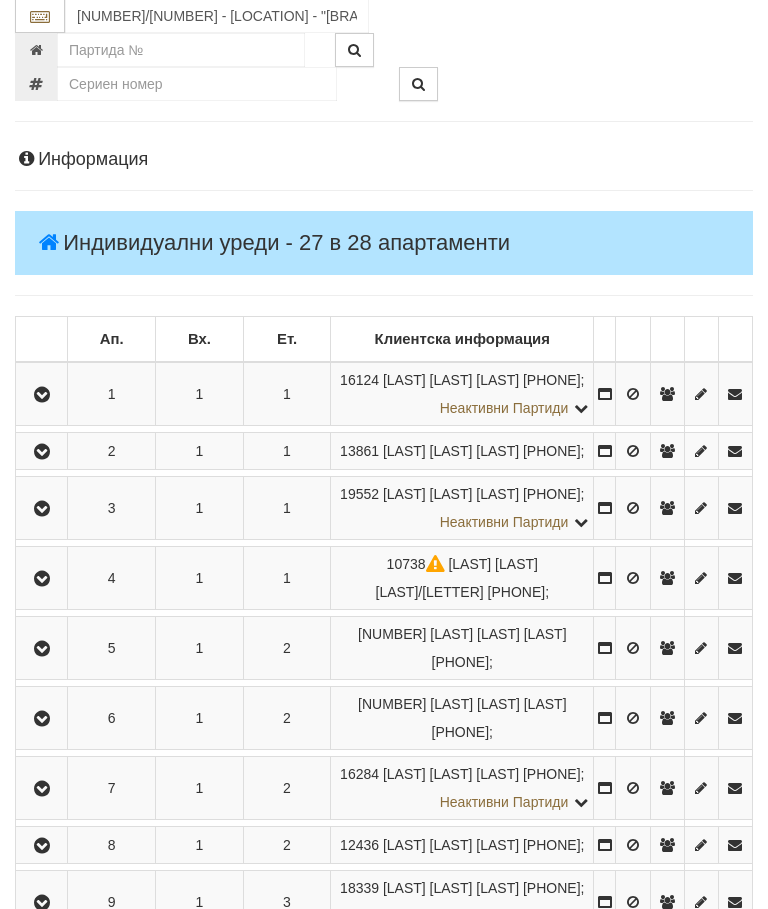 click at bounding box center [42, 650] 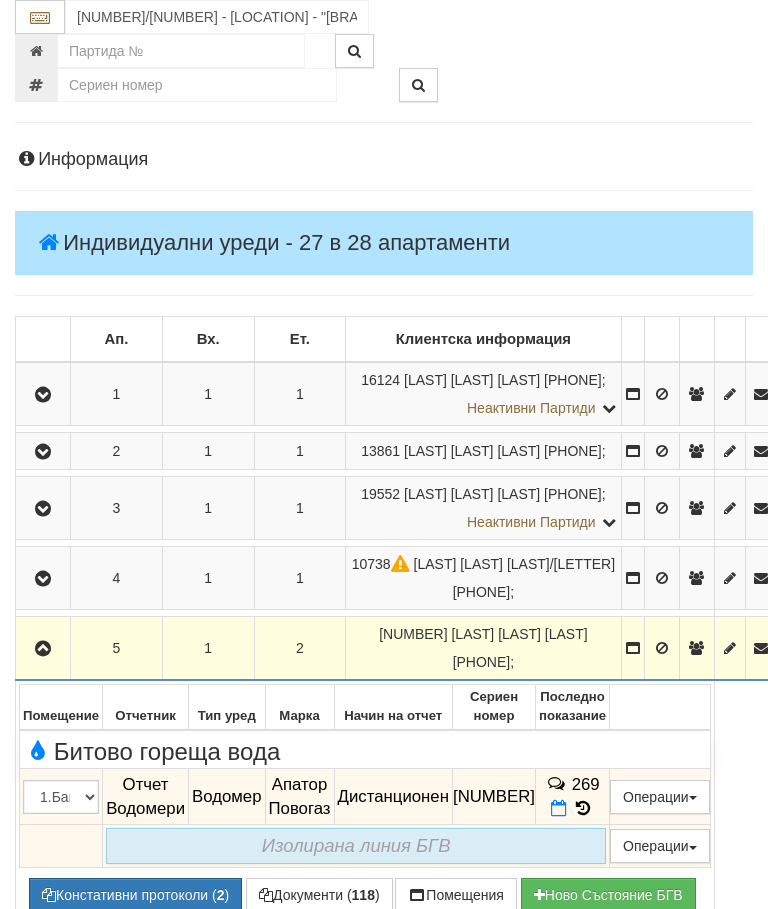 click at bounding box center (559, 808) 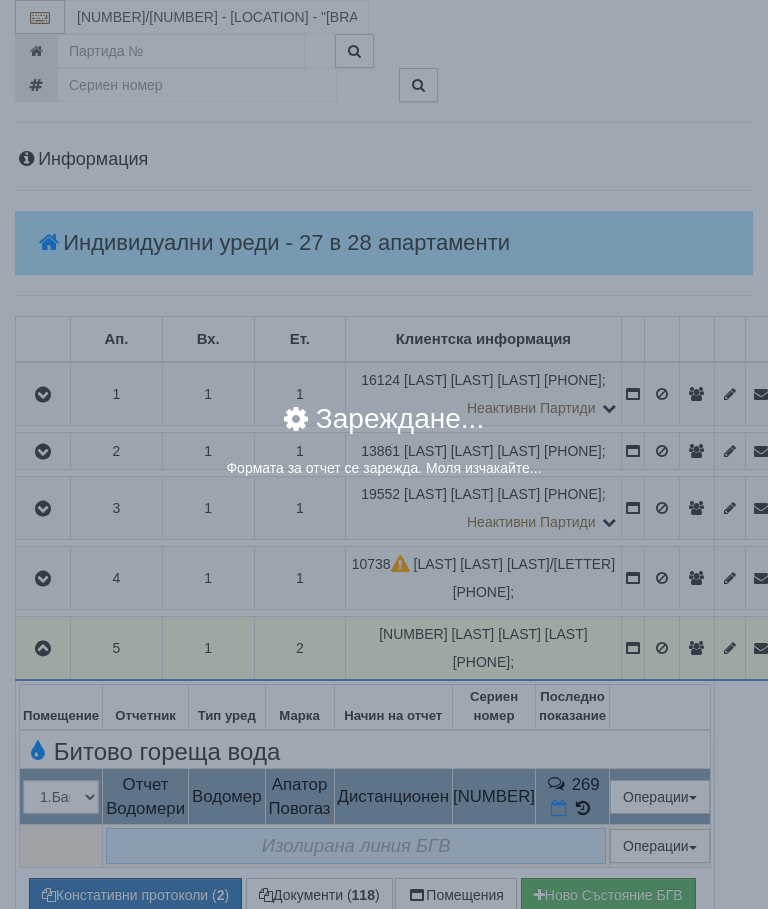 select on "8ac75930-9bfd-e511-80be-8d5a1dced85a" 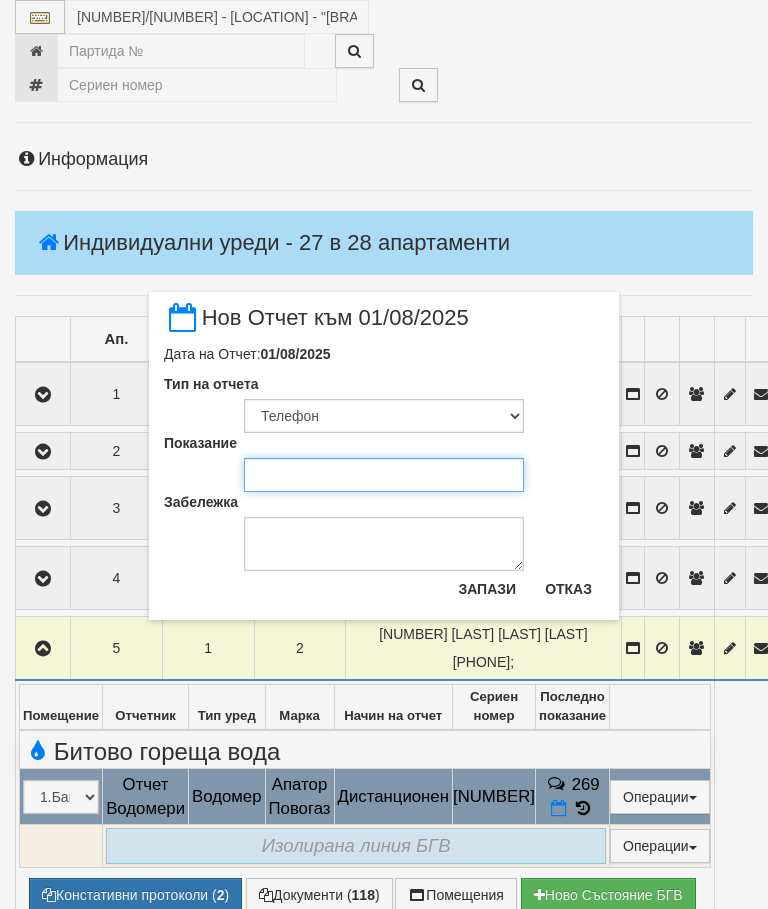 click on "Показание" at bounding box center (384, 475) 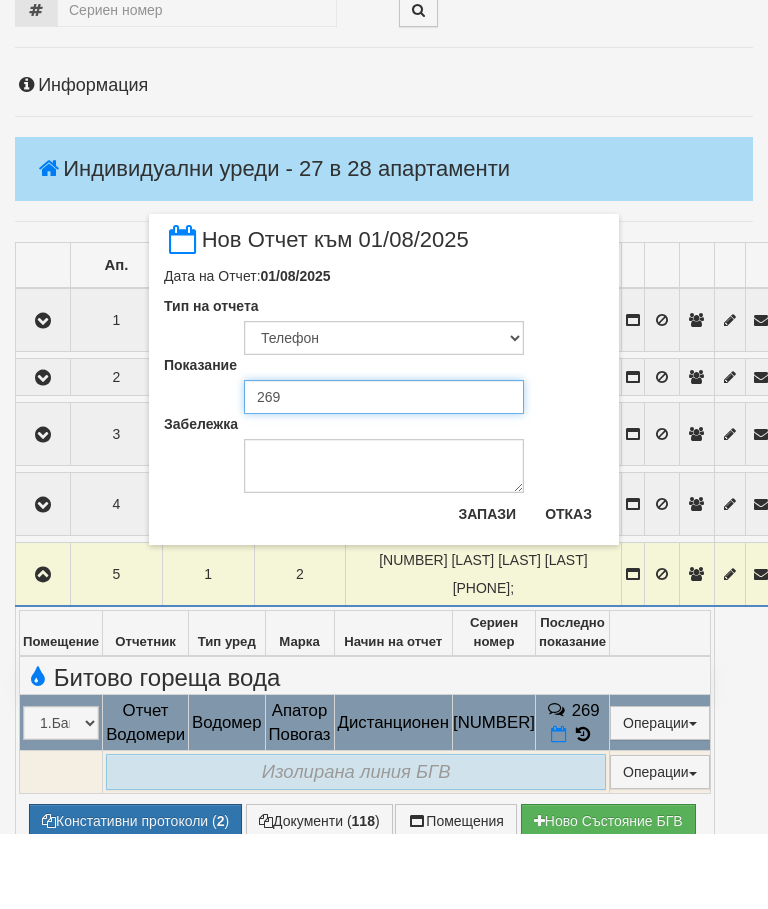 type on "269" 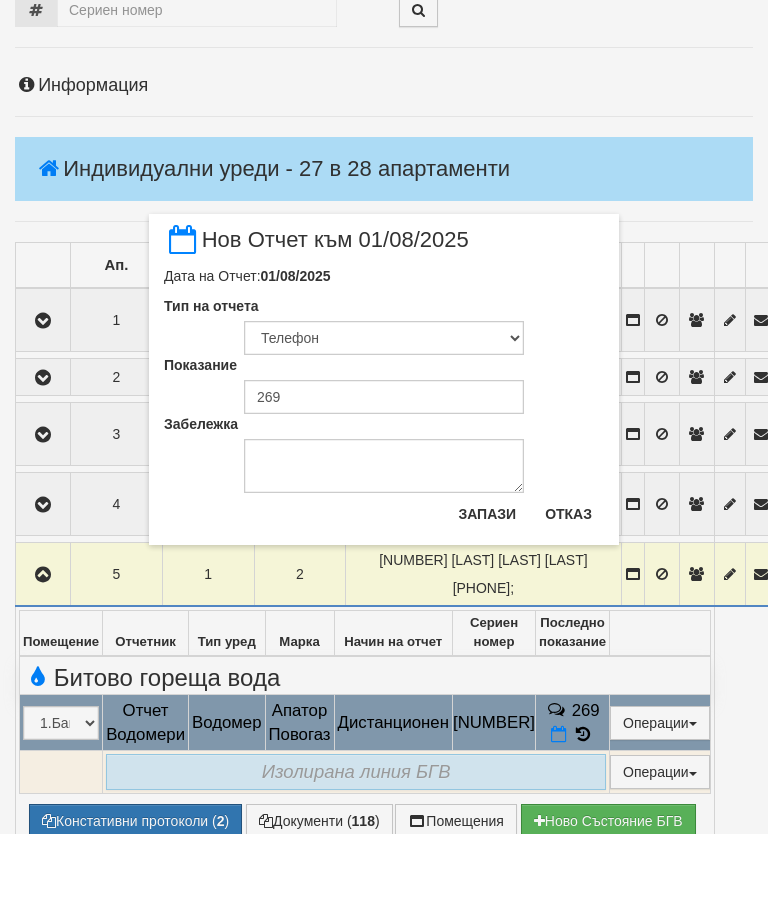 click on "Запази" at bounding box center (487, 589) 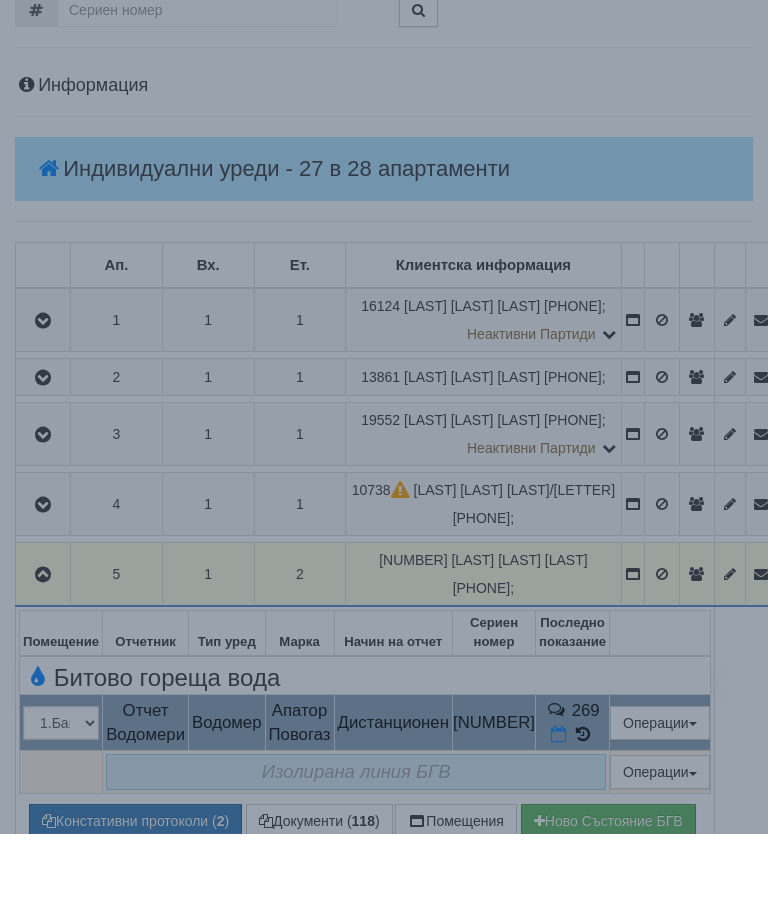 scroll, scrollTop: 281, scrollLeft: 0, axis: vertical 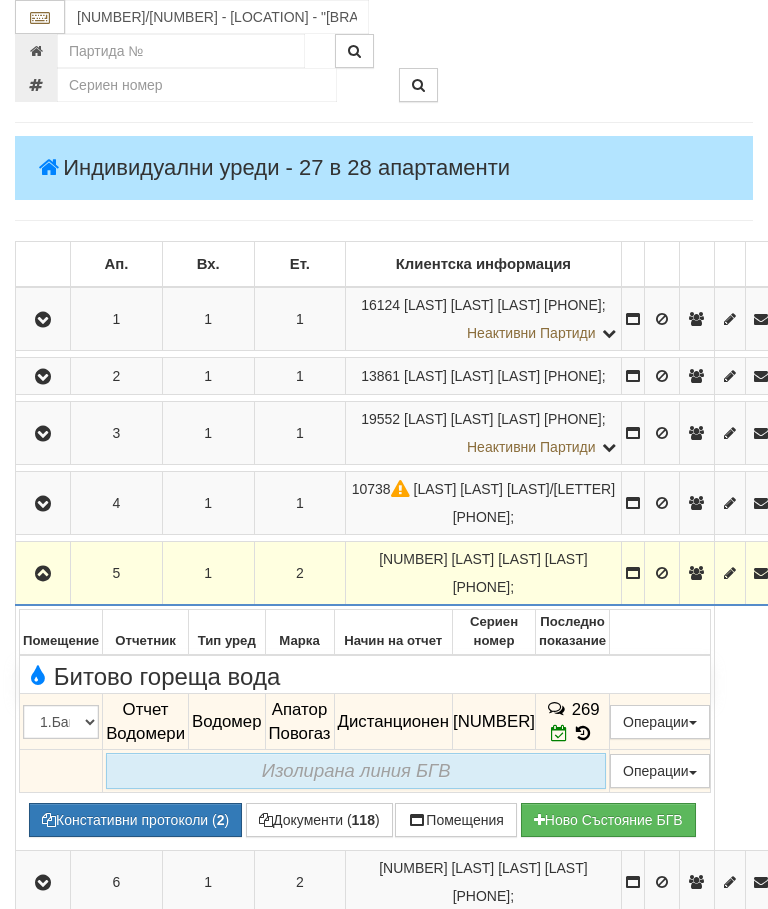 click at bounding box center (43, 574) 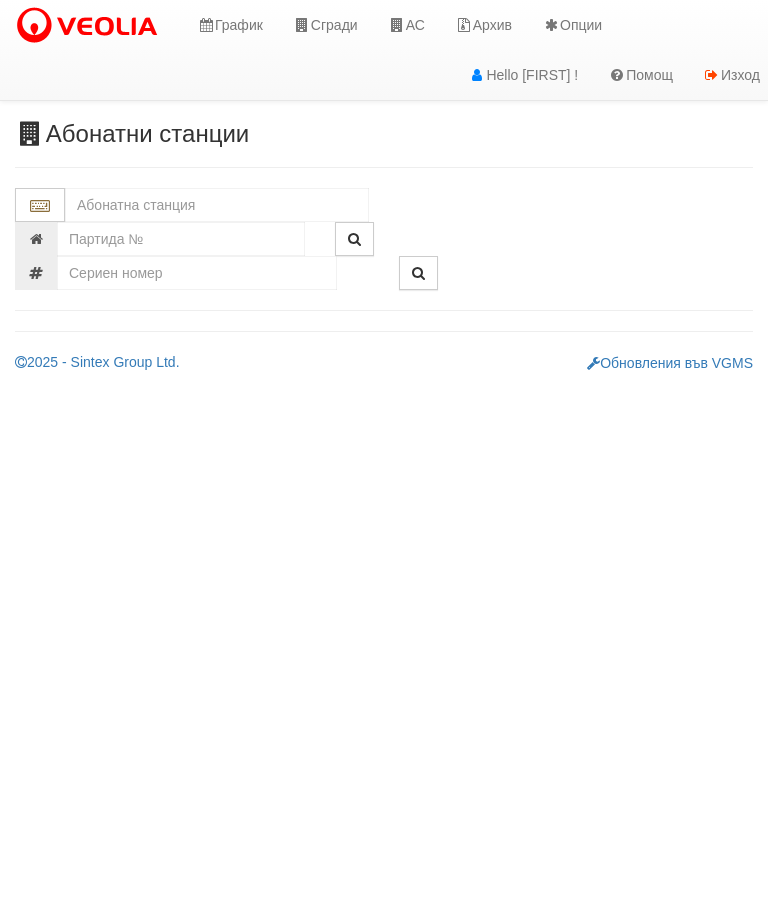 scroll, scrollTop: 0, scrollLeft: 0, axis: both 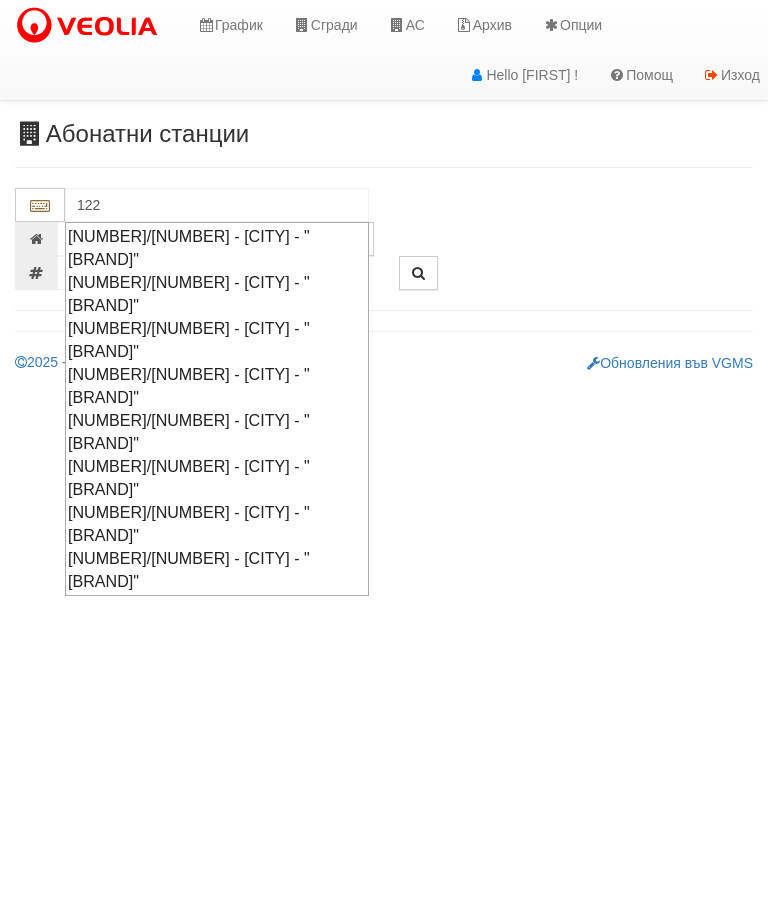 click on "[NUMBER]/[NUMBER] - [CITY] - "[BRAND]"" at bounding box center [217, 570] 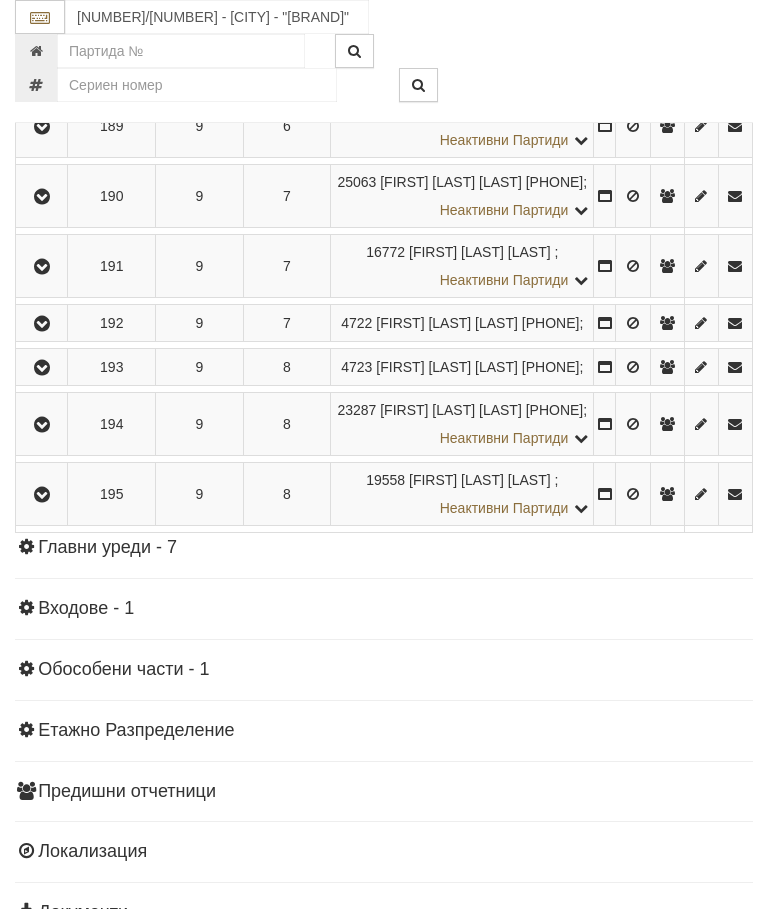 scroll, scrollTop: 1472, scrollLeft: 0, axis: vertical 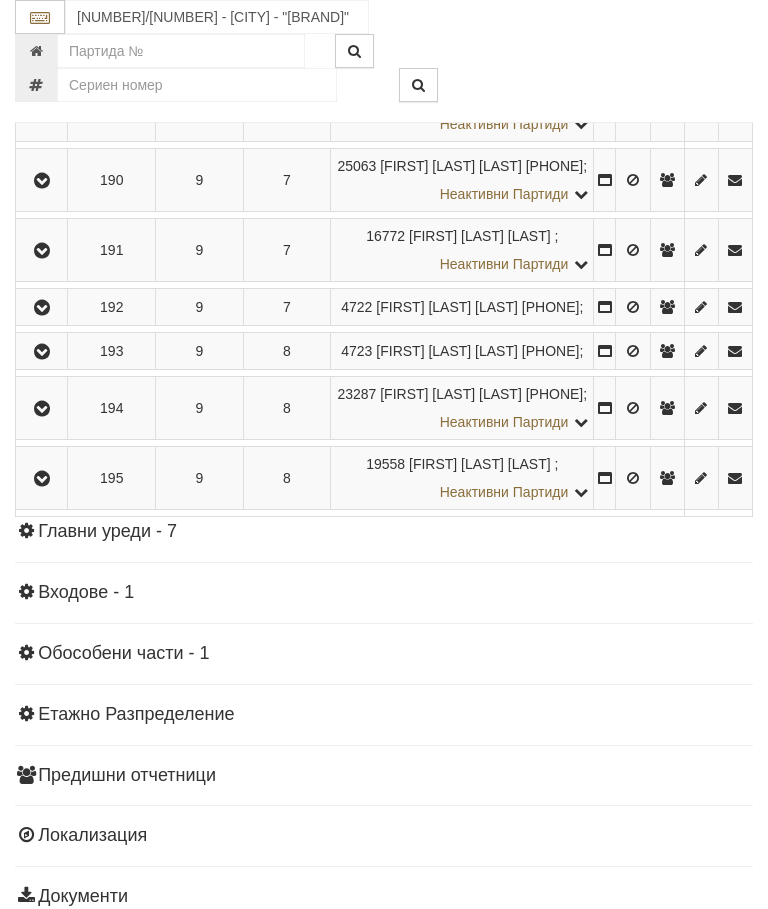 click at bounding box center (41, 40) 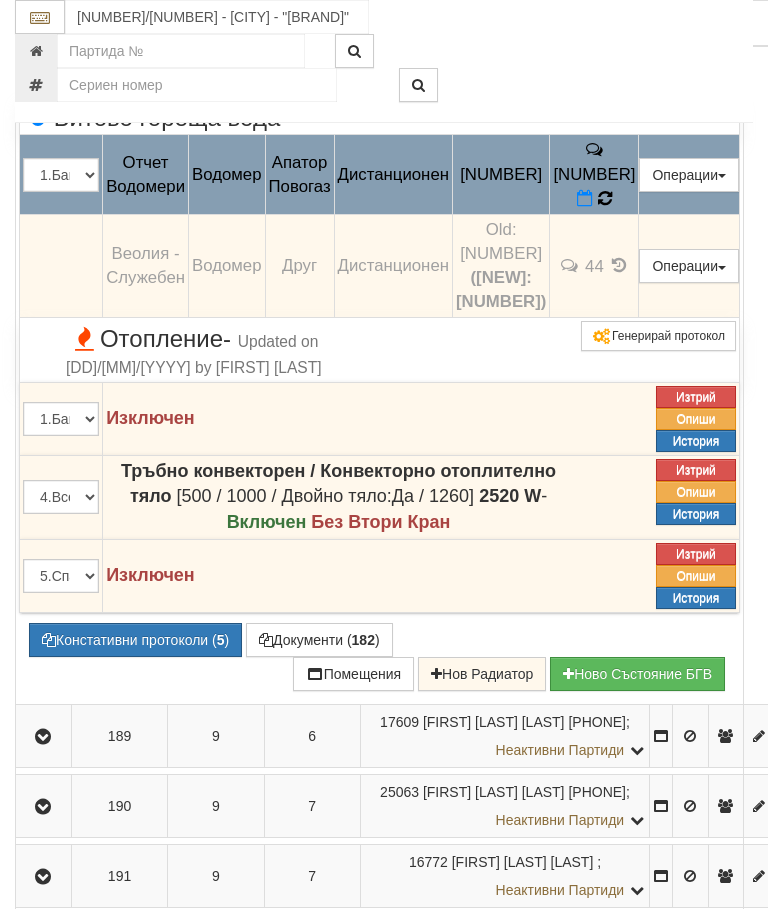 click at bounding box center [605, 198] 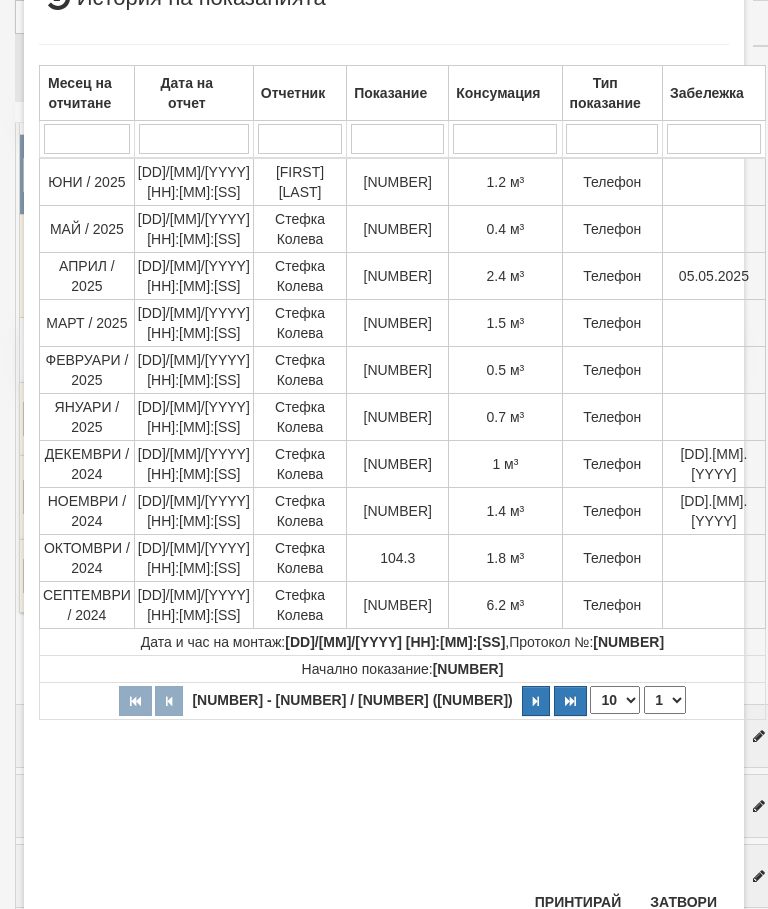 scroll, scrollTop: 397, scrollLeft: 0, axis: vertical 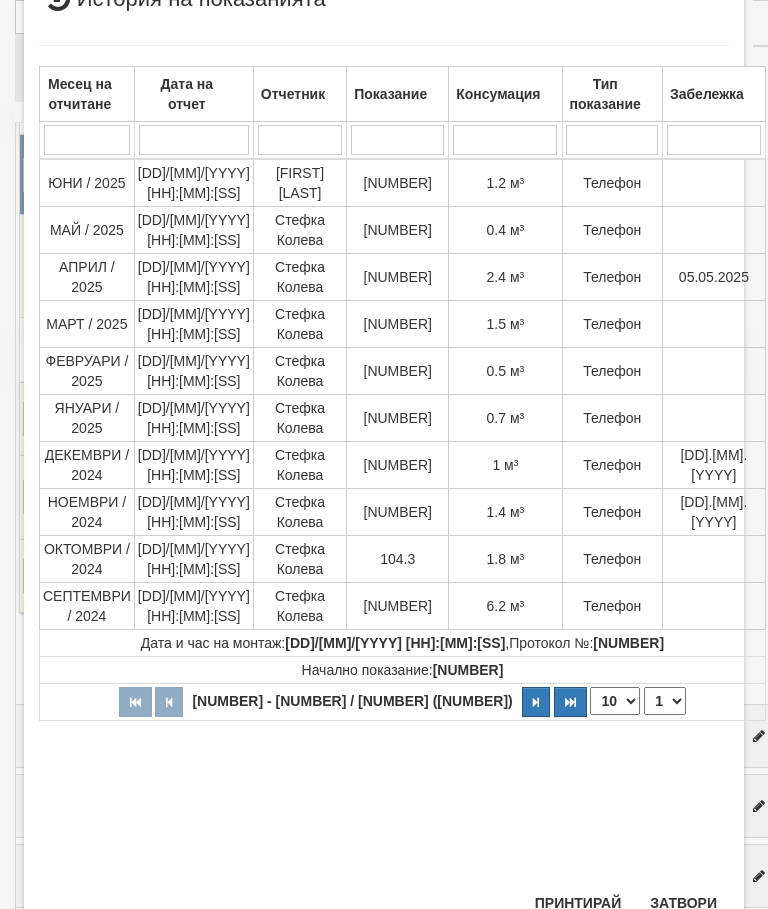 click on "Затвори" at bounding box center [683, 903] 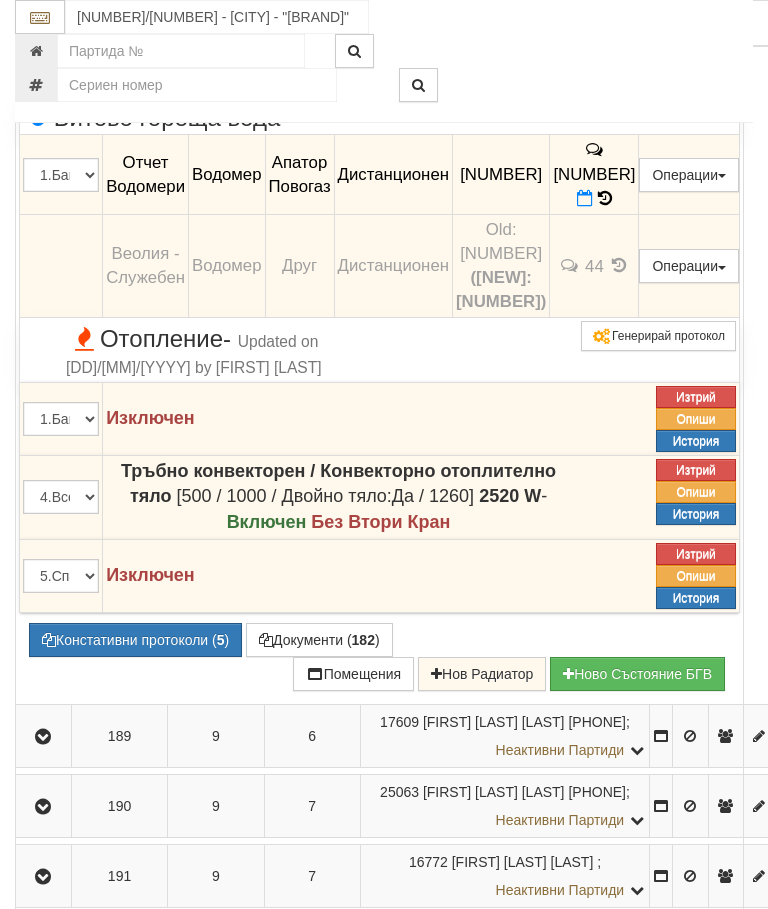click at bounding box center (585, 198) 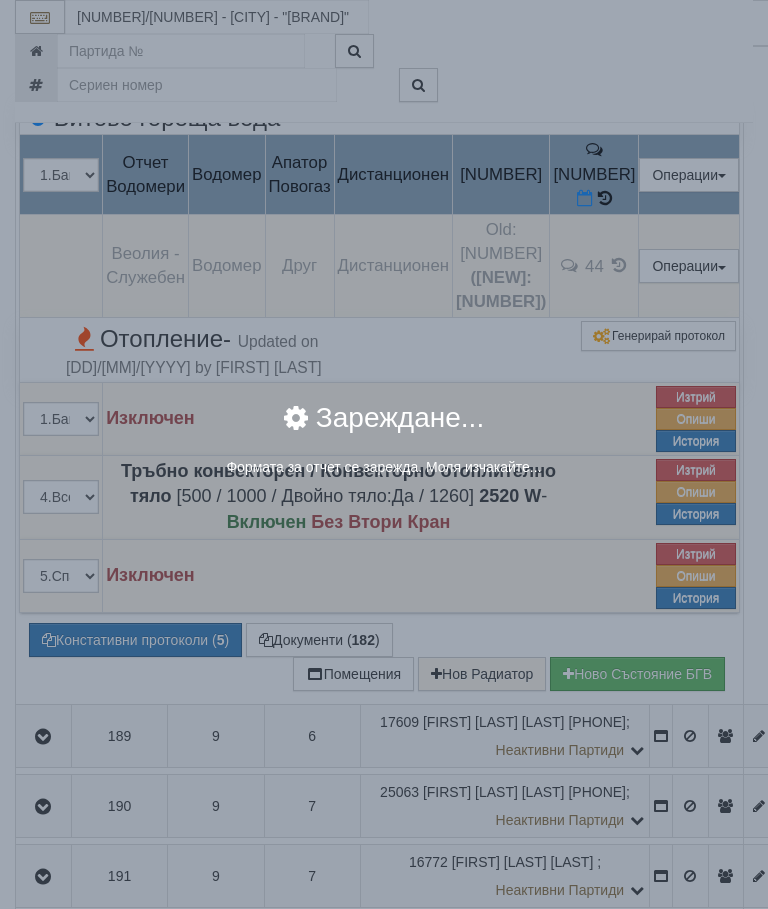 select on "8ac75930-9bfd-e511-80be-8d5a1dced85a" 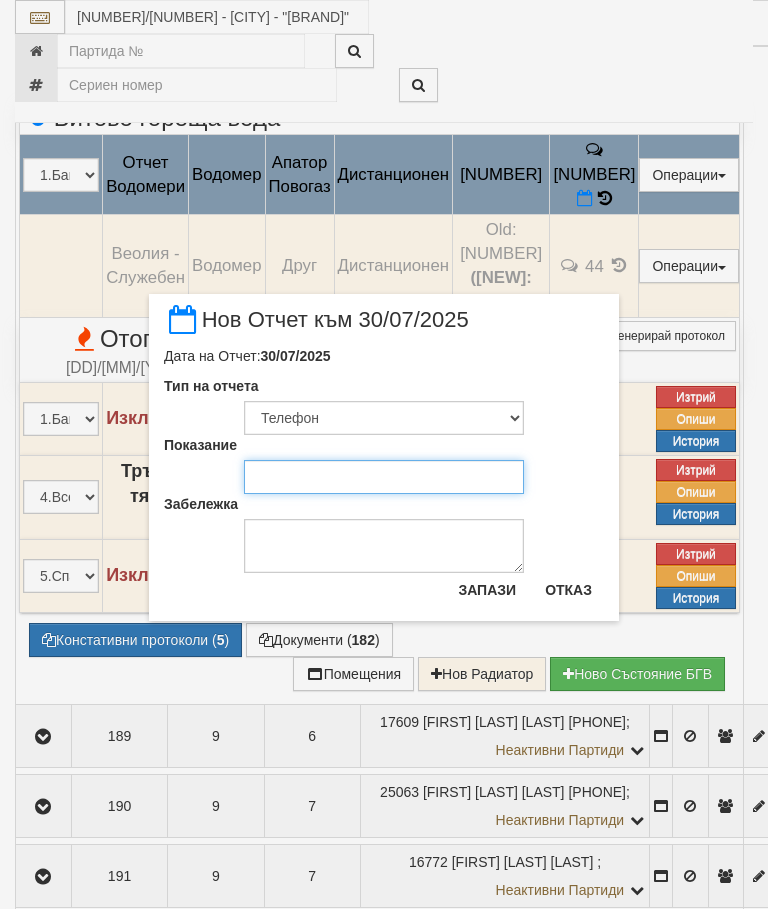 click on "Показание" at bounding box center [384, 477] 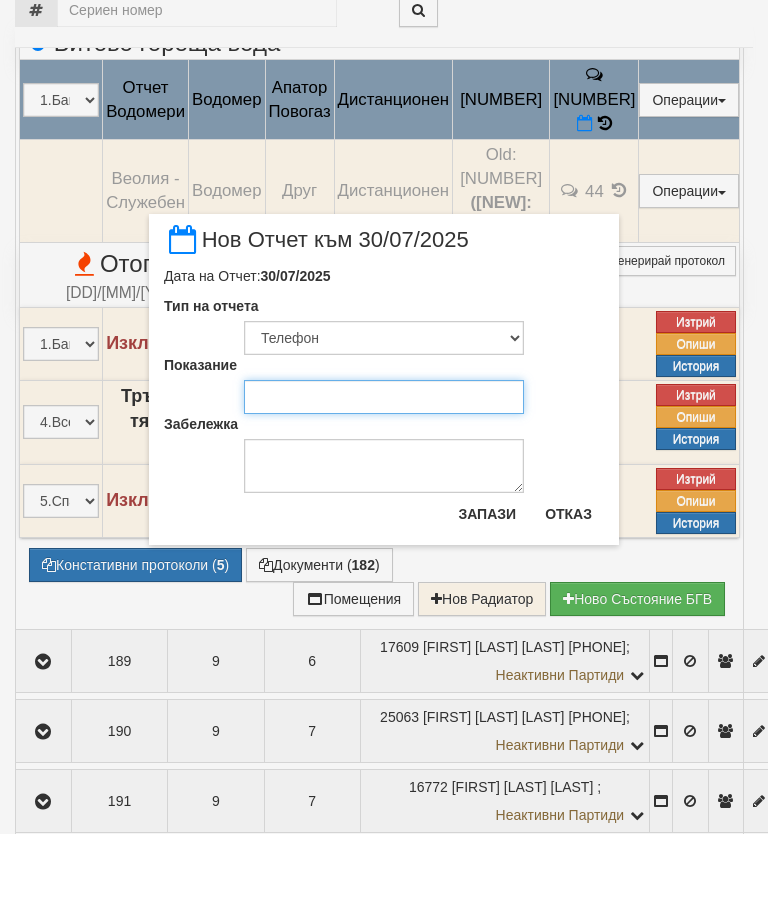 type on "[NUMBER]" 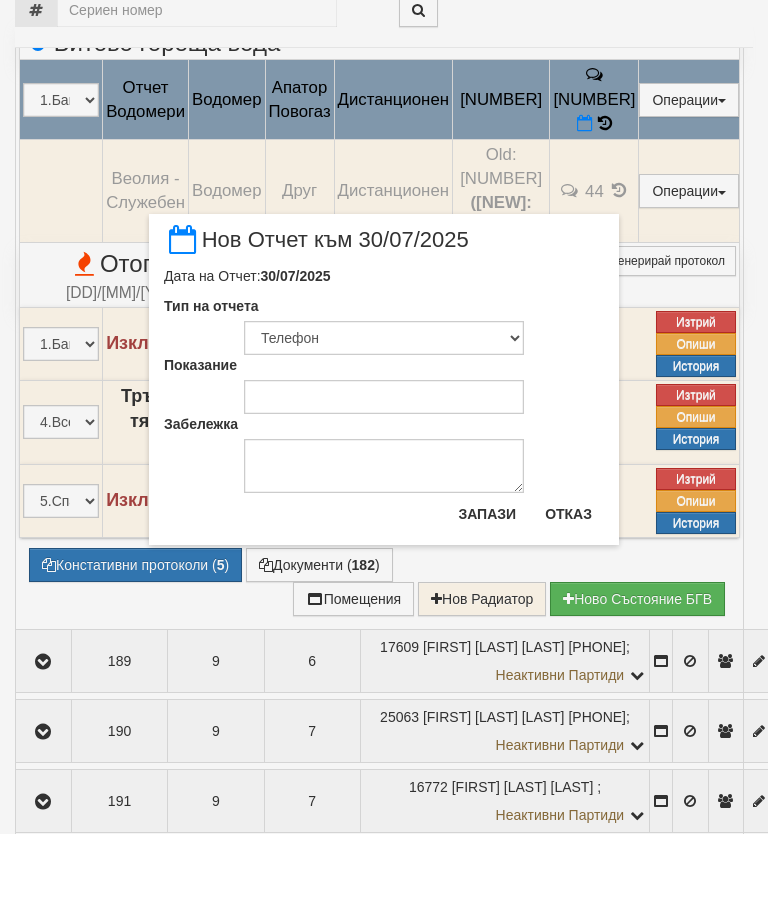 click on "Запази" at bounding box center (487, 589) 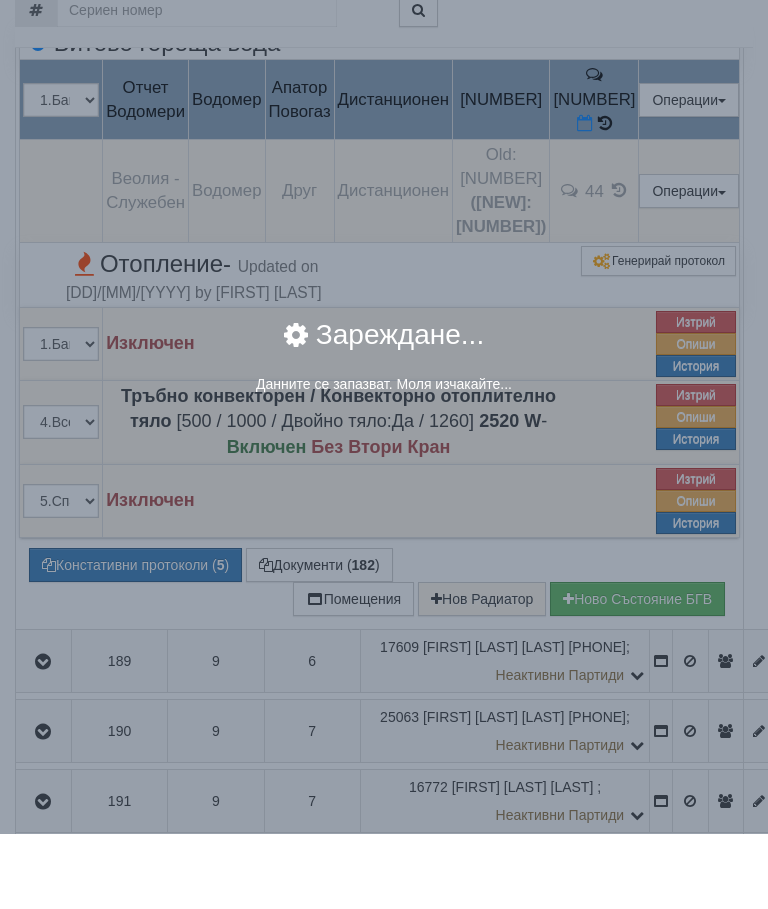 scroll, scrollTop: 1547, scrollLeft: 0, axis: vertical 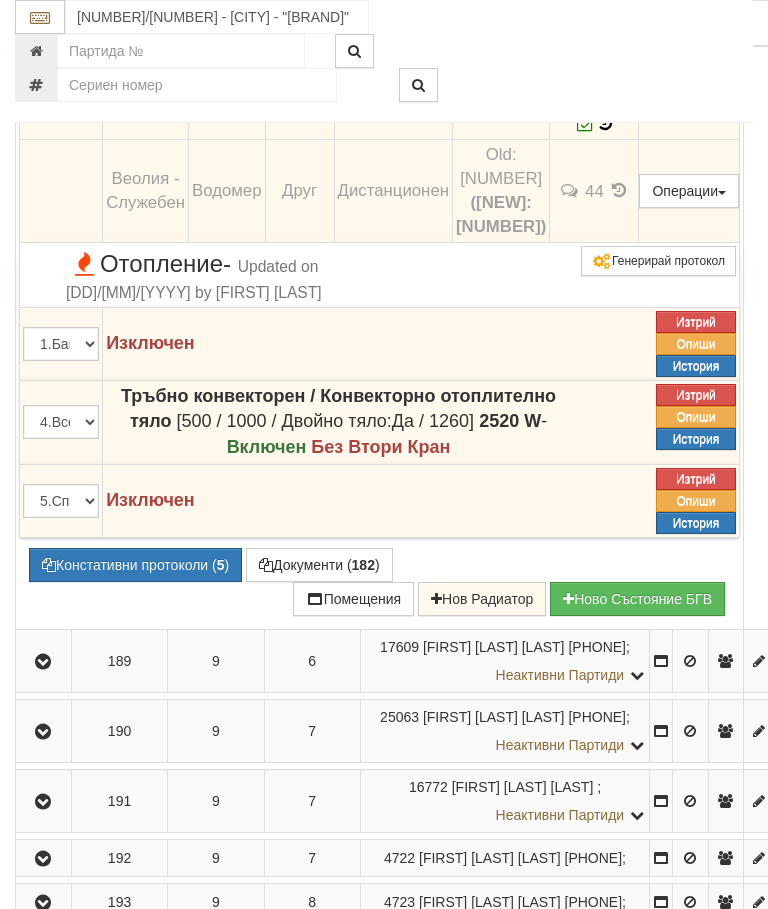 click at bounding box center (43, -61) 